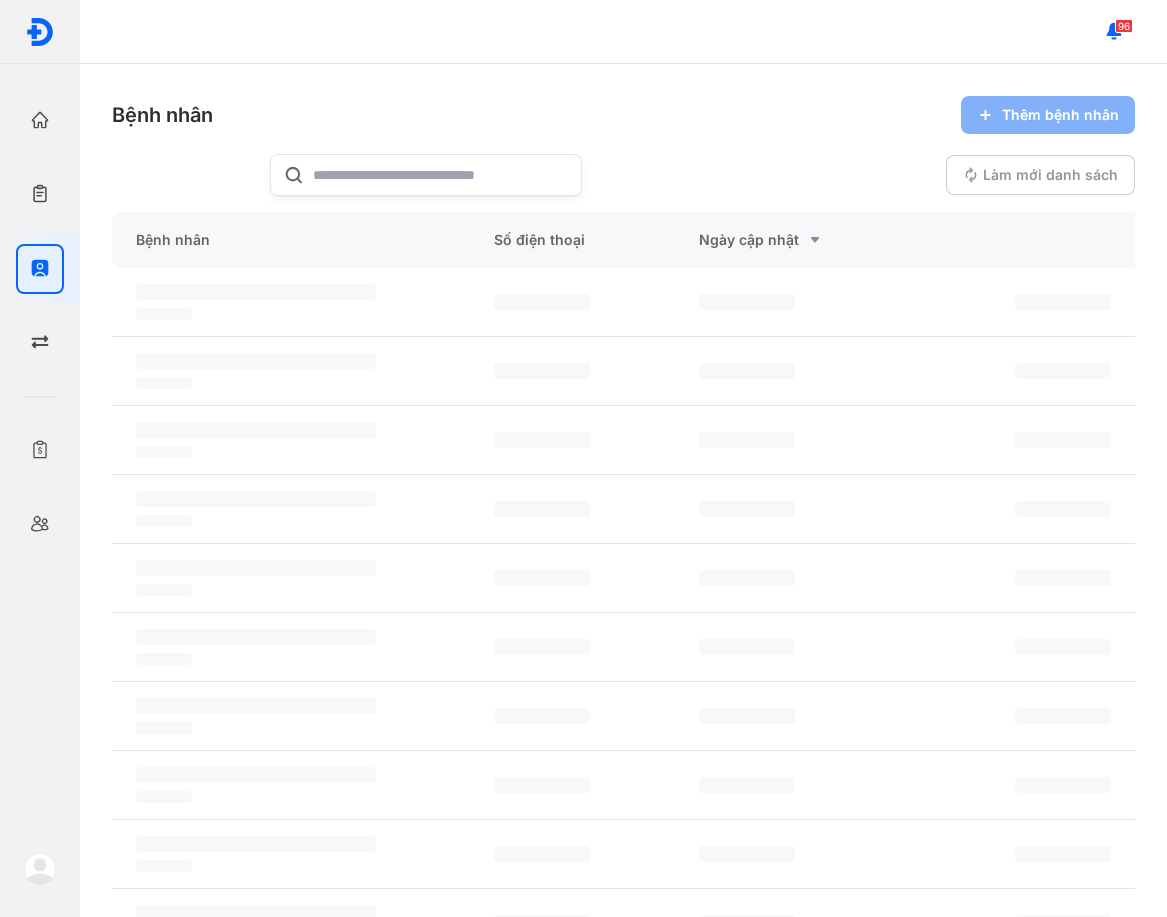 scroll, scrollTop: 0, scrollLeft: 0, axis: both 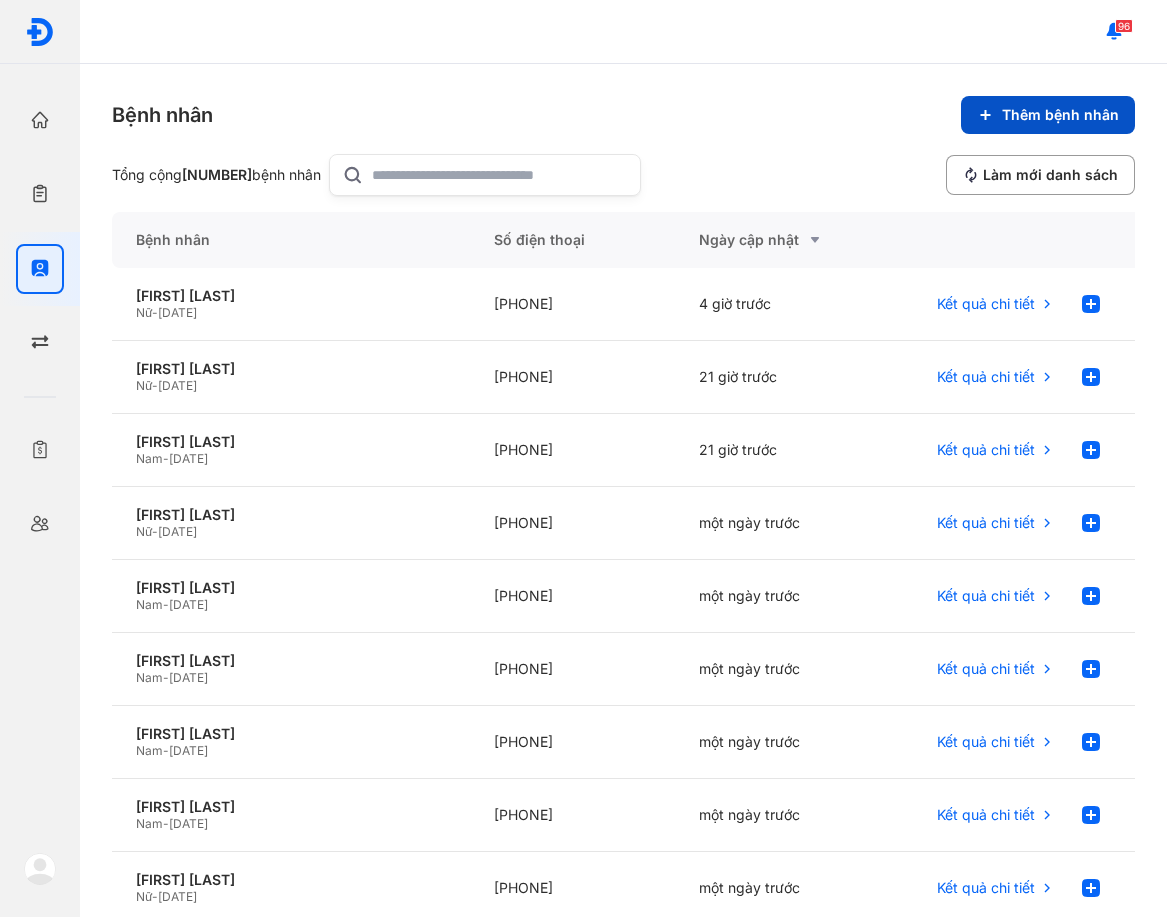 click on "Thêm bệnh nhân" 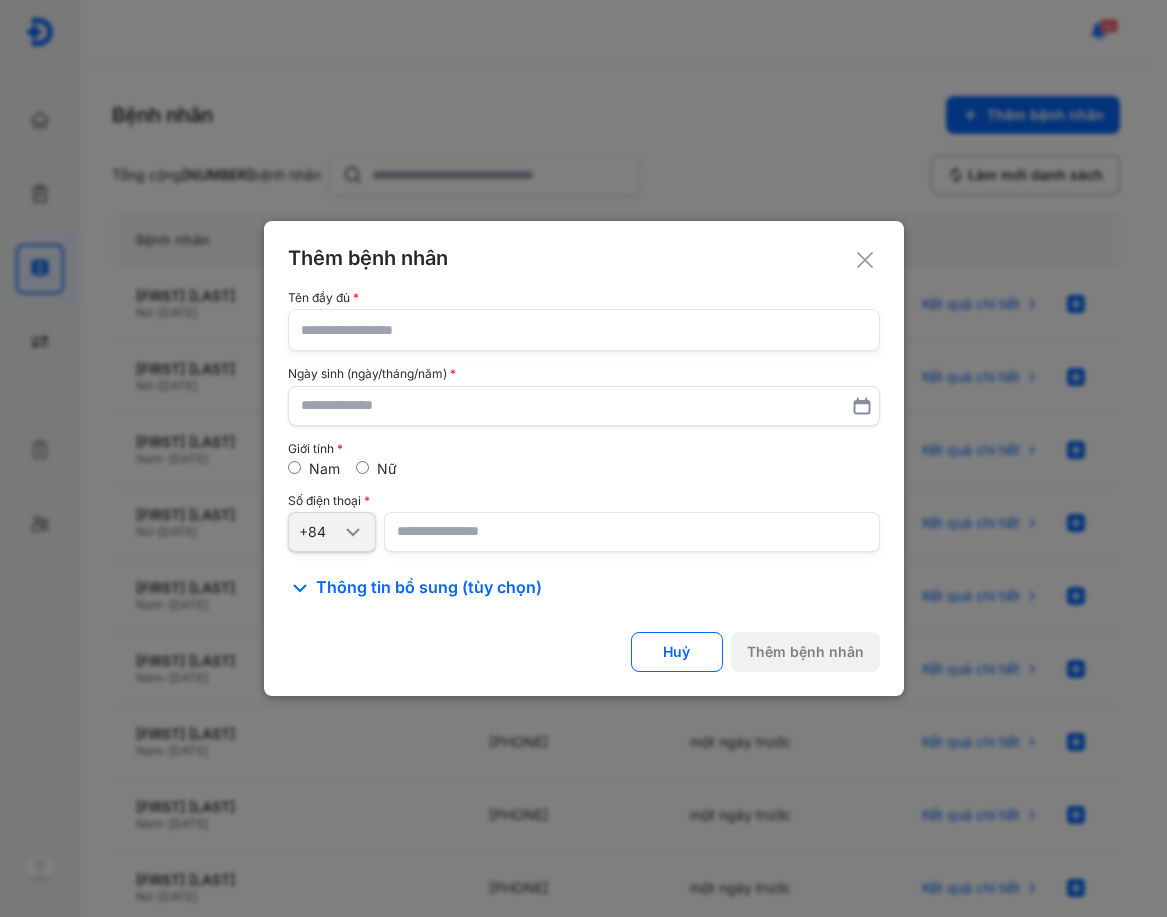 click on "Tên đầy đủ Ngày sinh (ngày/tháng/năm) Giới tính Nam Nữ Số điện thoại +84" 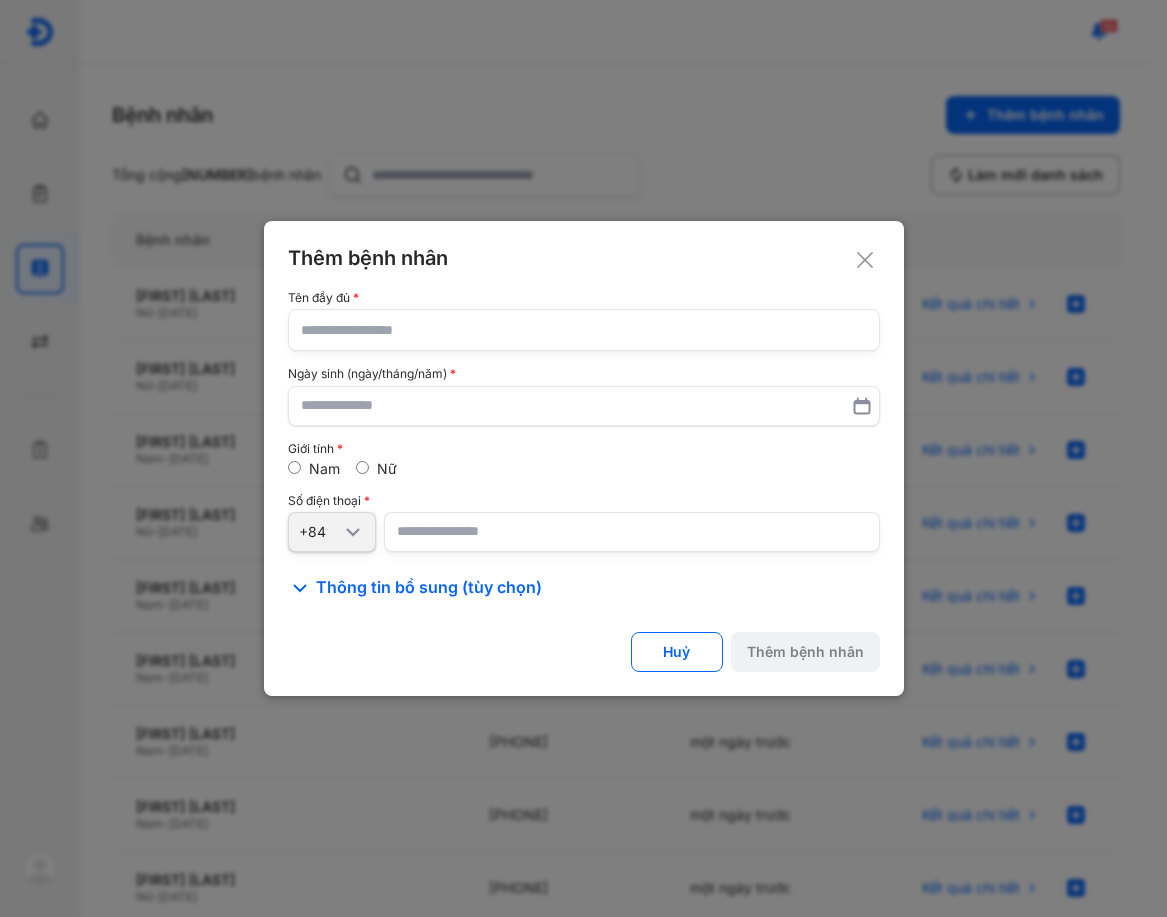 drag, startPoint x: 453, startPoint y: 345, endPoint x: 408, endPoint y: 213, distance: 139.45967 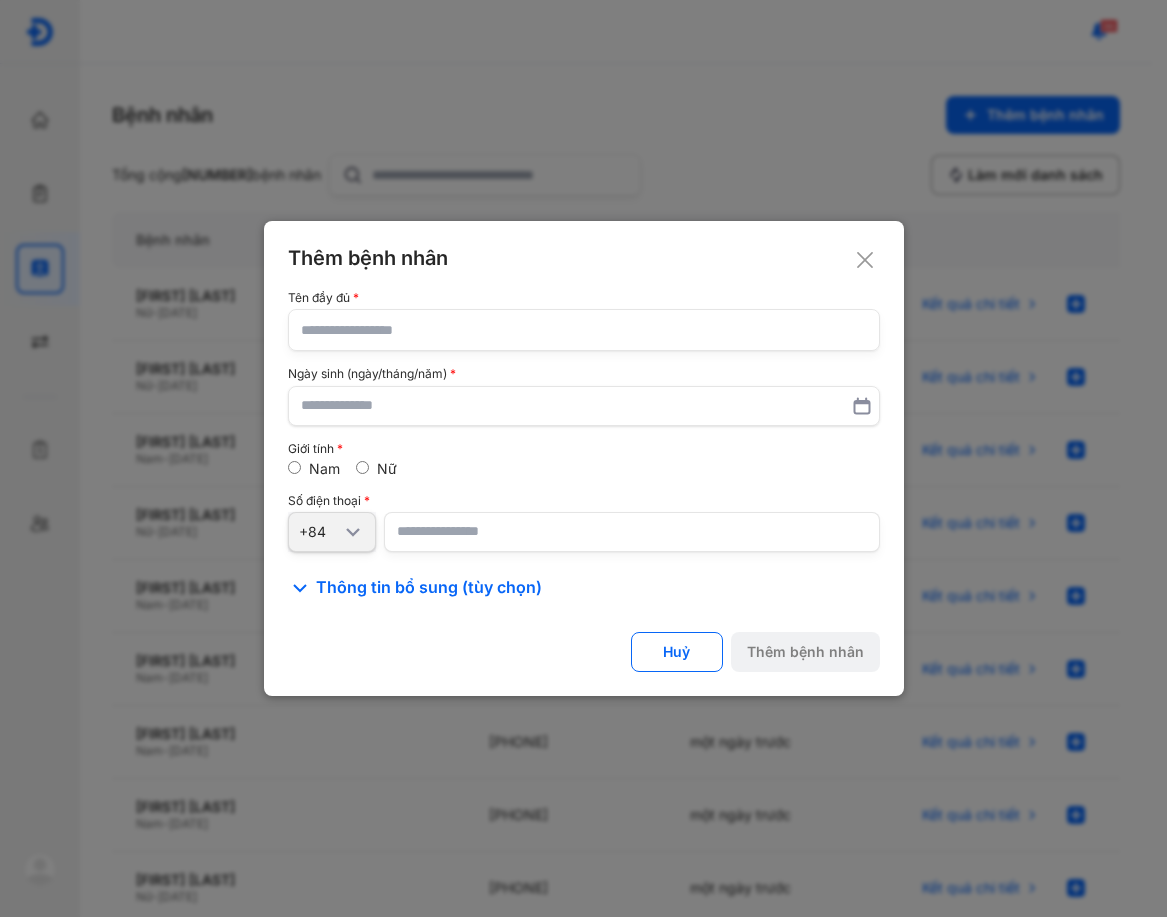 click 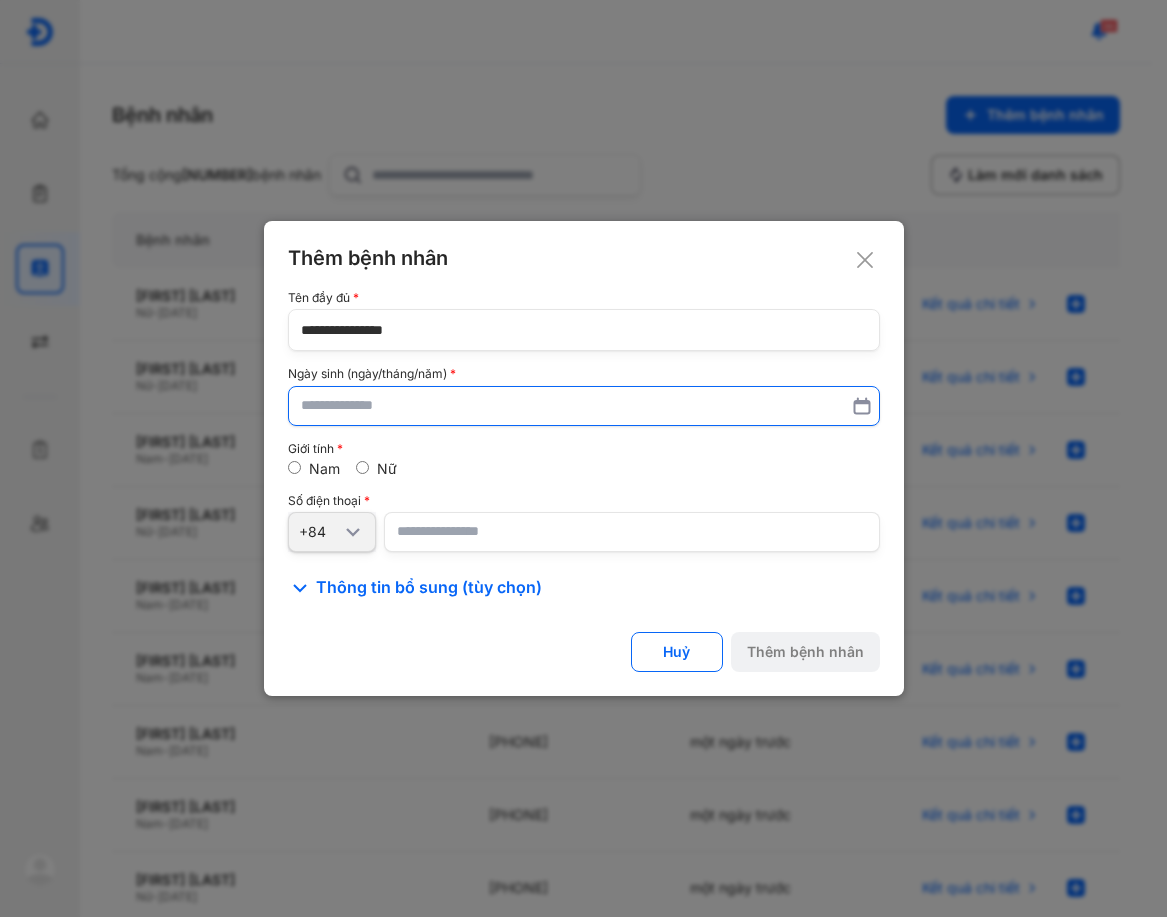 type on "**********" 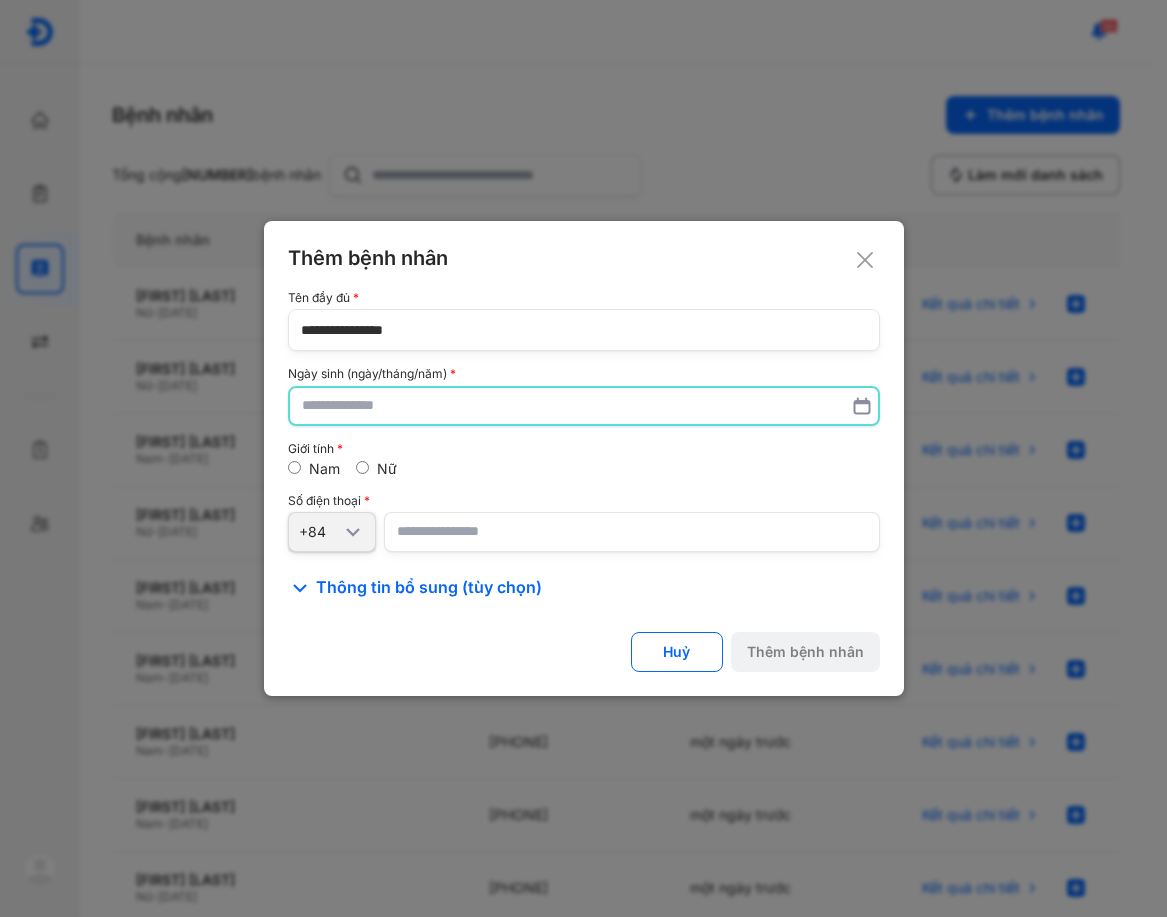 click at bounding box center (584, 406) 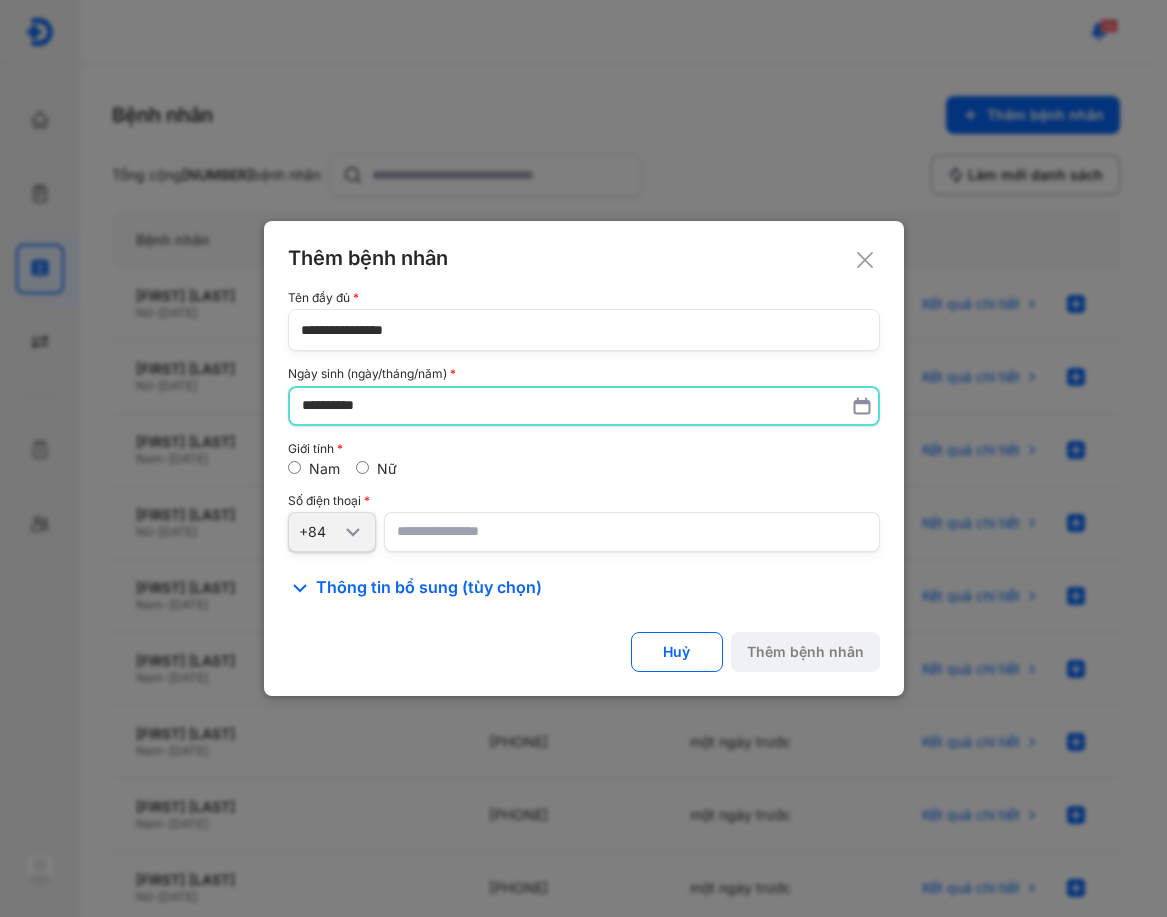 type on "**********" 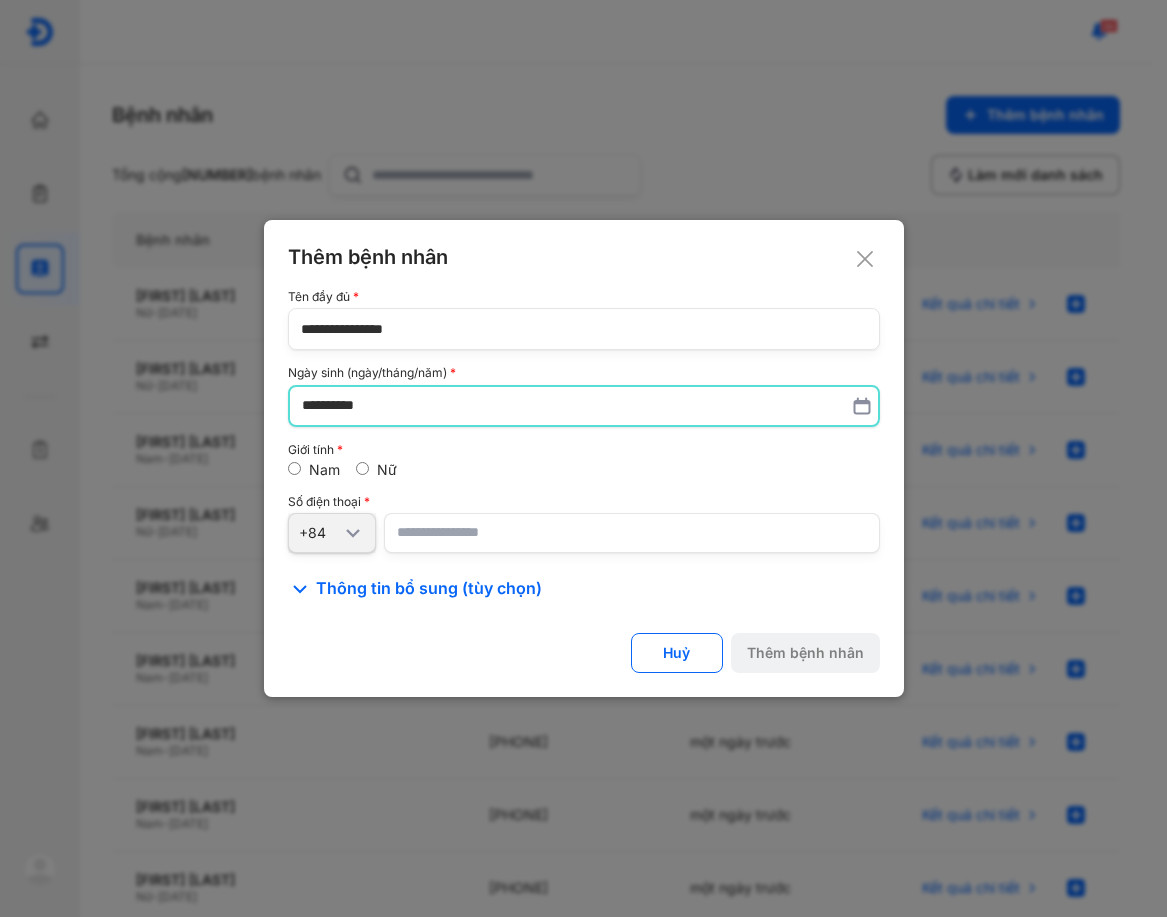 click at bounding box center [632, 533] 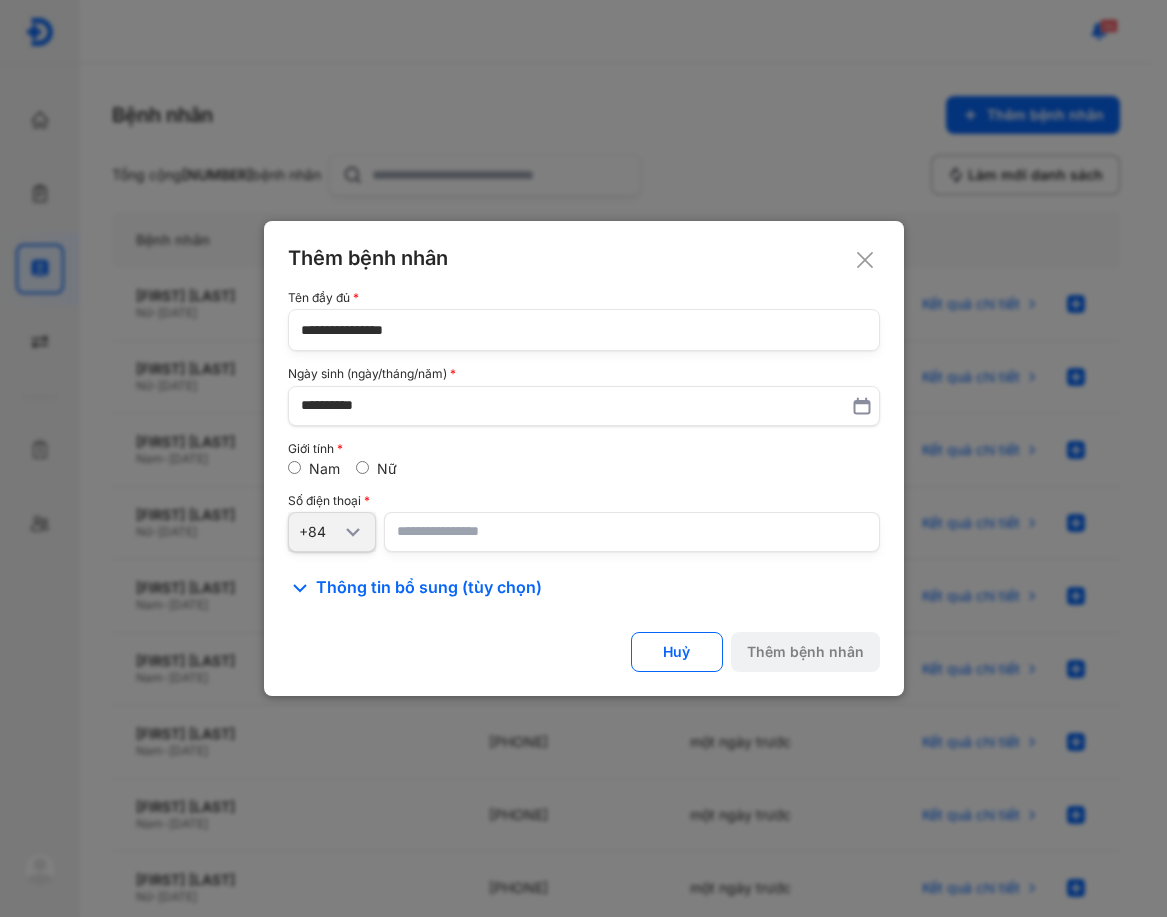 click at bounding box center [632, 532] 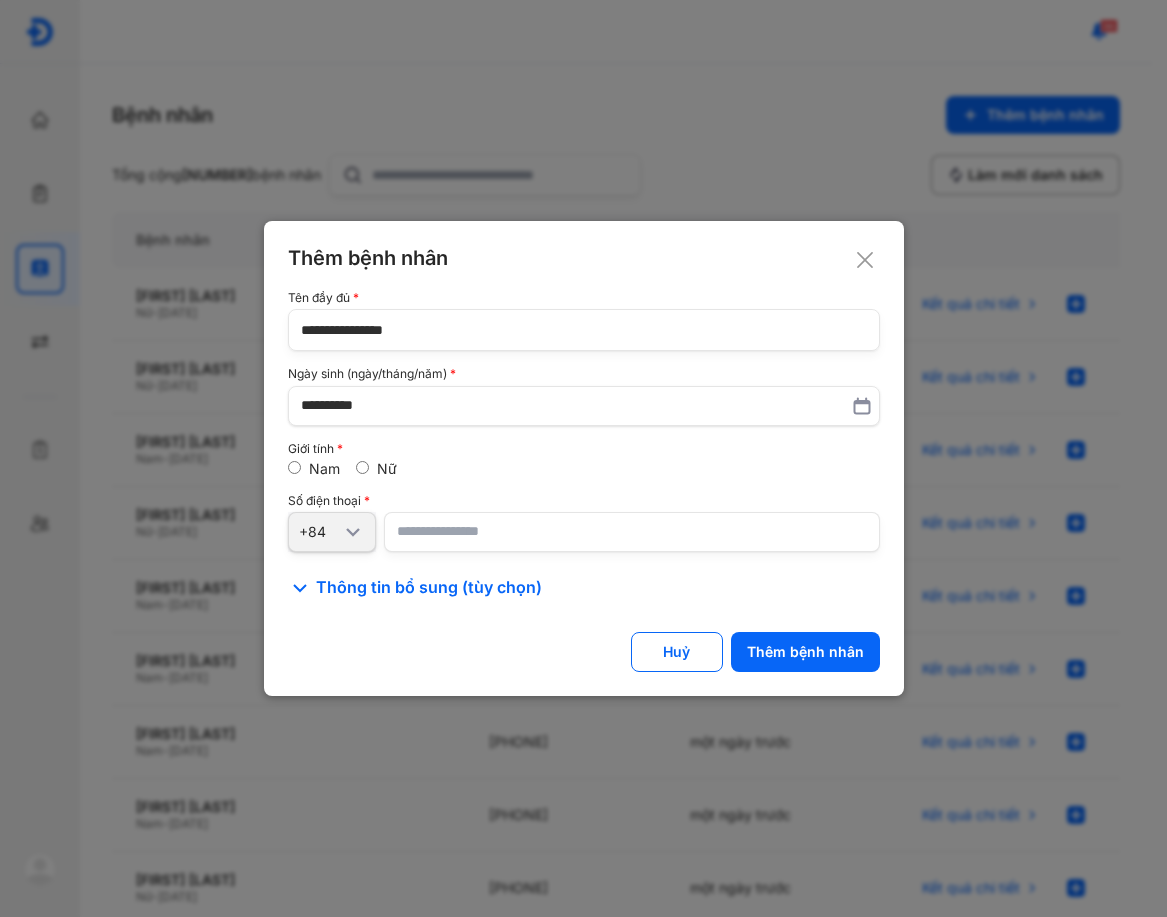 type on "**********" 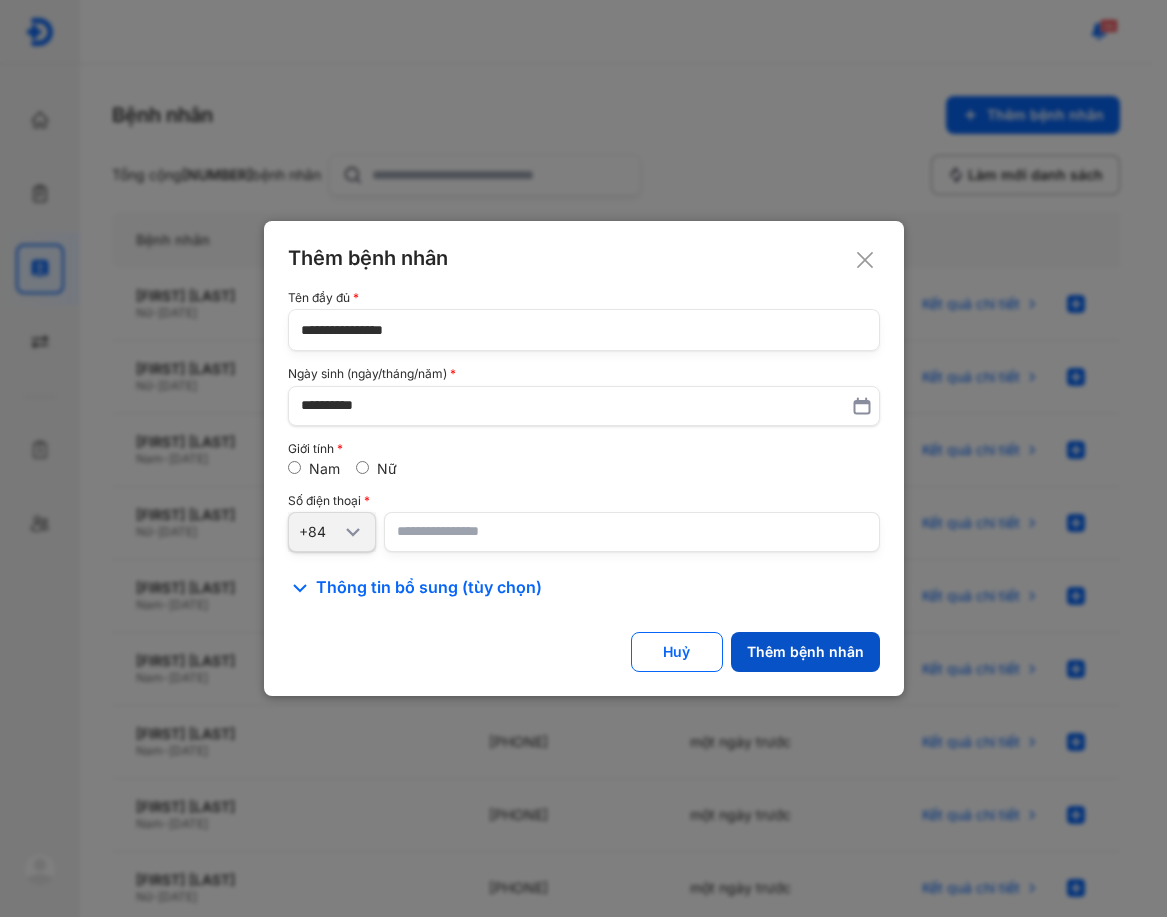 click on "Thêm bệnh nhân" 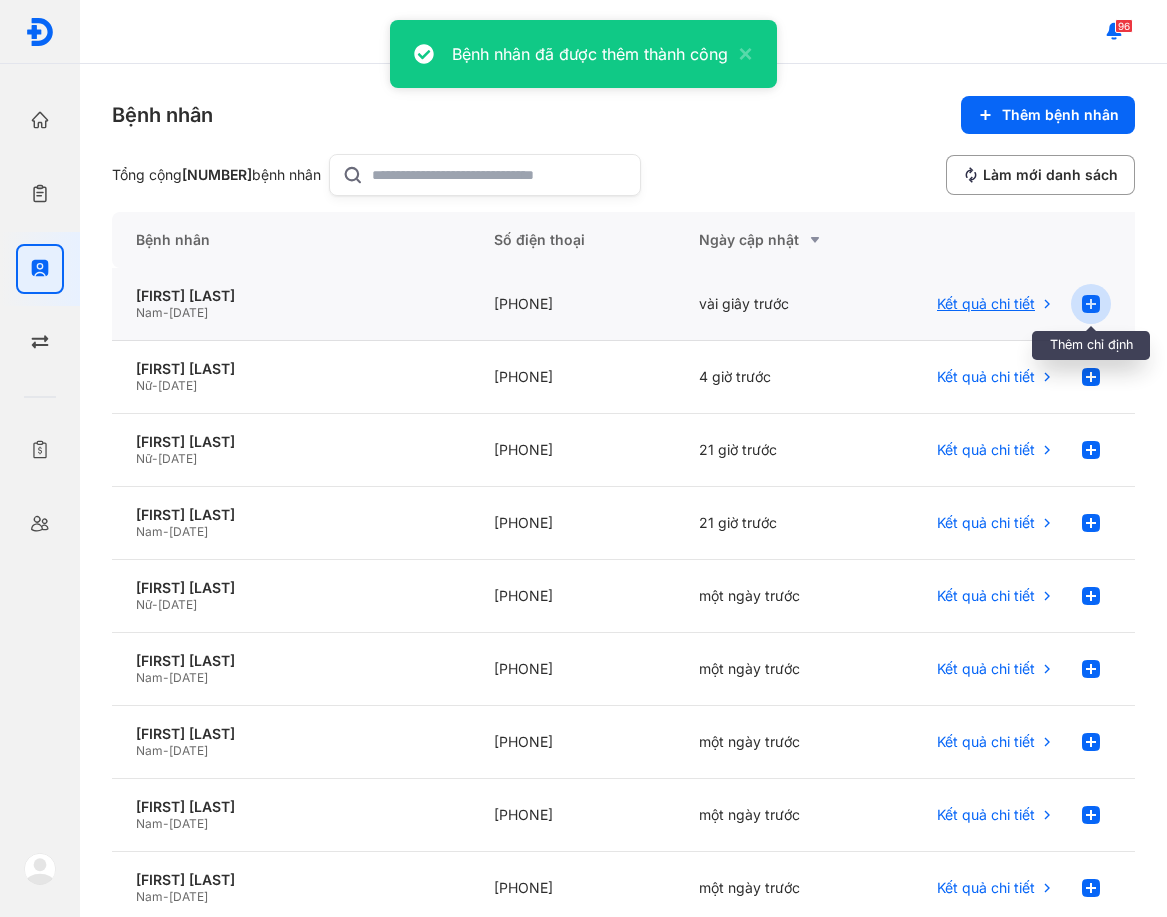 click 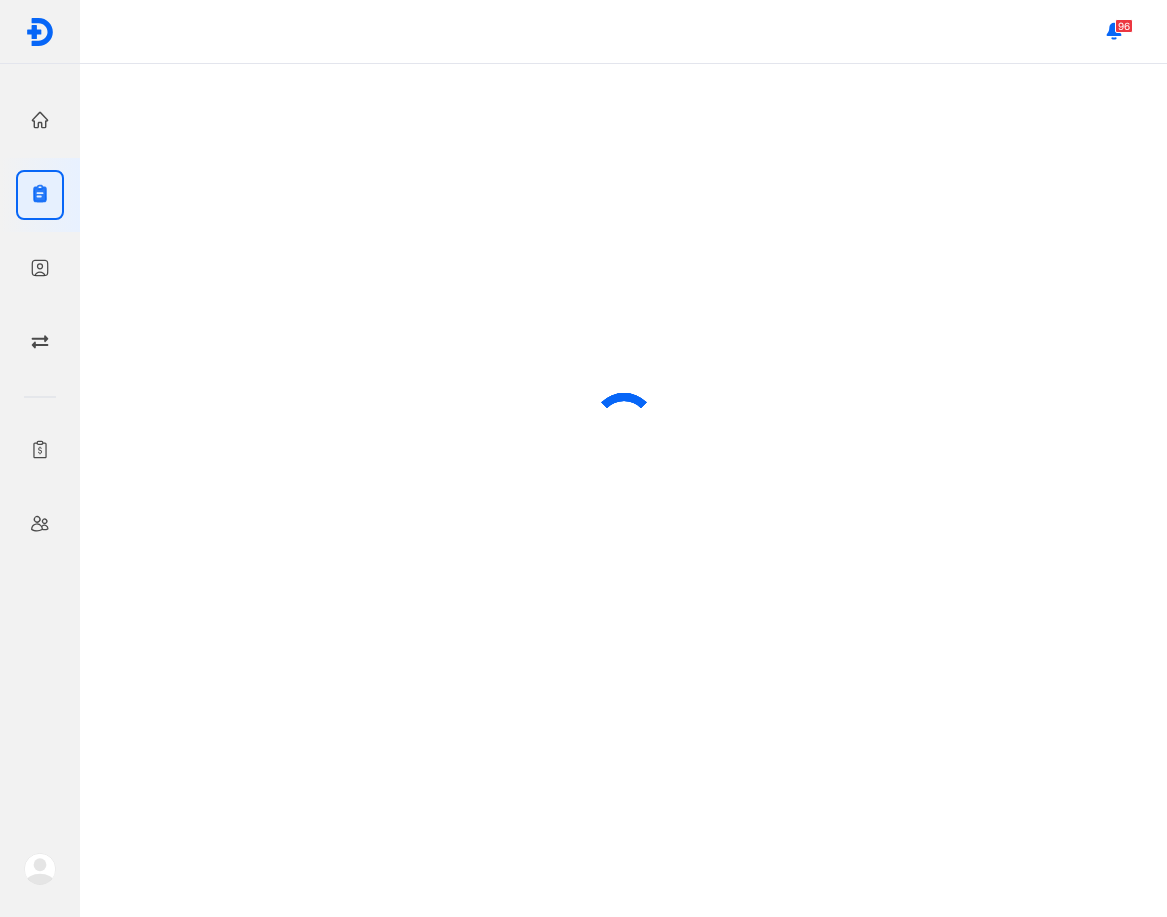 scroll, scrollTop: 0, scrollLeft: 0, axis: both 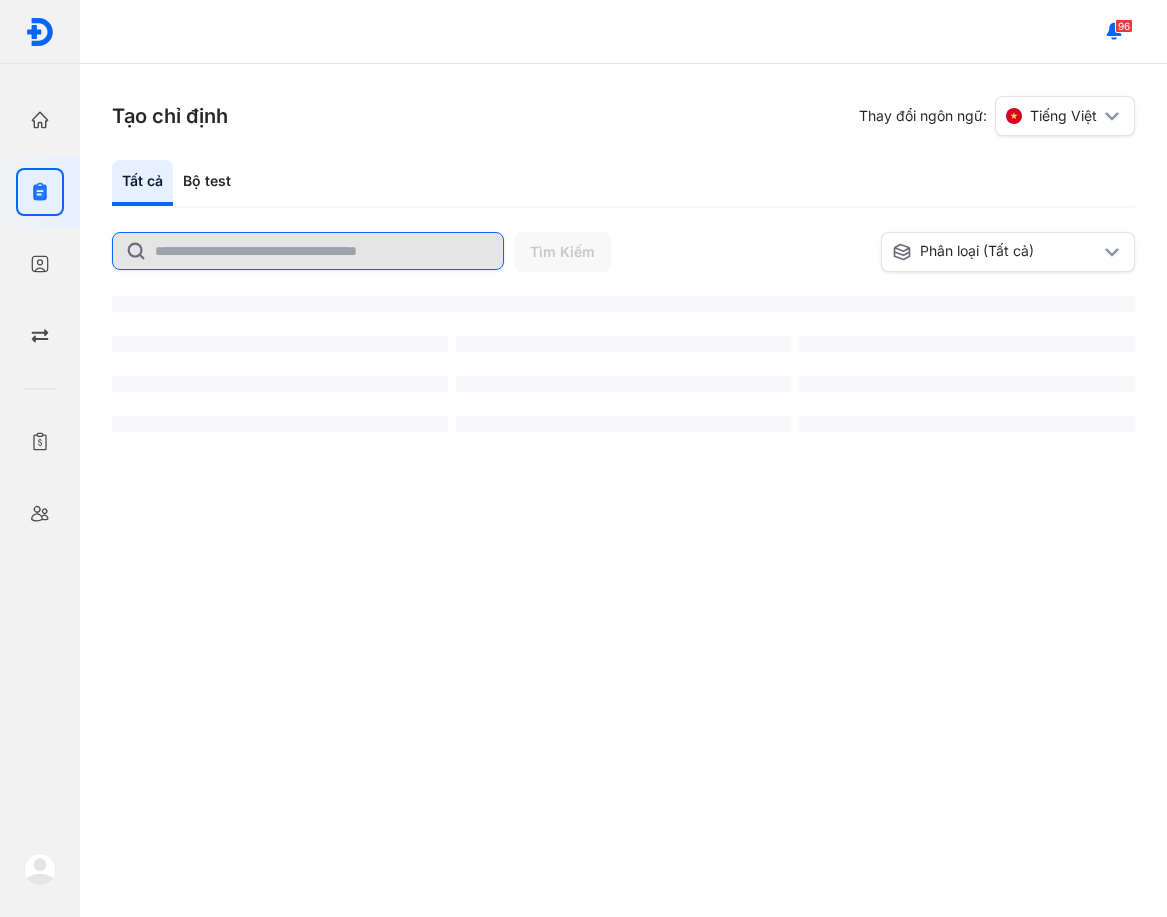 click 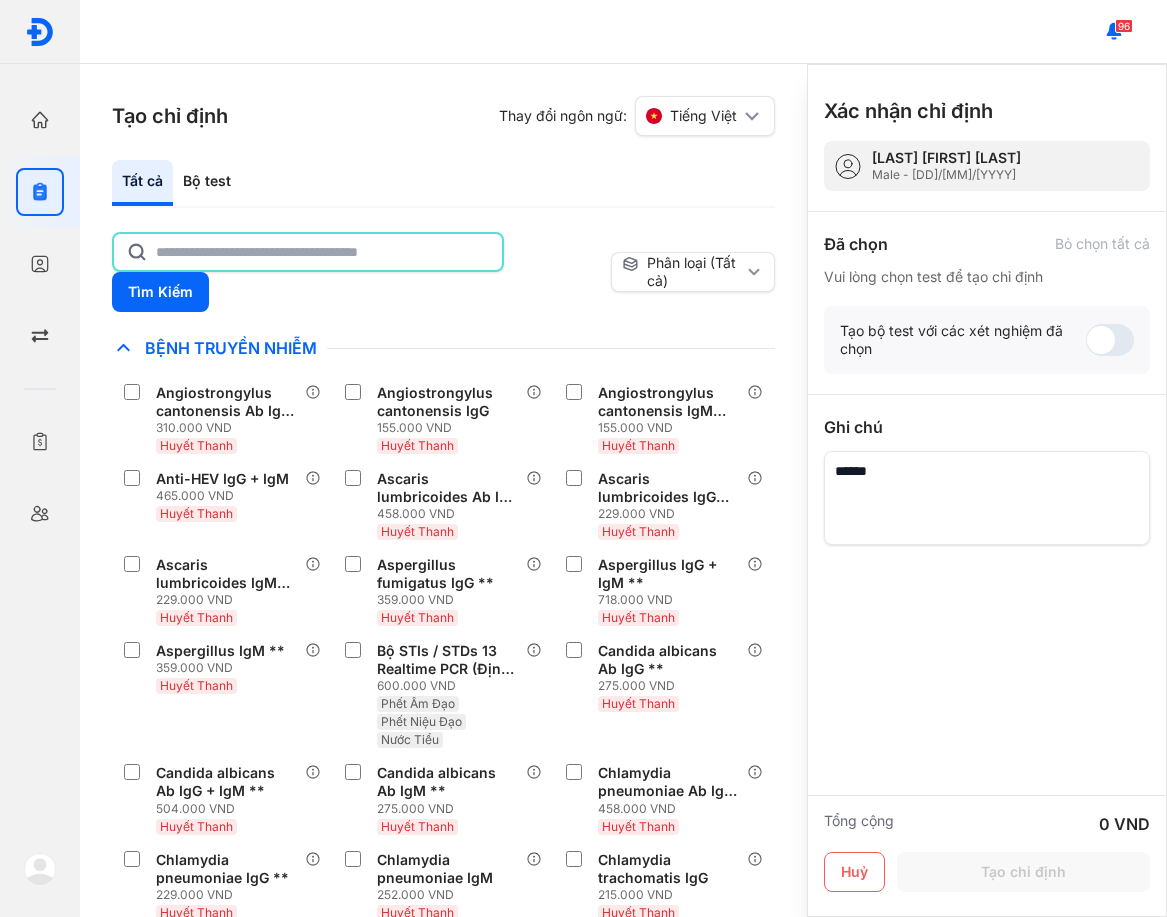 click 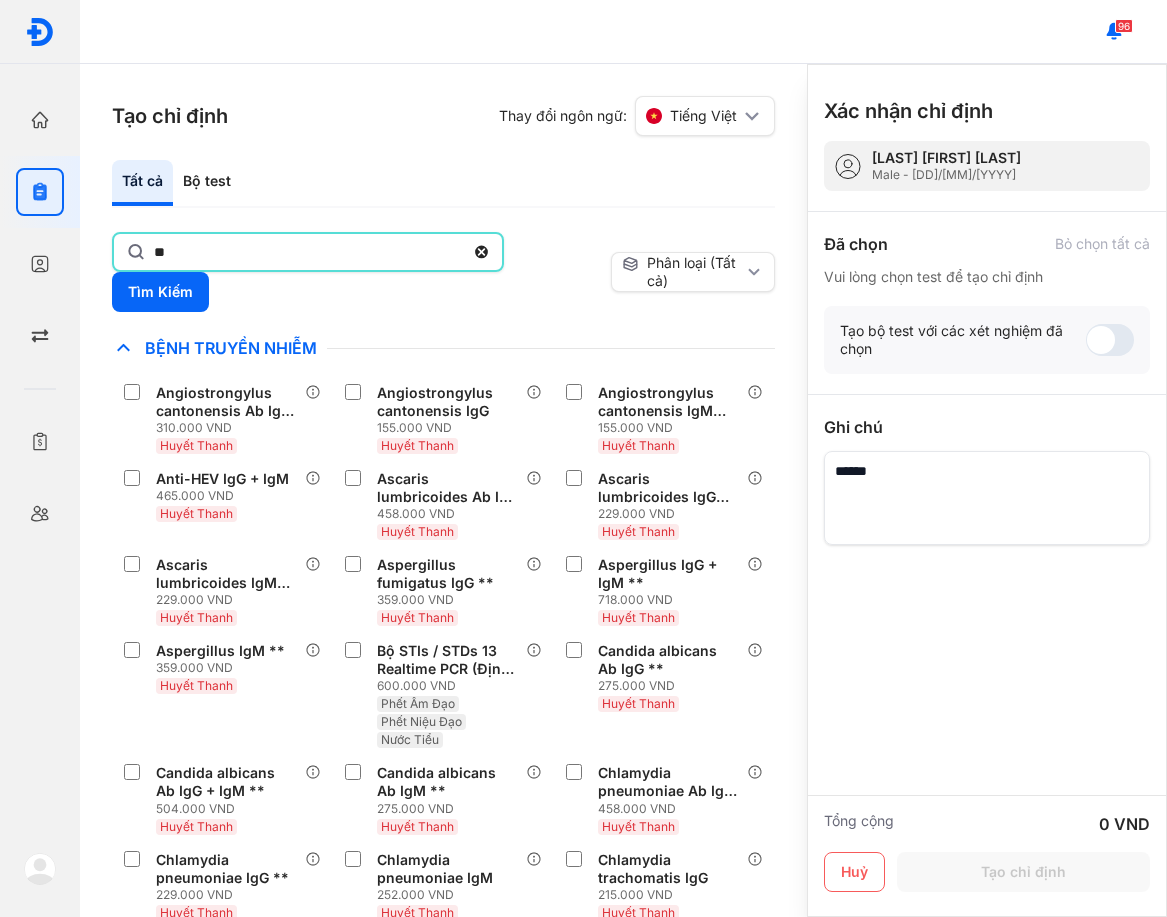 type on "*" 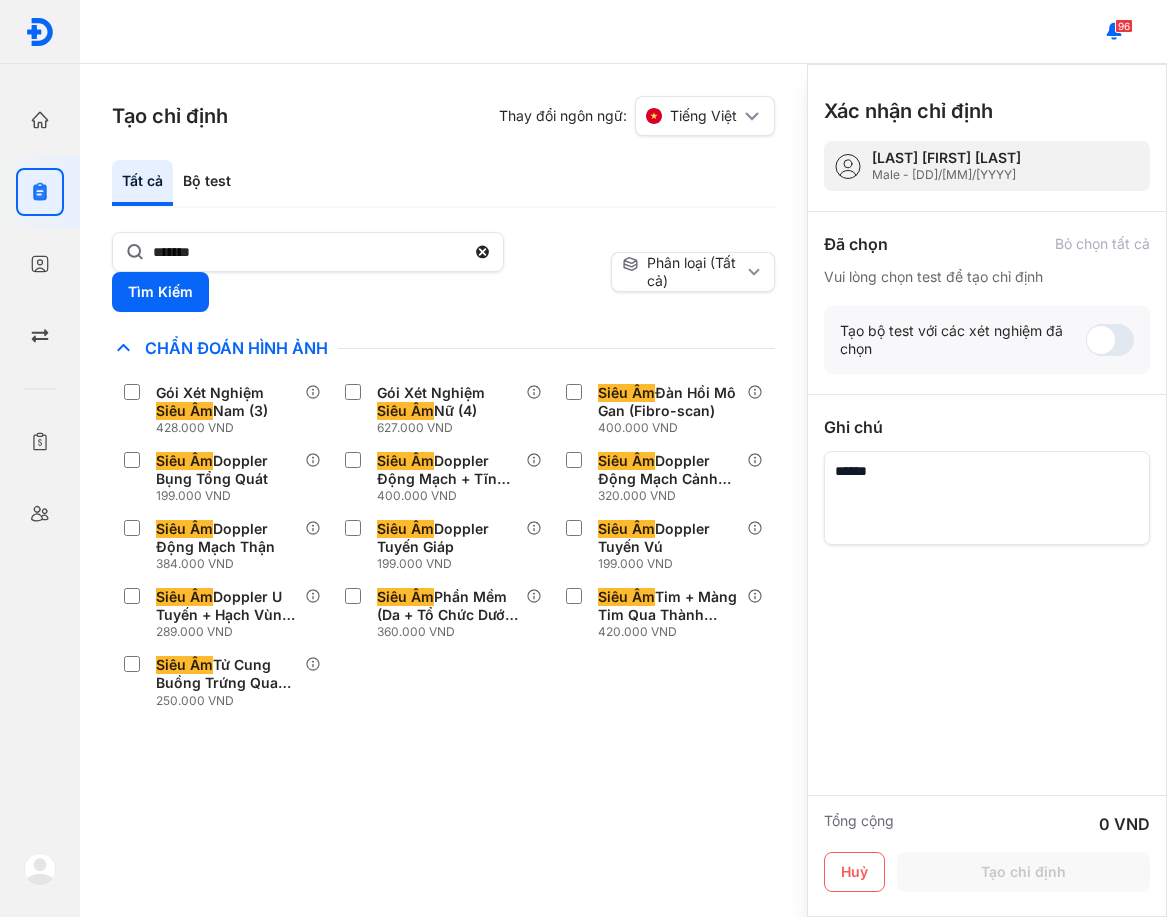 click on "Chỉ định nhiều nhất Bệnh Truyền Nhiễm Chẩn Đoán Hình Ảnh Gói Xét Nghiệm  Siêu Âm  Nam (3) 428.000 VND Gói Xét Nghiệm  Siêu Âm  Nữ (4) 627.000 VND Siêu Âm  Đàn Hồi Mô Gan (Fibro-scan) 400.000 VND Siêu Âm  Doppler Bụng Tổng Quát 199.000 VND Siêu Âm  Doppler Động Mạch + Tĩnh Mạch Chi Dưới 400.000 VND Siêu Âm  Doppler Động Mạch Cảnh Ngoài Sọ 320.000 VND Siêu Âm  Doppler Động Mạch Thận 384.000 VND Siêu Âm  Doppler Tuyến Giáp 199.000 VND Siêu Âm  Doppler Tuyến Vú 199.000 VND Siêu Âm  Doppler U Tuyến + Hạch Vùng Cổ 289.000 VND Siêu Âm  Phần Mềm (Da + Tổ Chức Dưới Da + Cơ…) 360.000 VND Siêu Âm  Tim + Màng Tim Qua Thành Ngực 420.000 VND Siêu Âm  Tử Cung Buồng Trứng Qua Đường Âm Đạo 250.000 VND Chất Gây Nghiện COVID Di Truyền Dị Ứng Điện Di Độc Chất Đông Máu Gan Hô Hấp Huyết Học Khác Ký Sinh Trùng Nội Tiết Tố & Hóoc-môn Sản Phụ Khoa STIs" at bounding box center (443, 626) 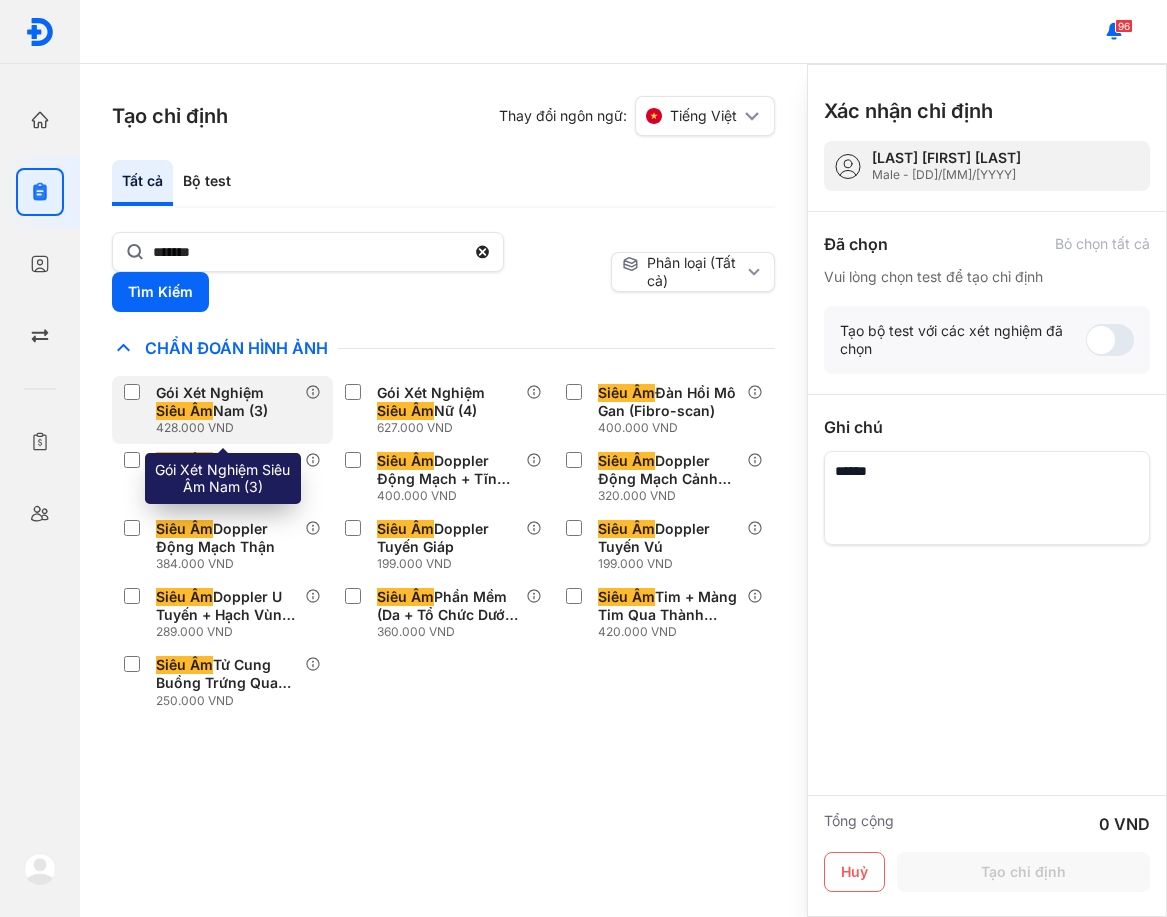 click on "Gói Xét Nghiệm  Siêu Âm  Nam (3)" at bounding box center [226, 402] 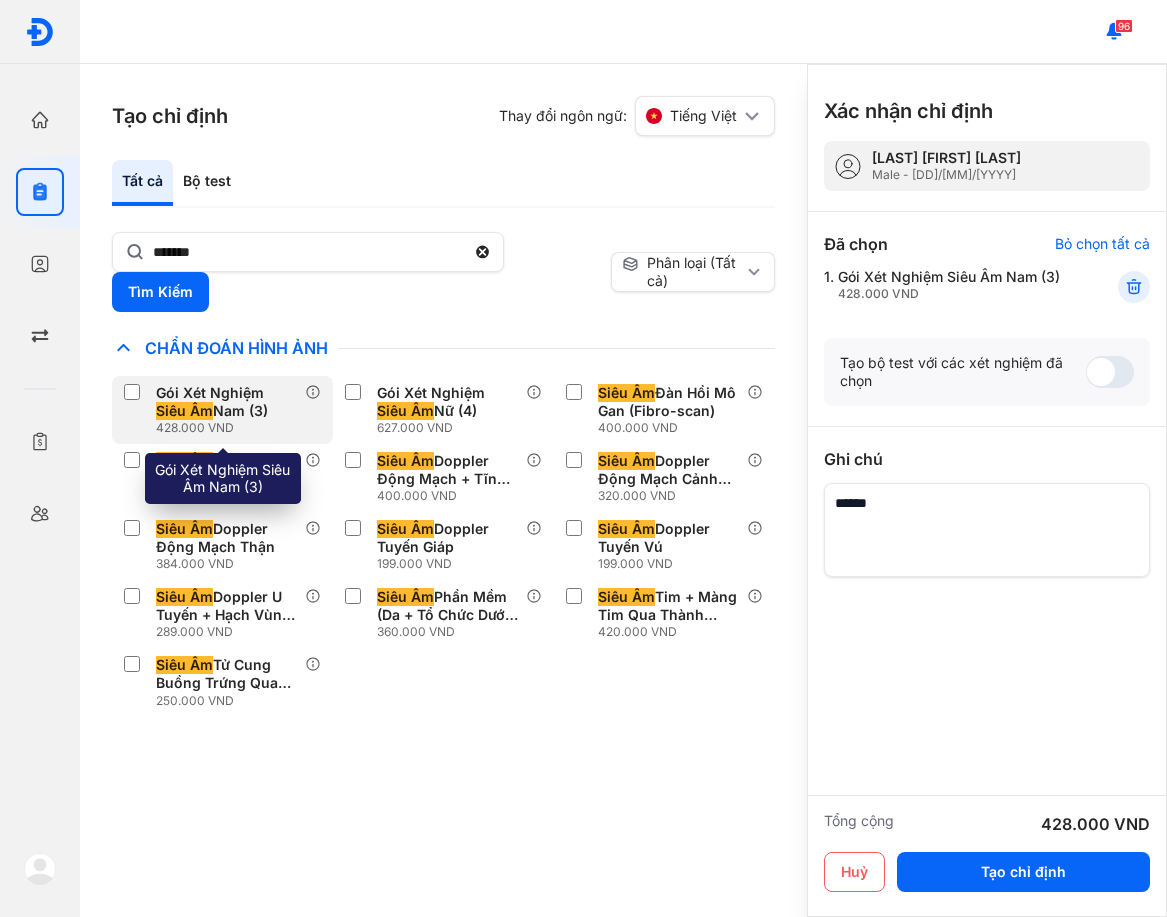 click on "Gói Xét Nghiệm  Siêu Âm  Nam (3)" at bounding box center [226, 402] 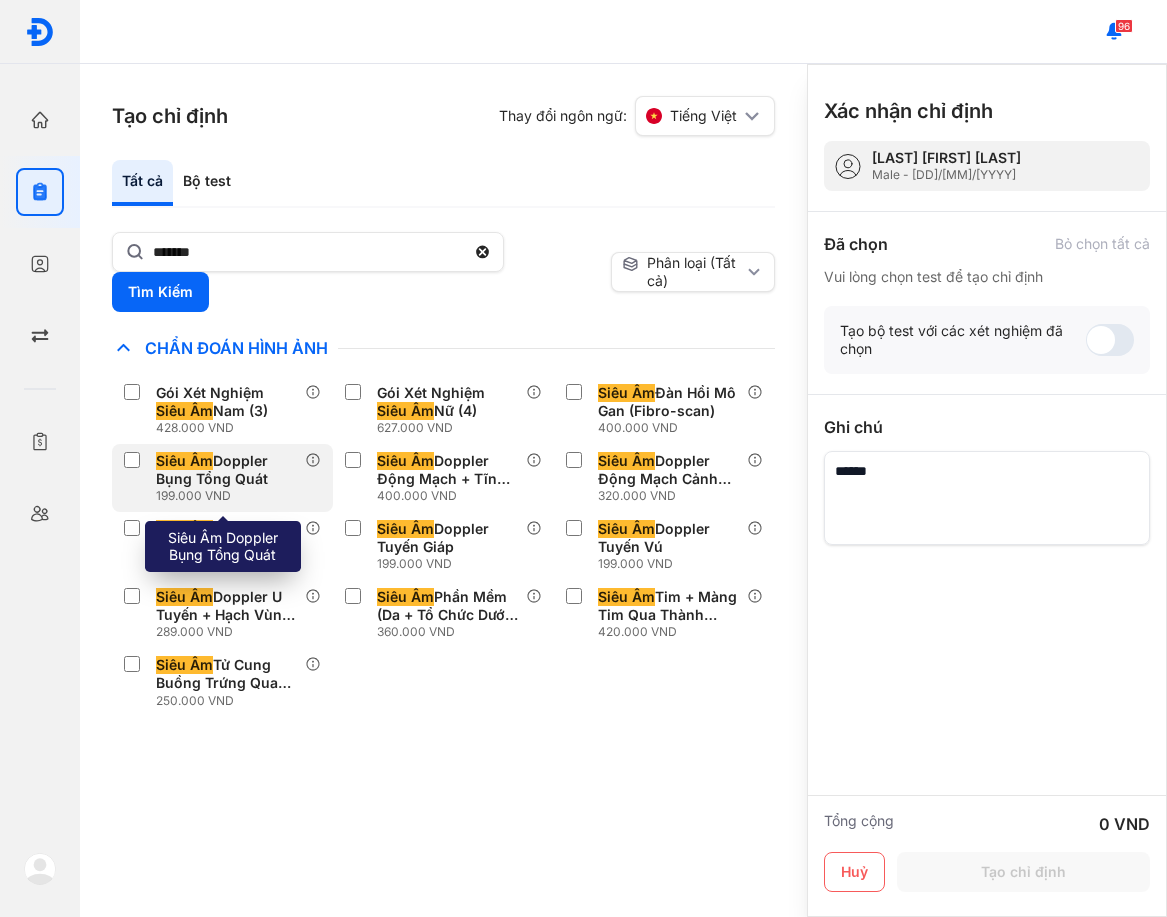 click on "Siêu Âm  Doppler Bụng Tổng Quát" at bounding box center (226, 470) 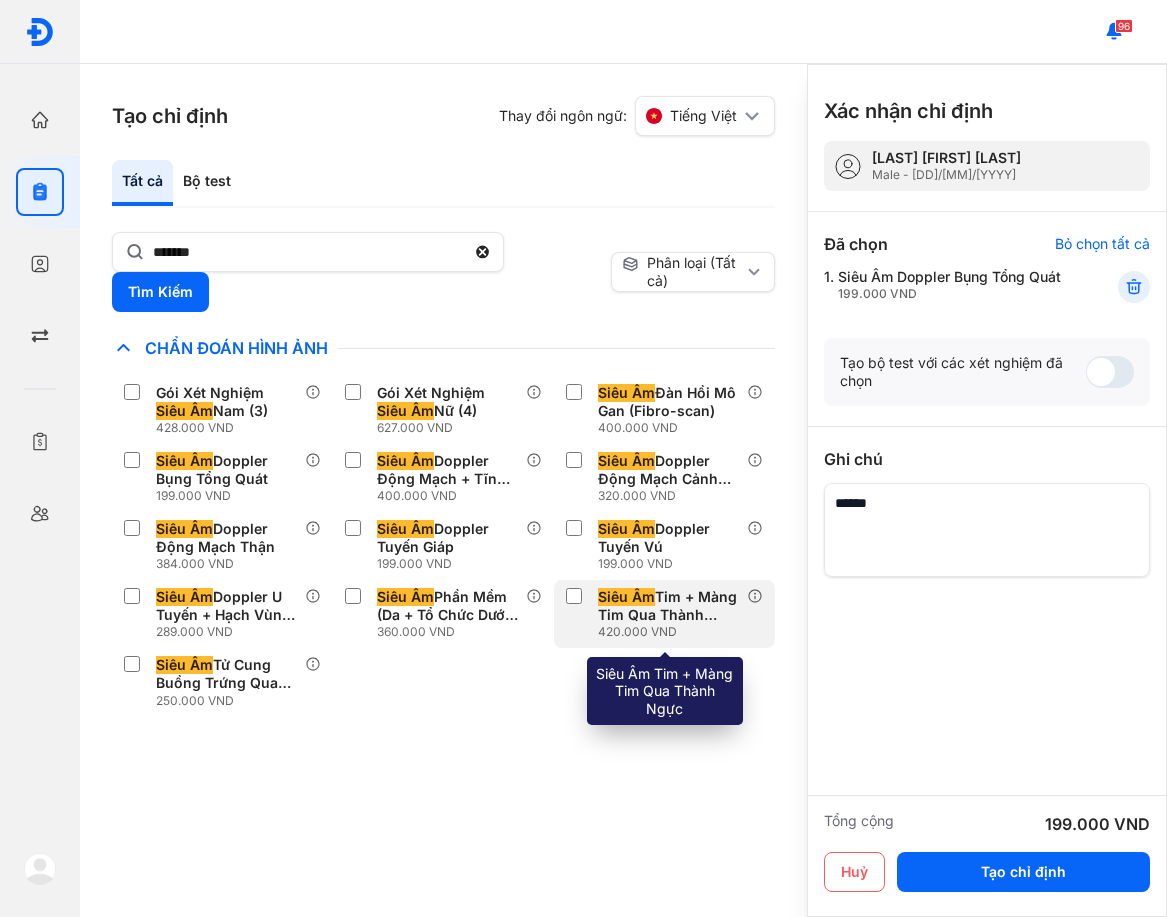 click on "Siêu Âm  Tim + Màng Tim Qua Thành Ngực" at bounding box center (668, 606) 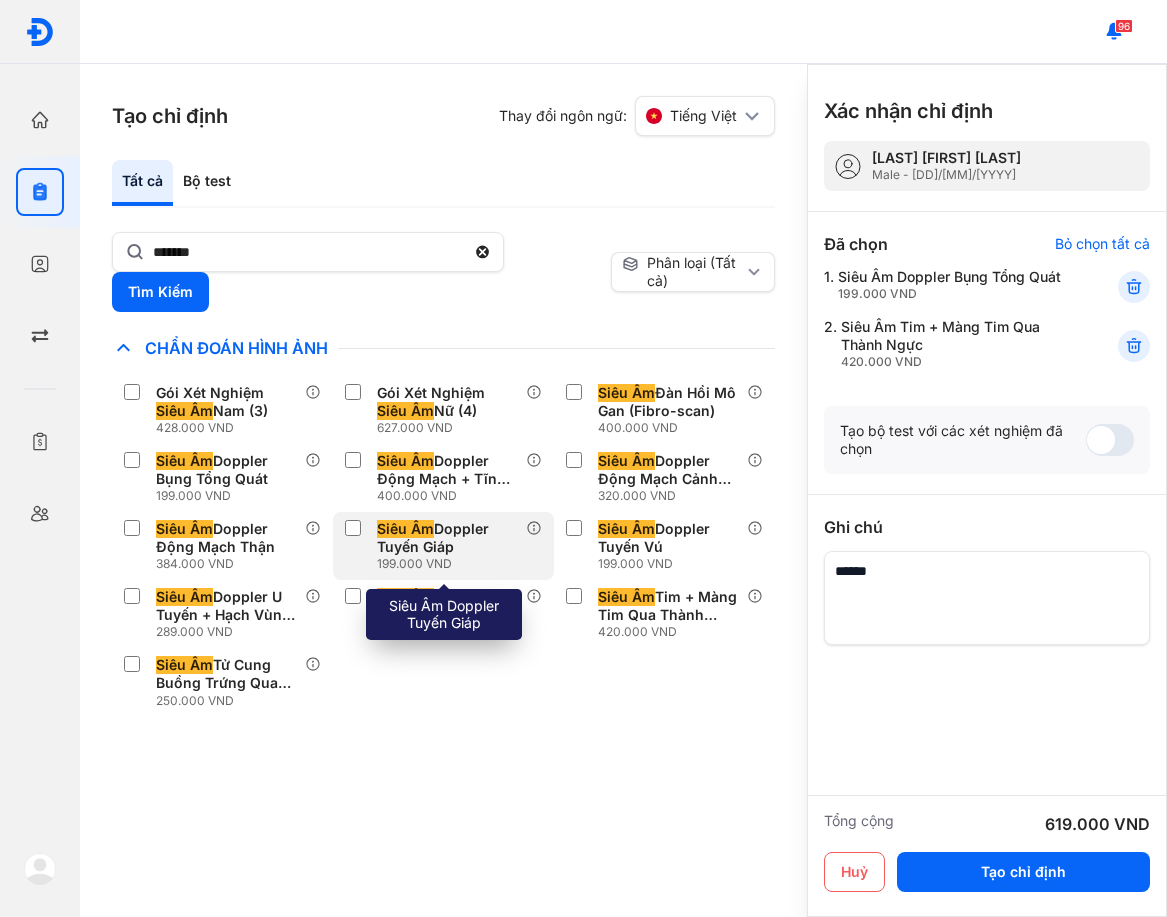 click on "Siêu Âm  Doppler Tuyến Giáp" at bounding box center [447, 538] 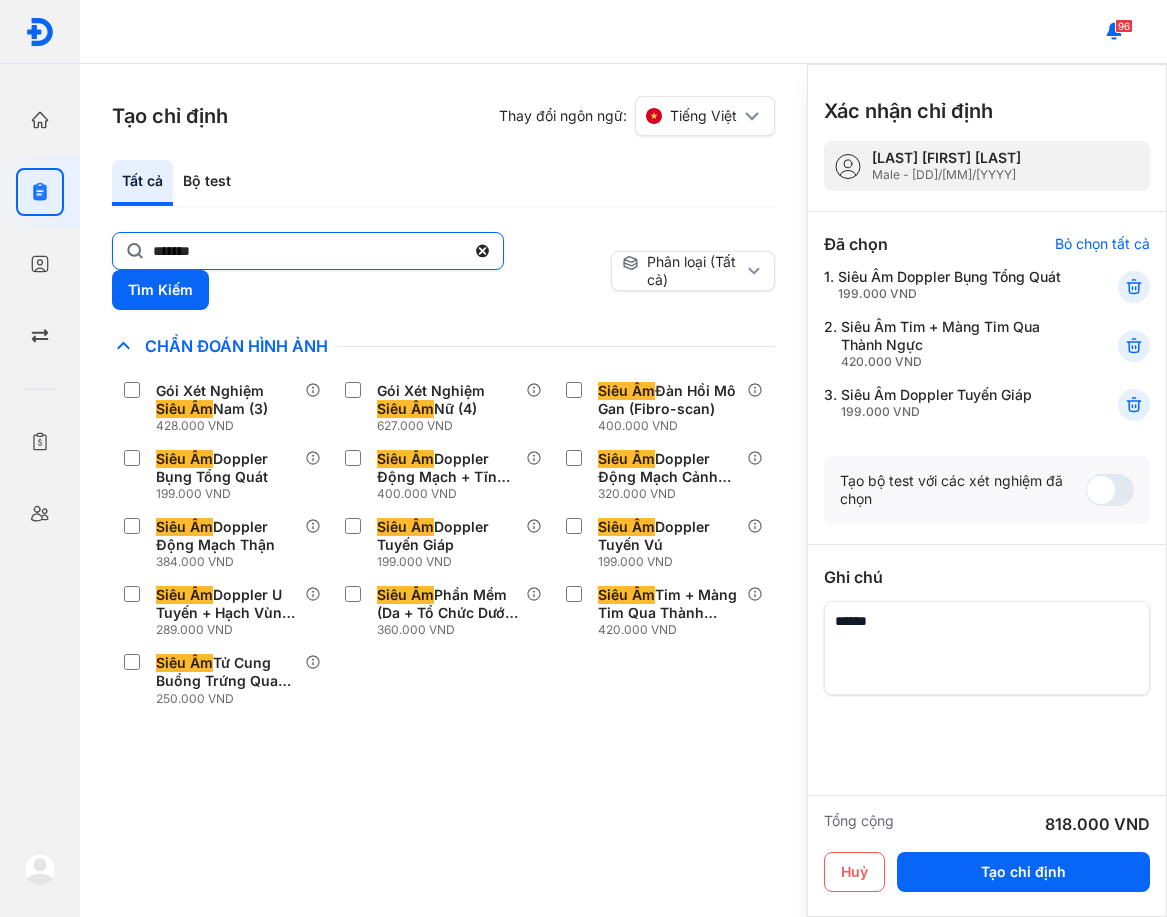 click on "*******" 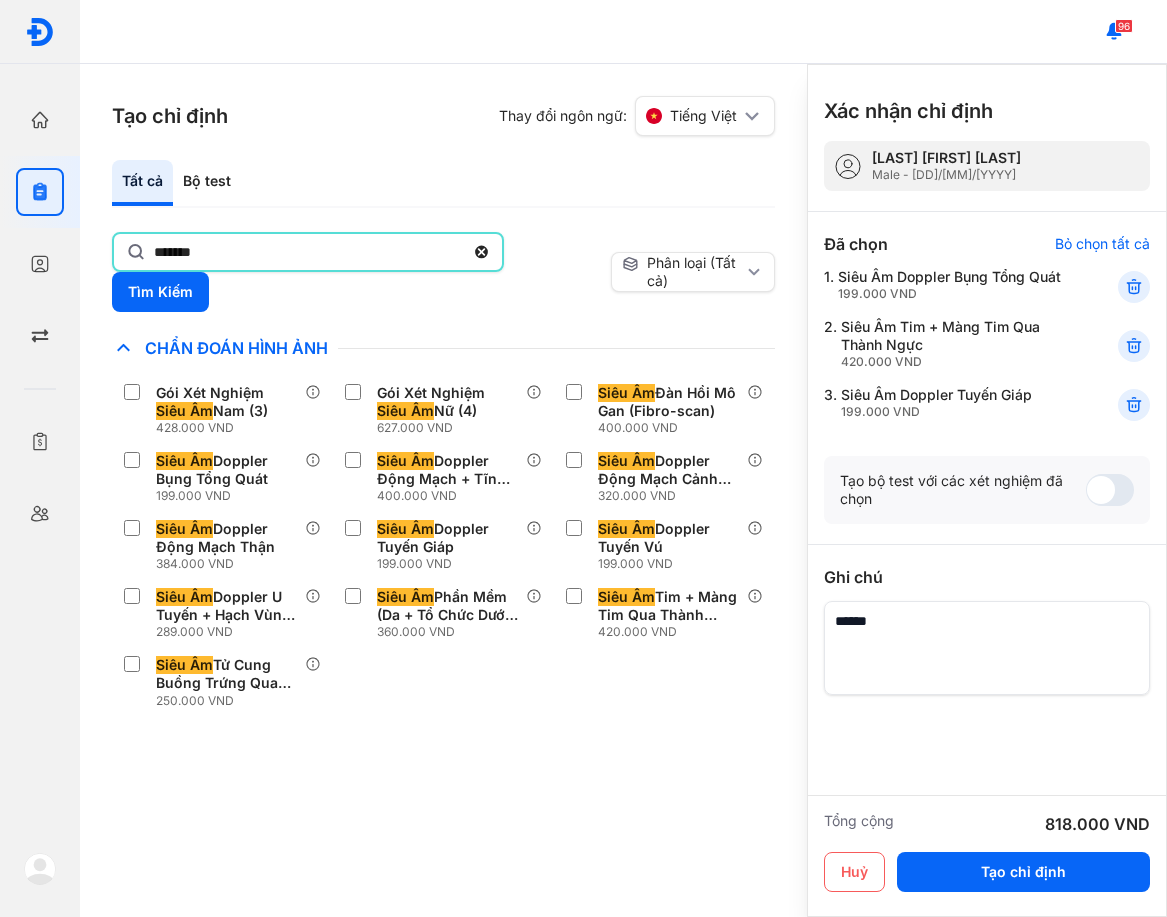click on "*******" 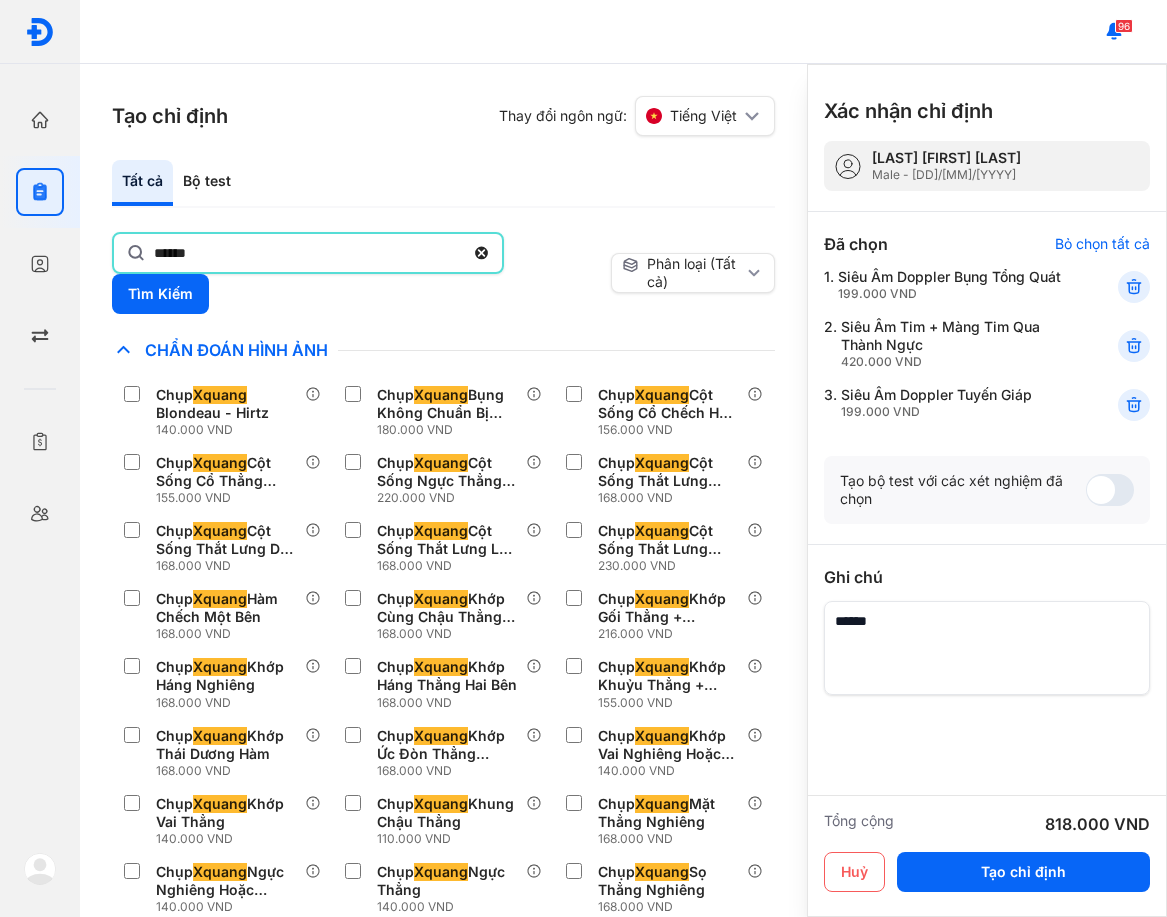 click on "Tất cả Bộ test" at bounding box center (443, 184) 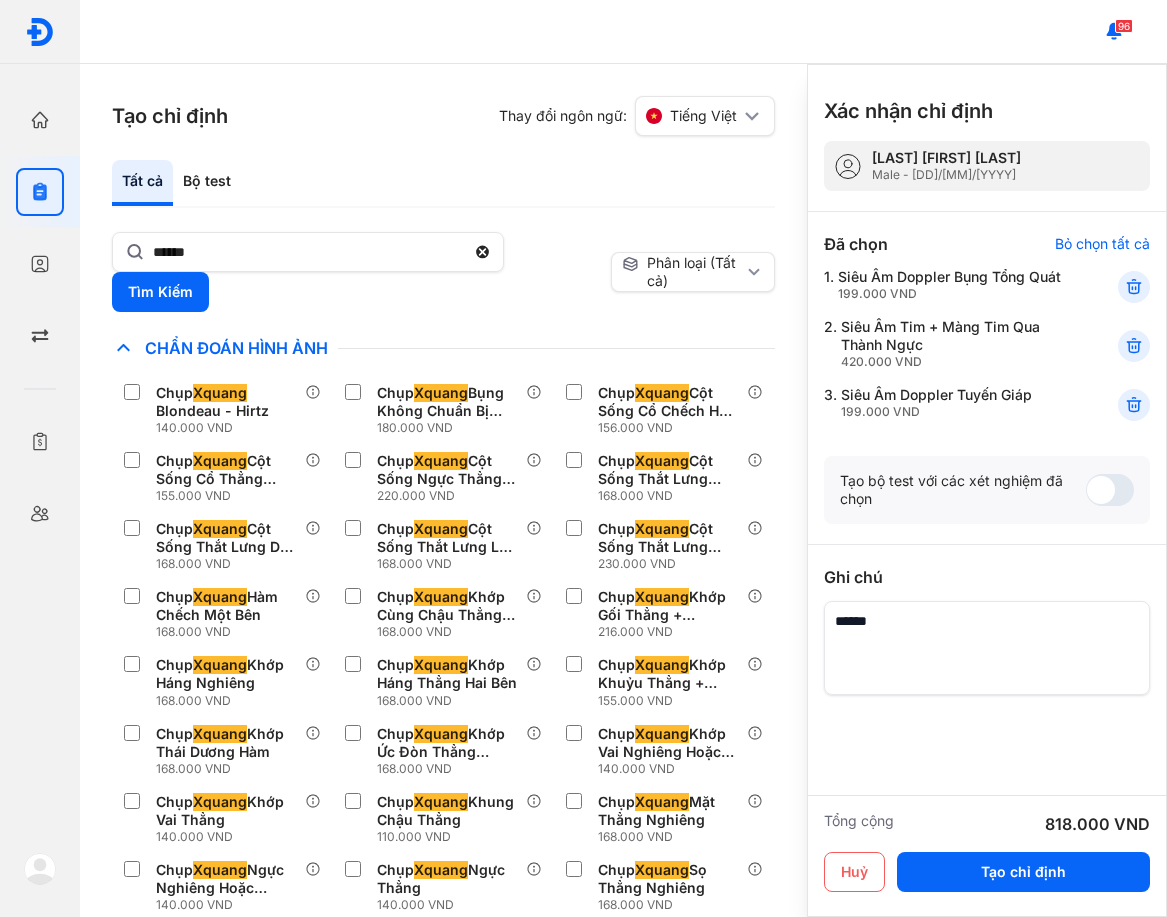 click on "****** Tìm Kiếm" at bounding box center [357, 272] 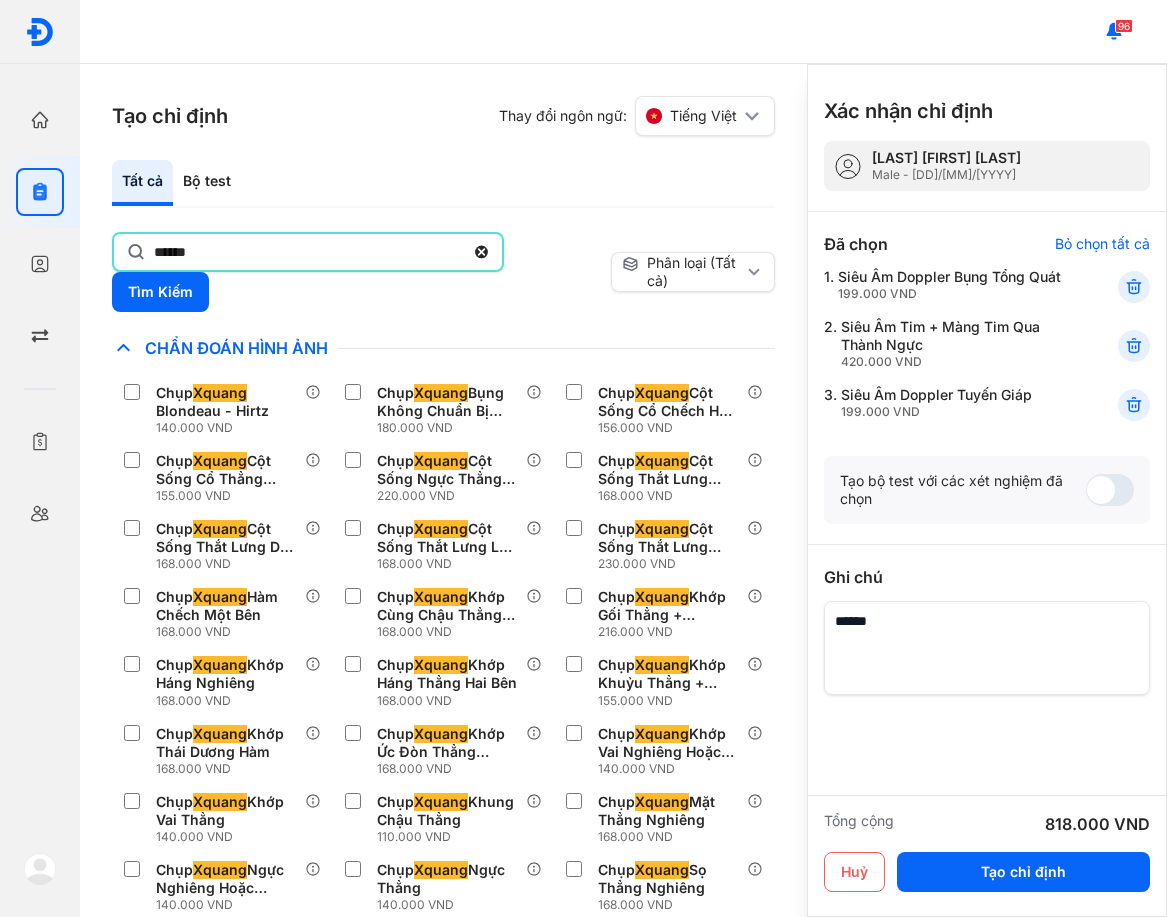 click on "******" 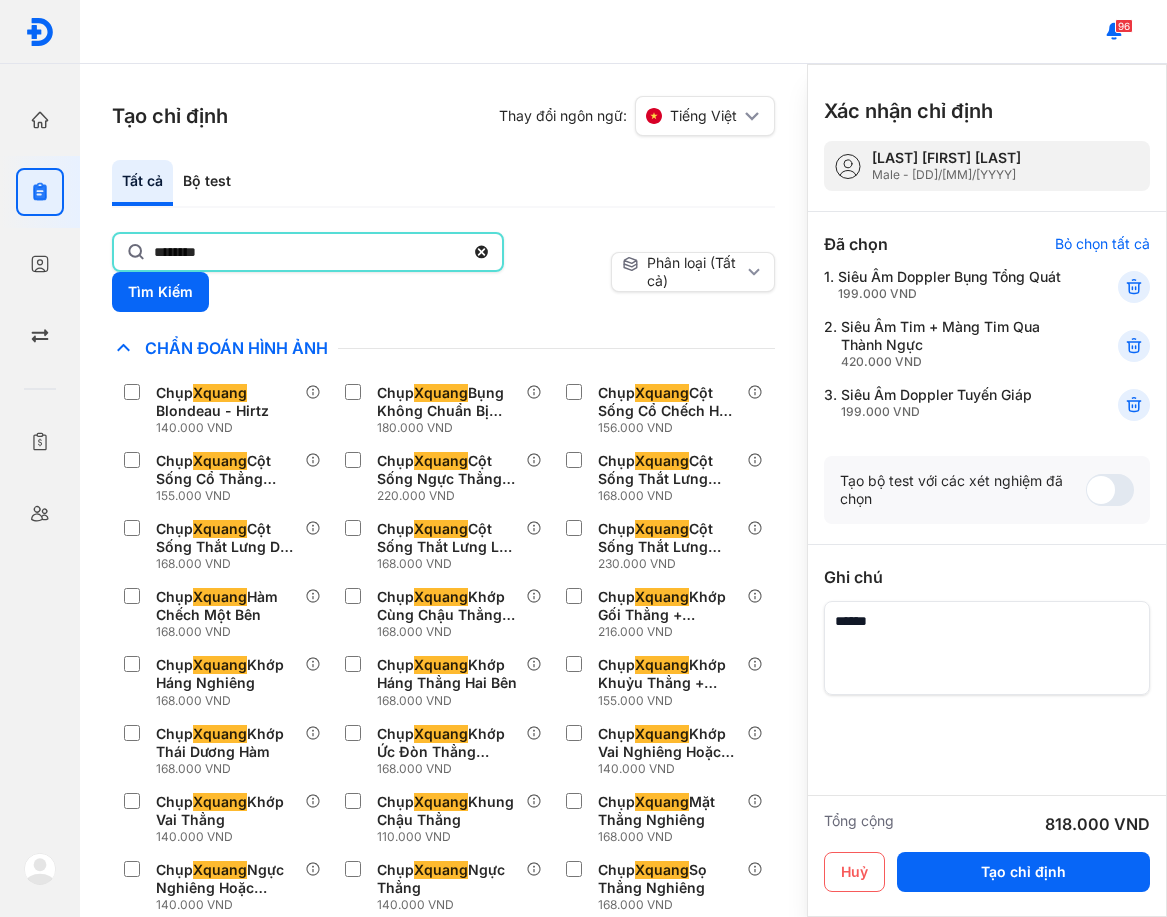 type on "********" 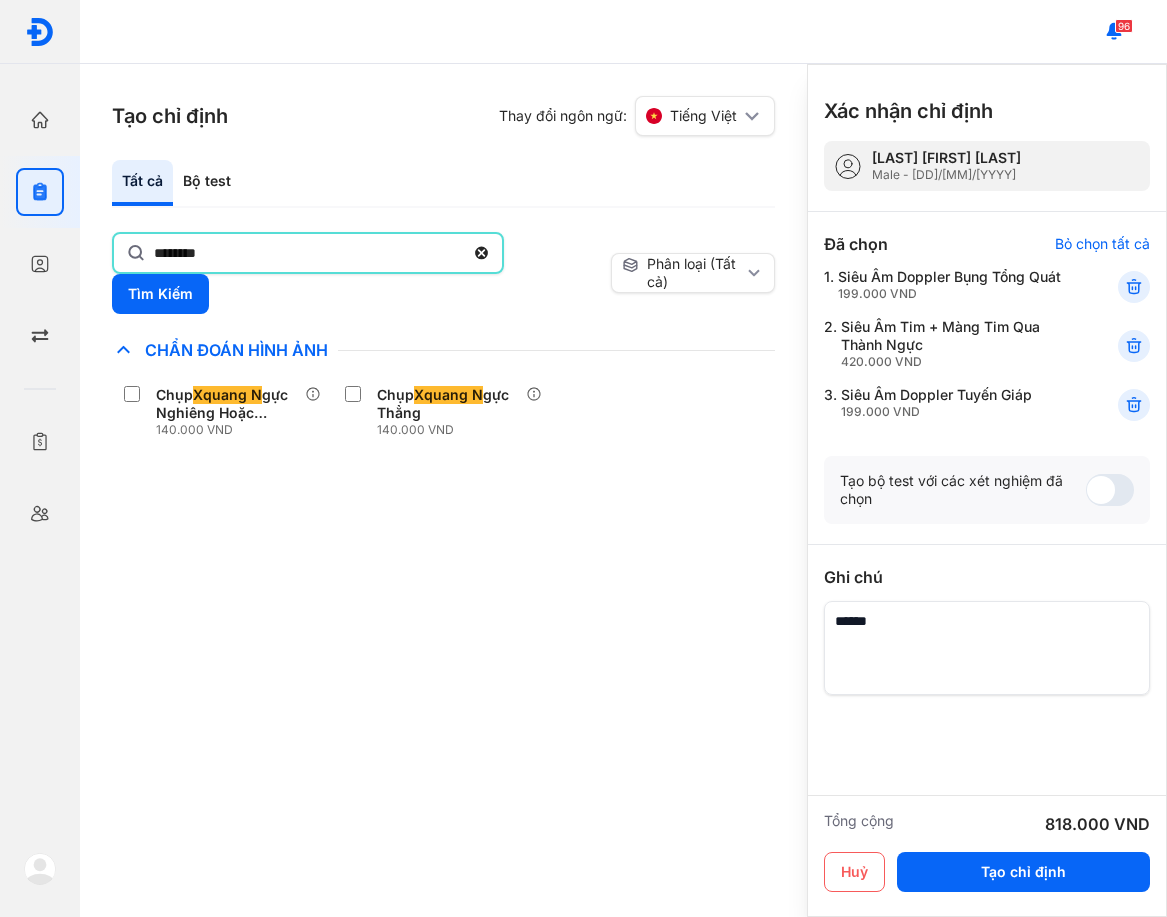drag, startPoint x: 657, startPoint y: 426, endPoint x: 326, endPoint y: 337, distance: 342.75647 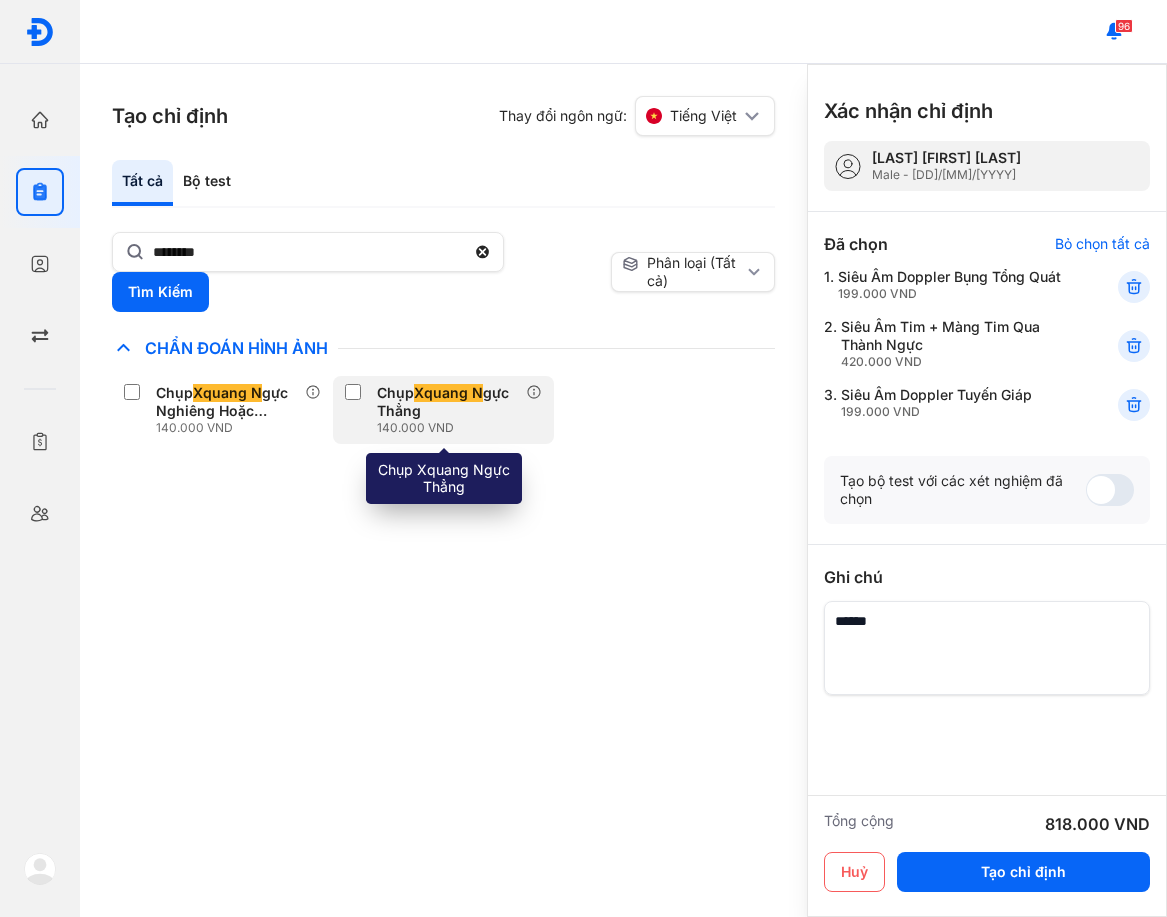 click on "Chụp  Xquang N gực Thẳng" at bounding box center (447, 402) 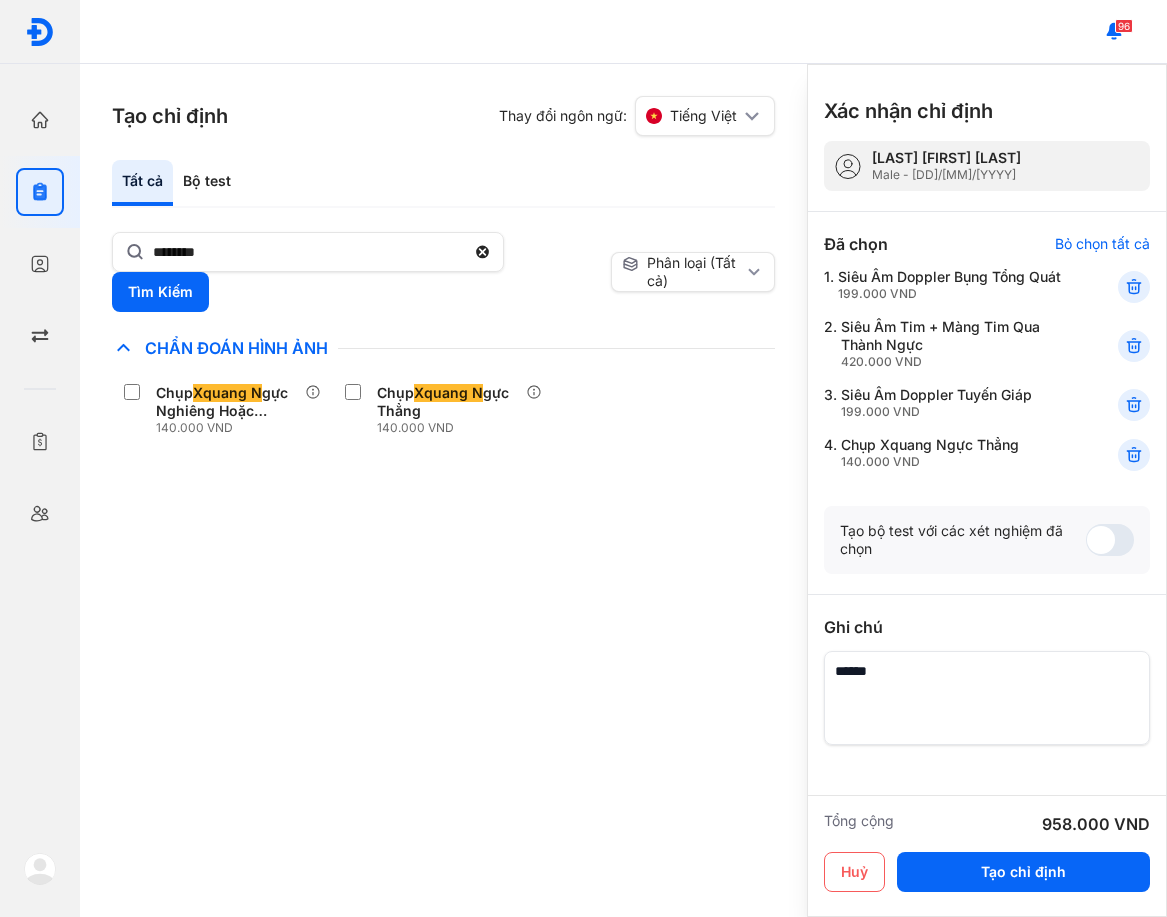 click on "Chỉ định nhiều nhất Bệnh Truyền Nhiễm Chẩn Đoán Hình Ảnh Chụp  Xquang N gực Nghiêng Hoặc Chếch Mỗi Bên 140.000 VND Chụp  Xquang N gực Thẳng 140.000 VND Chất Gây Nghiện COVID Di Truyền Dị Ứng Điện Di Độc Chất Đông Máu Gan Hô Hấp Huyết Học Khác Ký Sinh Trùng Nội Tiết Tố & Hóoc-môn Sản Phụ Khoa Sàng Lọc Tiền Sinh STIs Sức Khỏe Nam Giới Thận Tiểu Đường Tim Mạch Tổng Quát Tự Miễn Tuyến Giáp Ung Thư Vi Chất Vi Sinh Viêm Gan Yếu Tố Viêm" at bounding box center (443, 626) 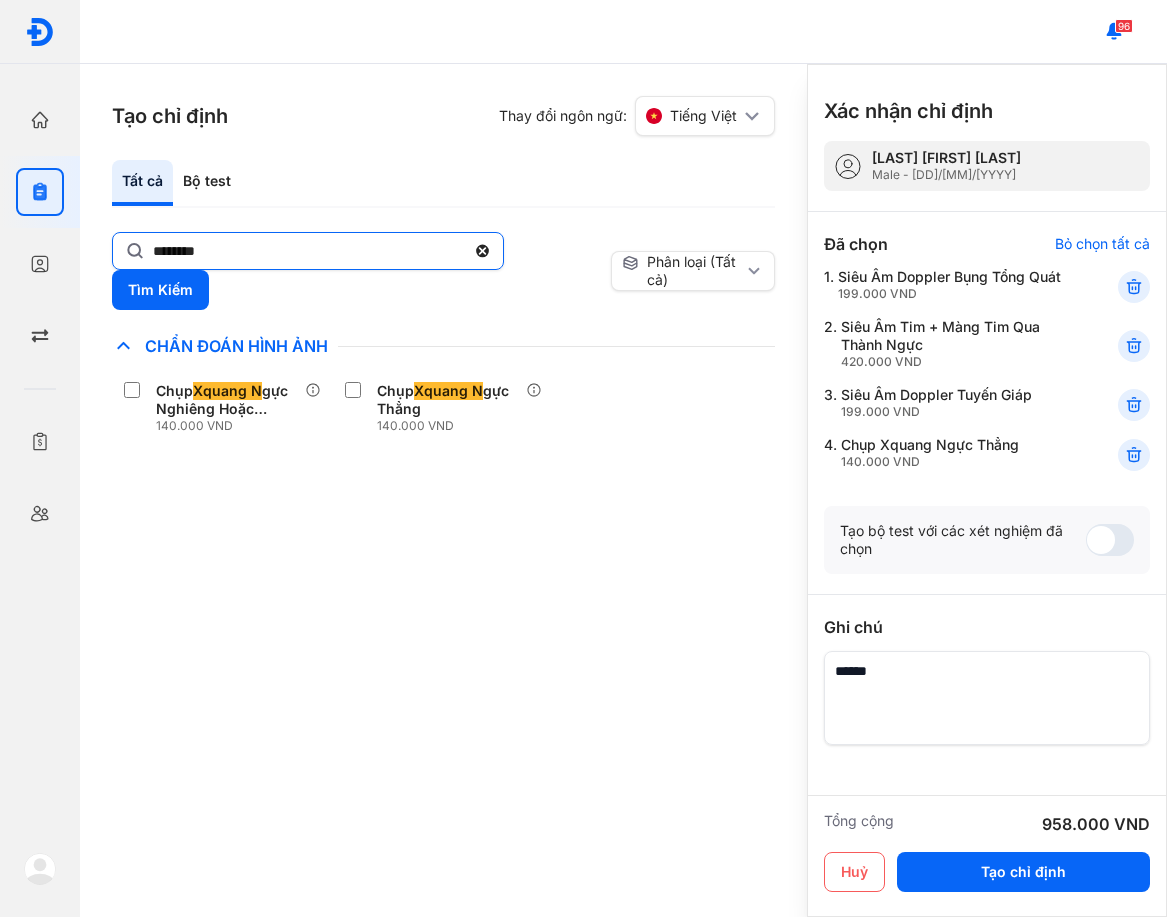 click on "********" 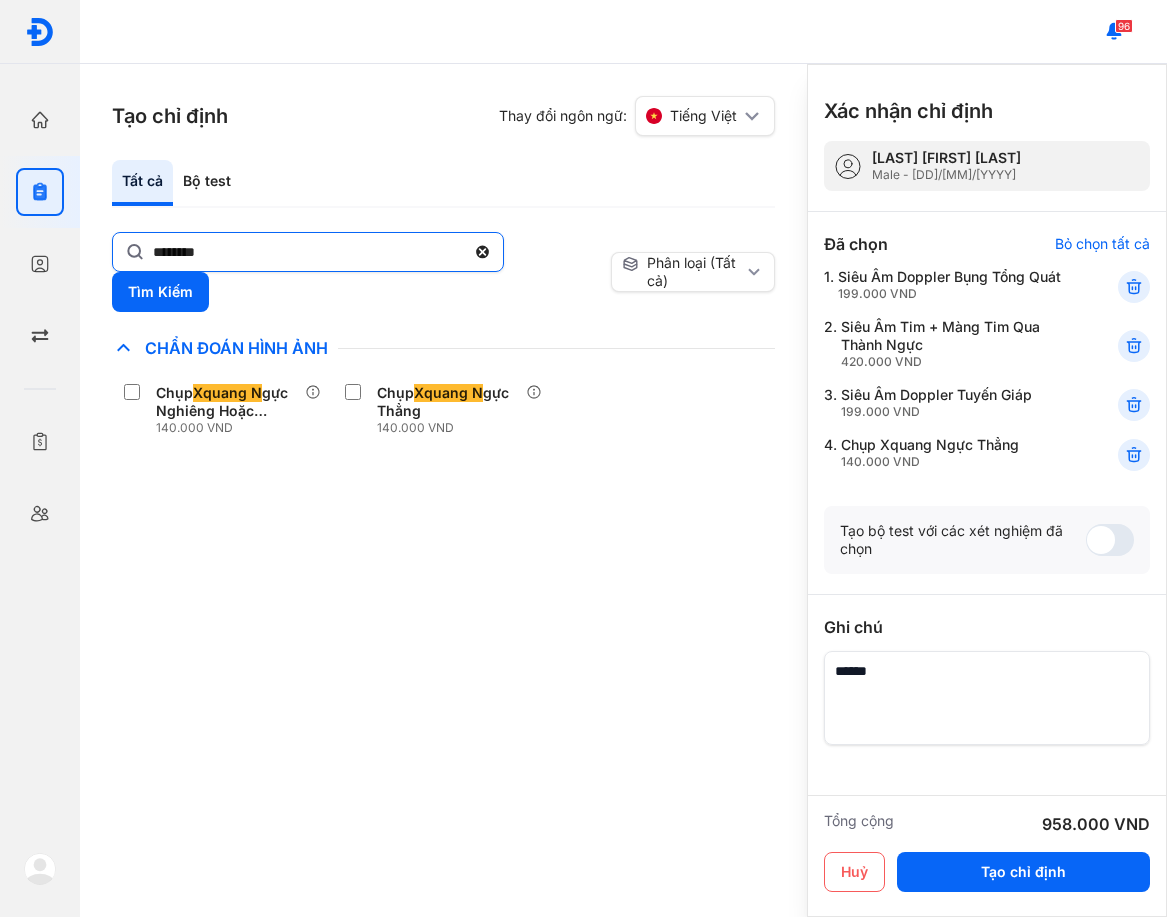 click 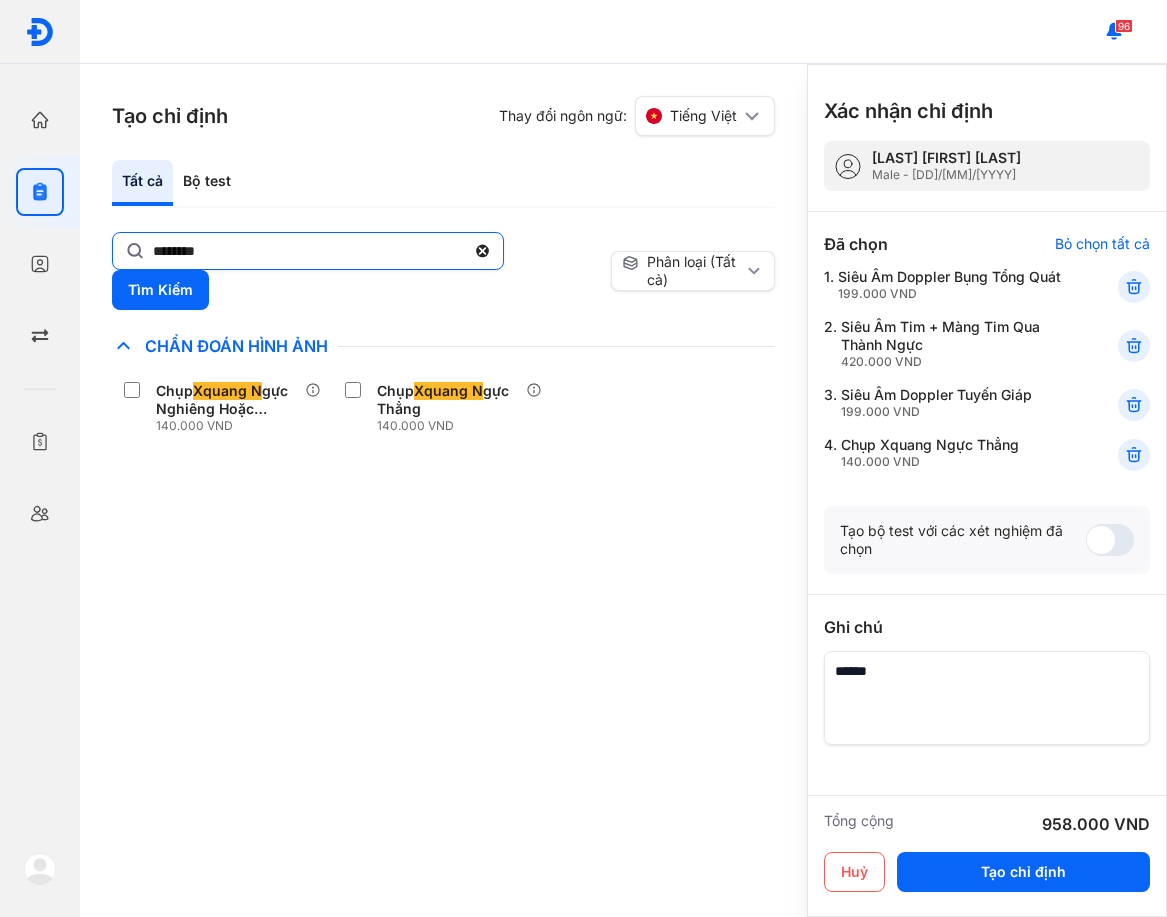 click on "********" 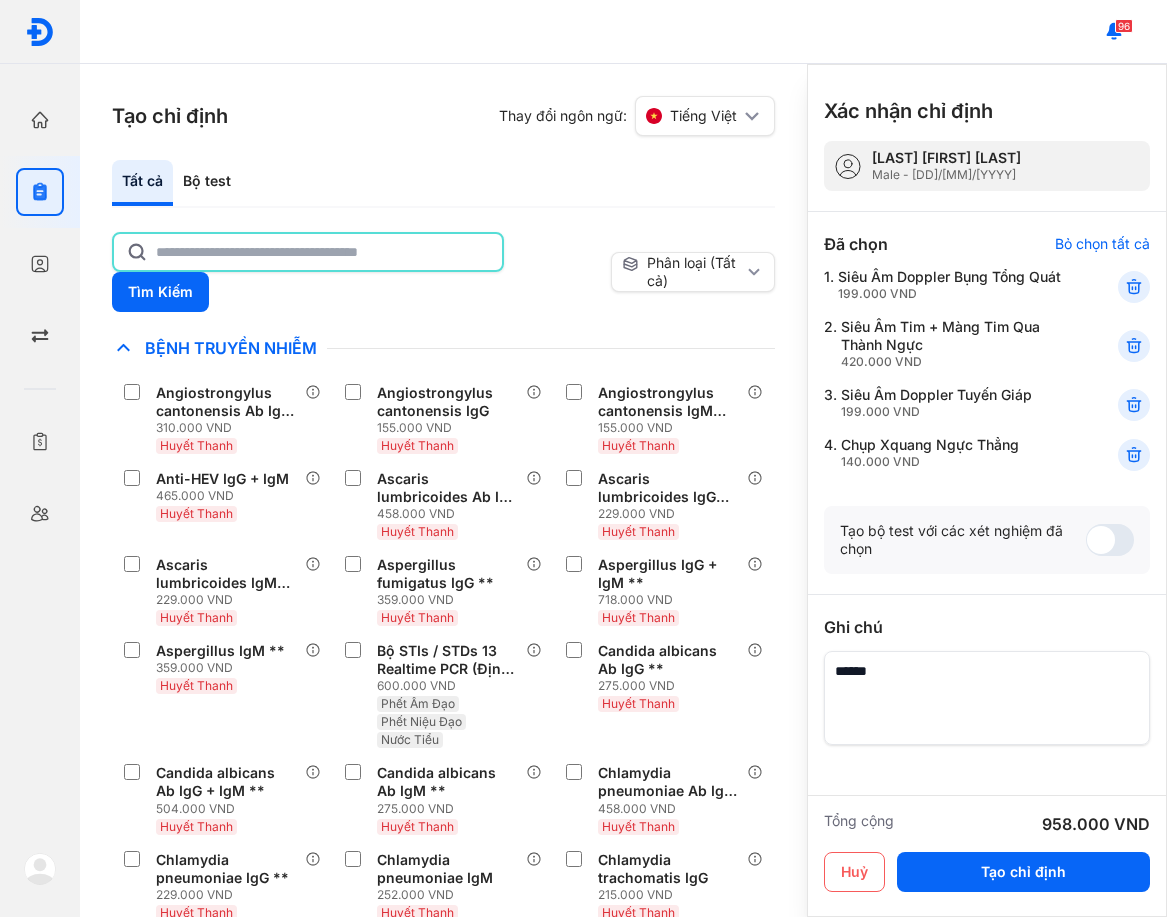 click 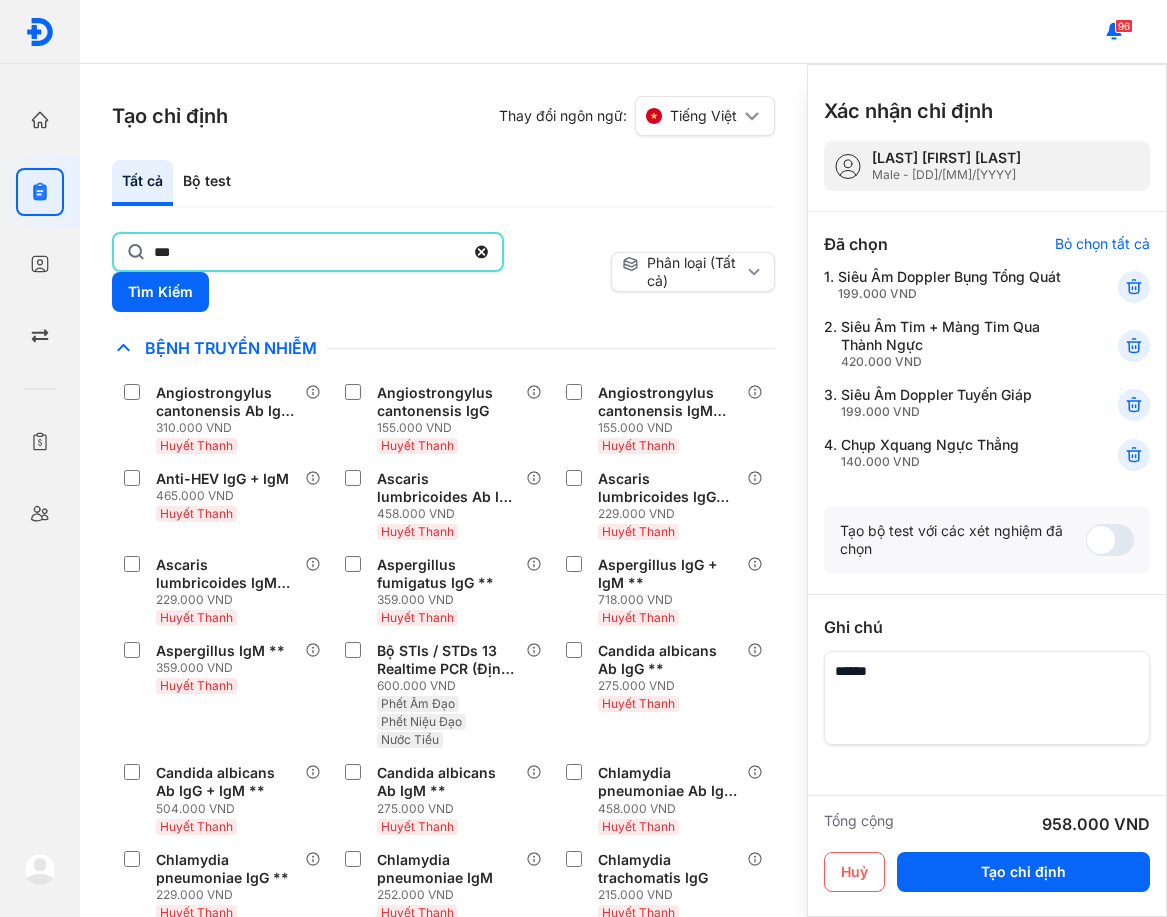 type on "***" 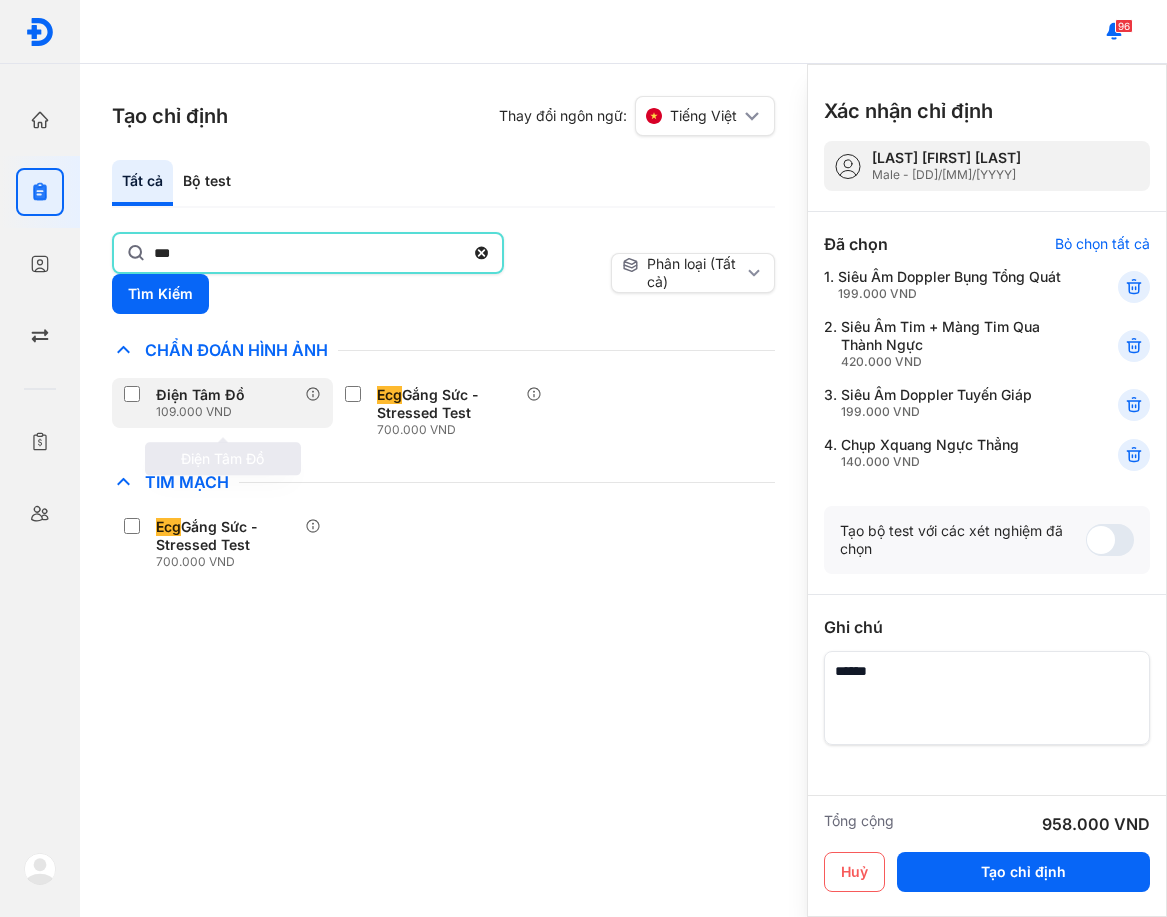 click on "Điện Tâm Đồ" at bounding box center (200, 395) 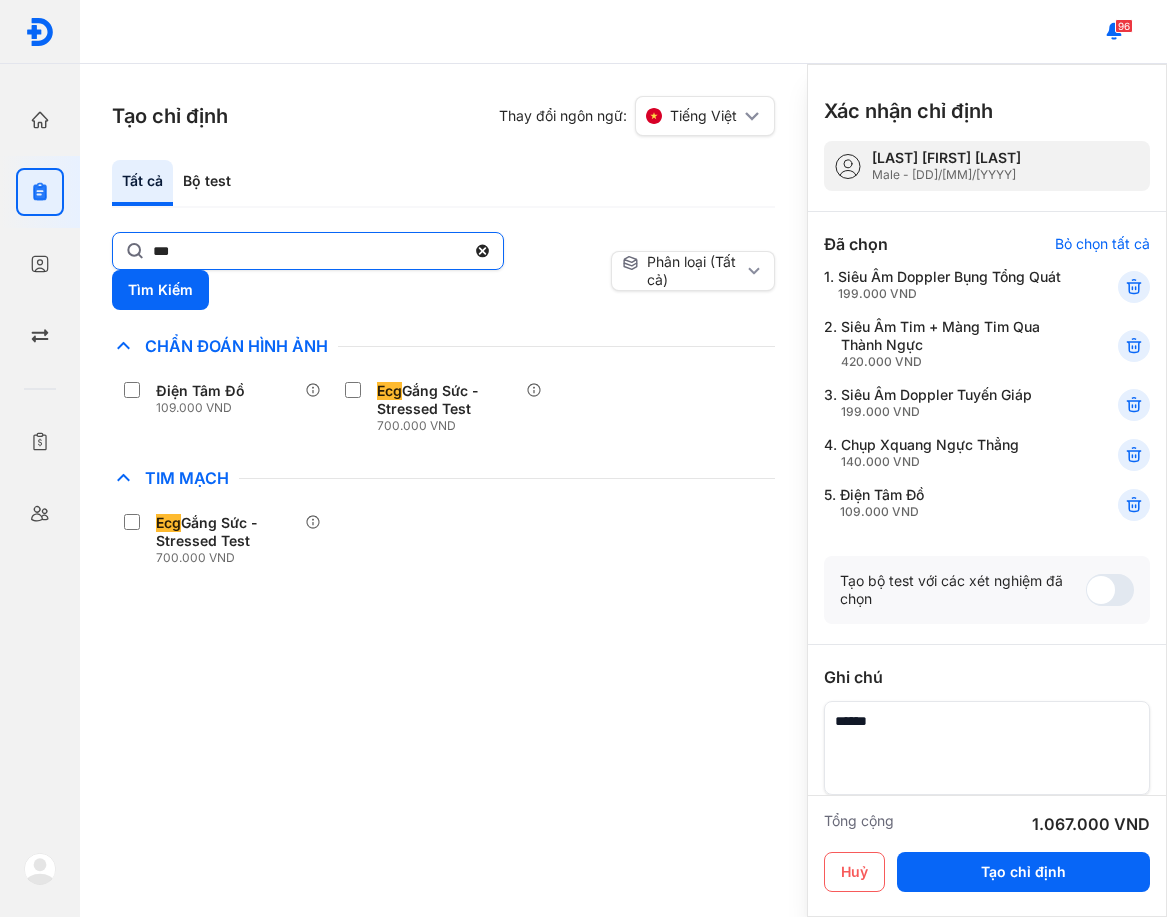 click on "***" 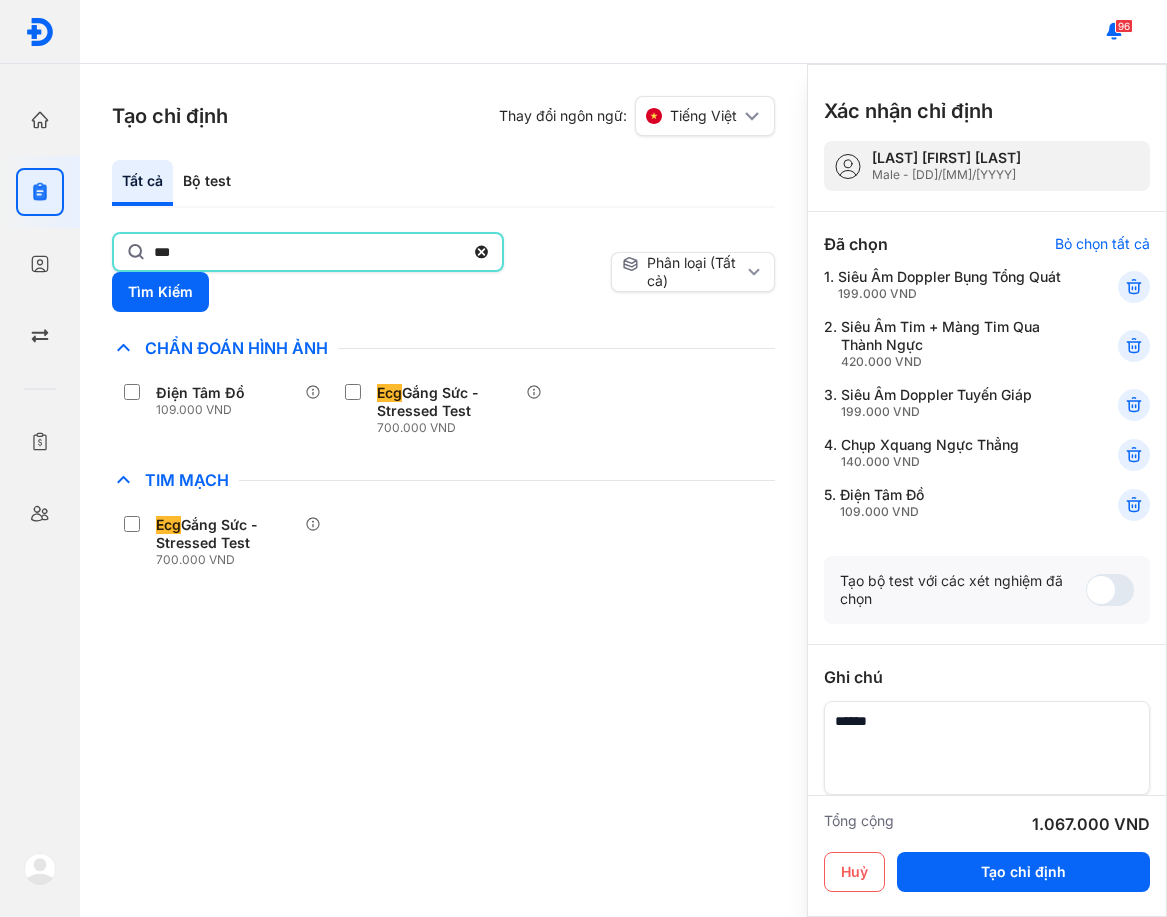 click on "***" 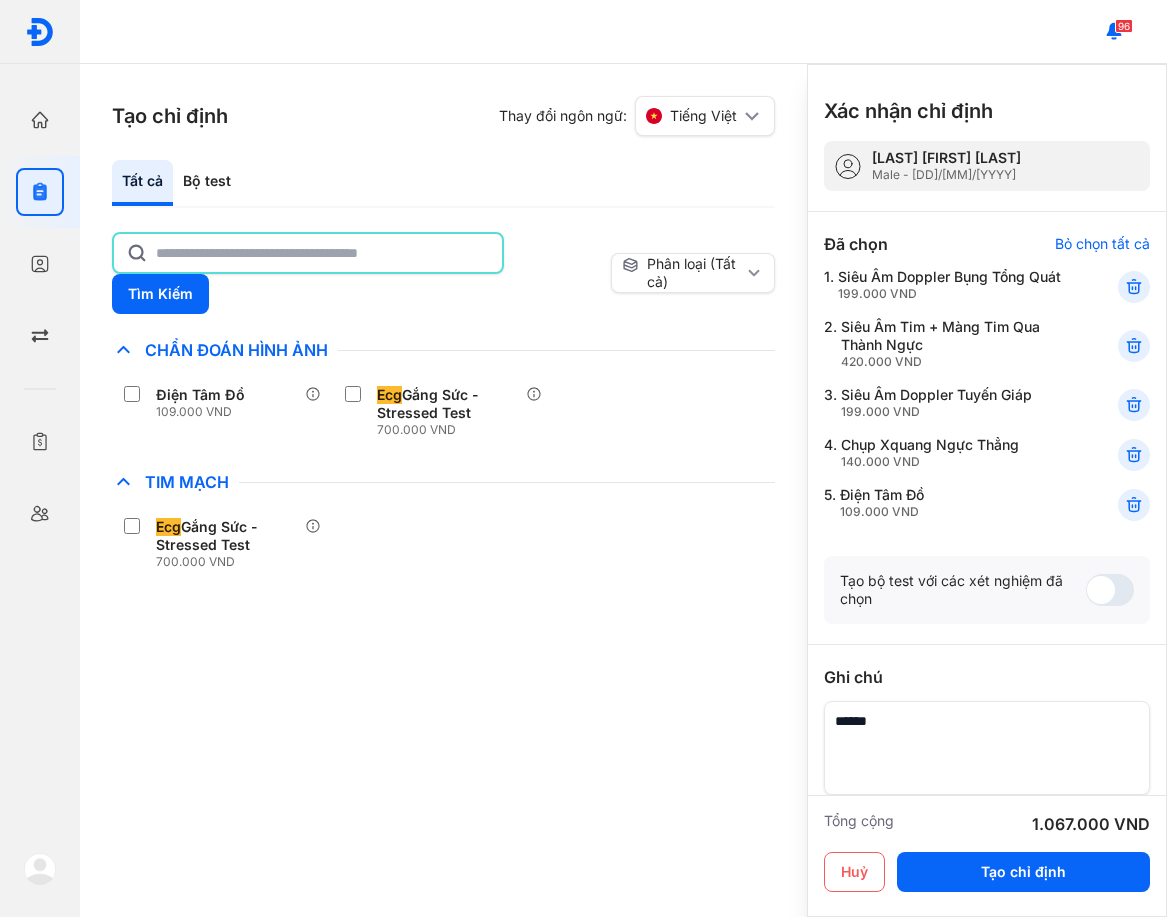 click on "Chỉ định nhiều nhất Bệnh Truyền Nhiễm Chẩn Đoán Hình Ảnh Điện Tâm Đồ 109.000 VND Ecg  Gắng Sức - Stressed Test 700.000 VND Chất Gây Nghiện COVID Di Truyền Dị Ứng Điện Di Độc Chất Đông Máu Gan Hô Hấp Huyết Học Khác Ký Sinh Trùng Nội Tiết Tố & Hóoc-môn Sản Phụ Khoa Sàng Lọc Tiền Sinh STIs Sức Khỏe Nam Giới Thận Tiểu Đường Tim Mạch Ecg  Gắng Sức - Stressed Test 700.000 VND Tổng Quát Tự Miễn Tuyến Giáp Ung Thư Vi Chất Vi Sinh Viêm Gan Yếu Tố Viêm" at bounding box center (443, 627) 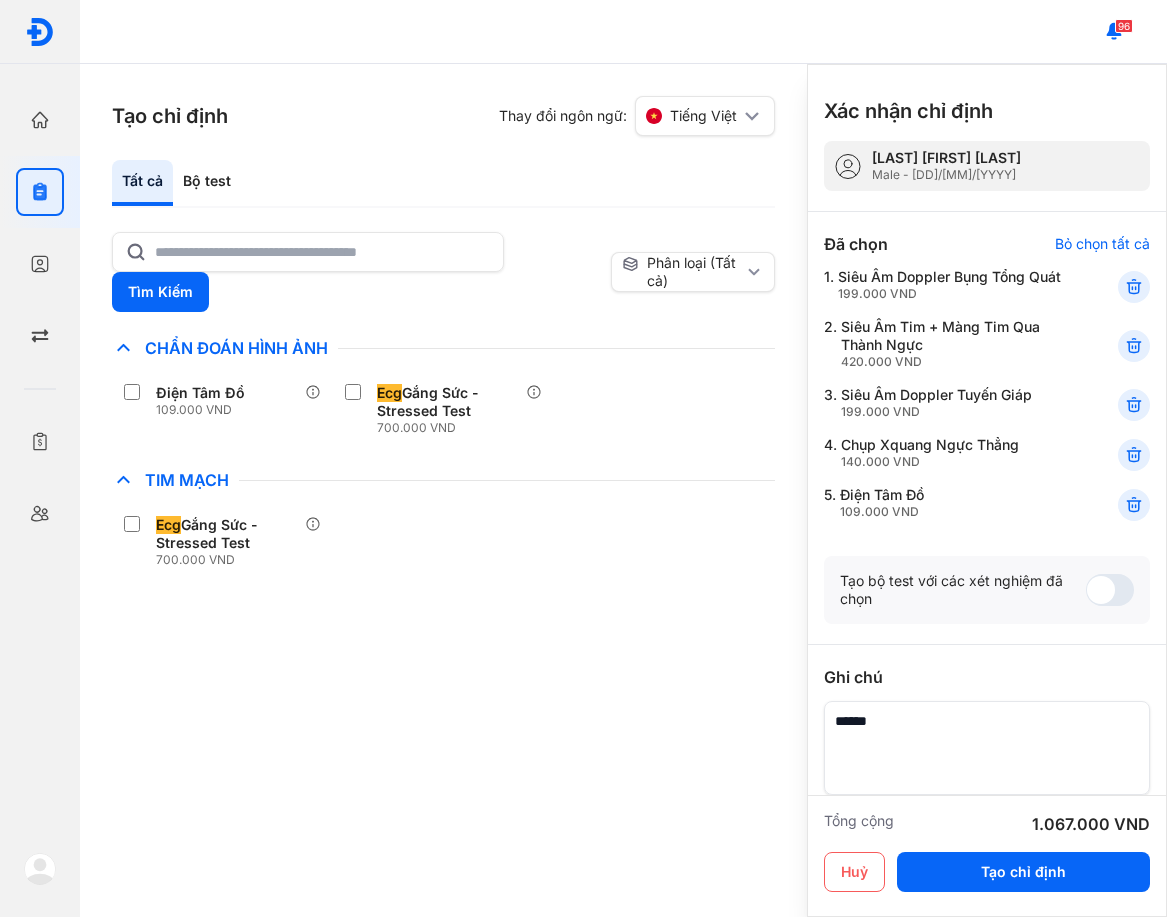 click on "Chỉ định nhiều nhất Bệnh Truyền Nhiễm Chẩn Đoán Hình Ảnh Điện Tâm Đồ 109.000 VND Ecg  Gắng Sức - Stressed Test 700.000 VND Chất Gây Nghiện COVID Di Truyền Dị Ứng Điện Di Độc Chất Đông Máu Gan Hô Hấp Huyết Học Khác Ký Sinh Trùng Nội Tiết Tố & Hóoc-môn Sản Phụ Khoa Sàng Lọc Tiền Sinh STIs Sức Khỏe Nam Giới Thận Tiểu Đường Tim Mạch Ecg  Gắng Sức - Stressed Test 700.000 VND Tổng Quát Tự Miễn Tuyến Giáp Ung Thư Vi Chất Vi Sinh Viêm Gan Yếu Tố Viêm" at bounding box center (443, 626) 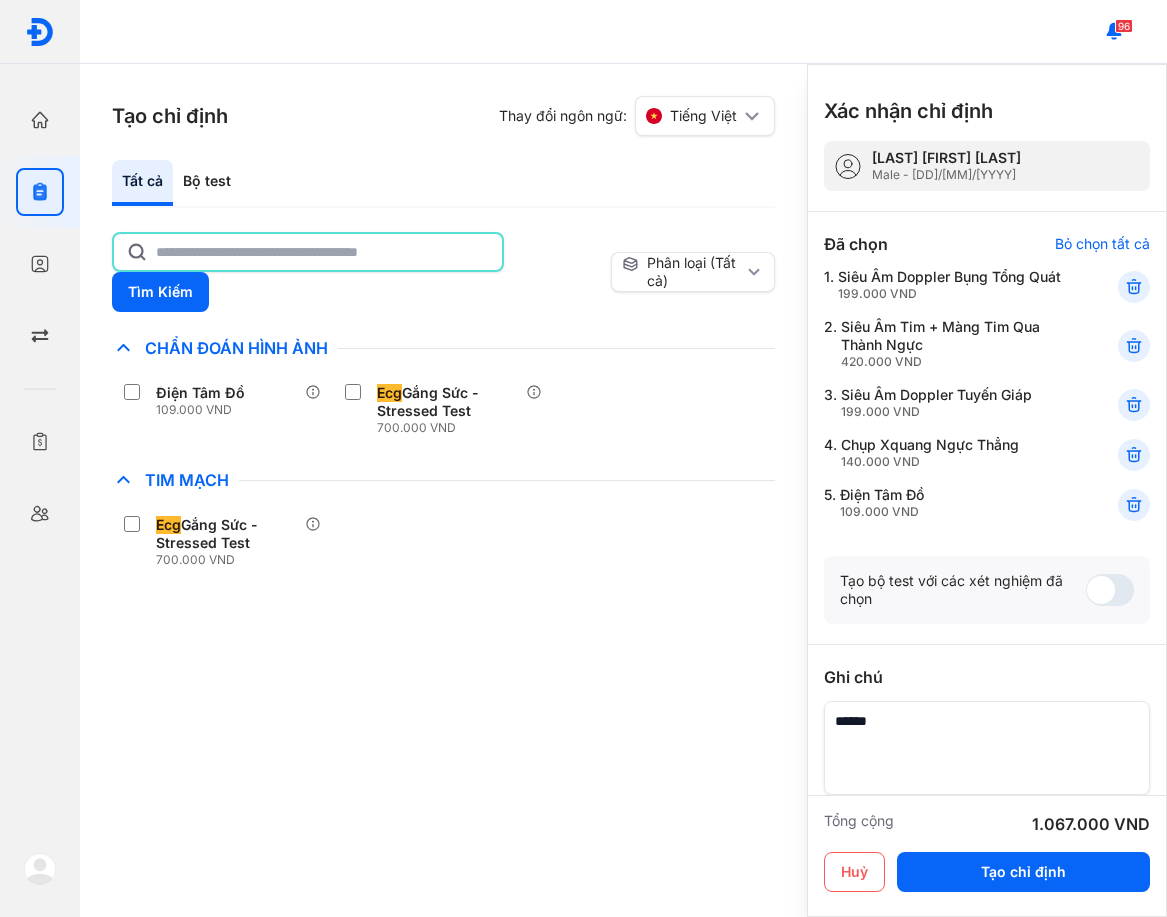 click 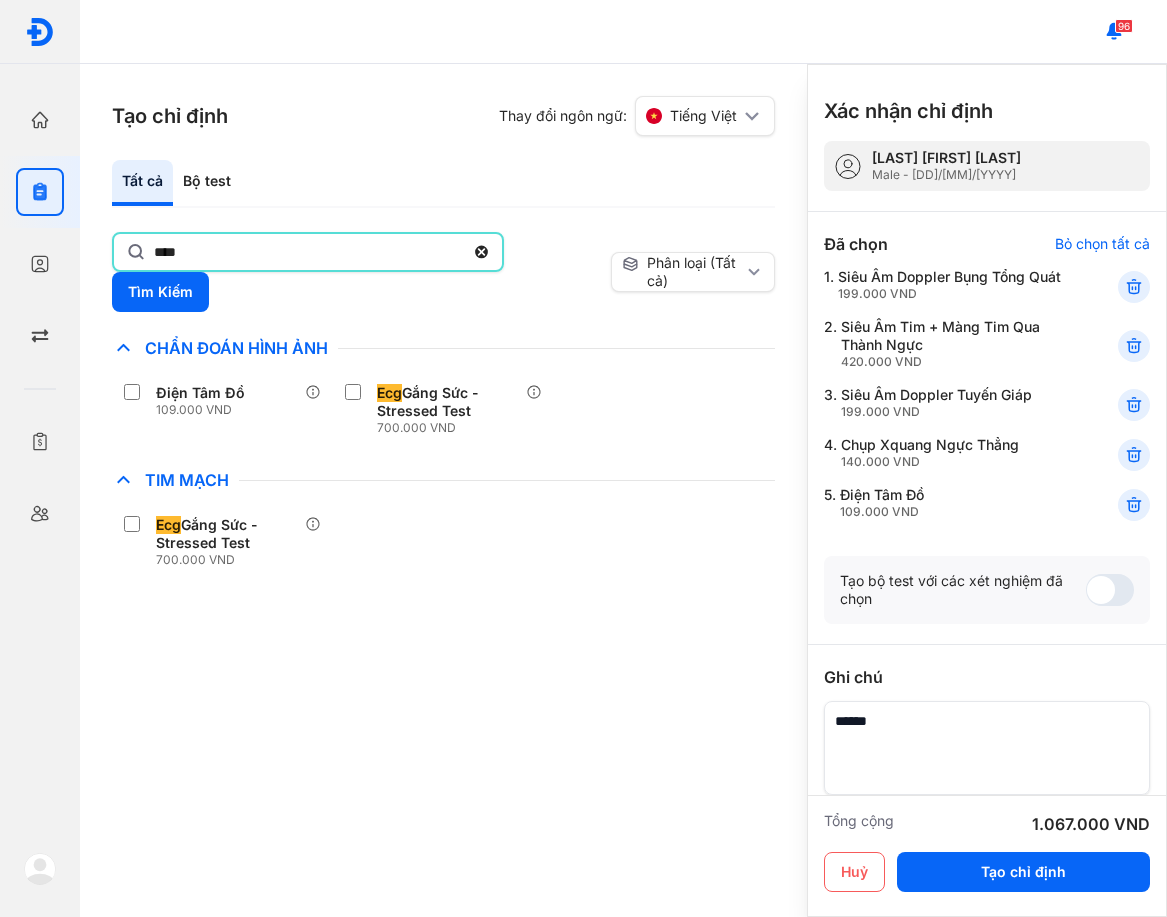 type on "****" 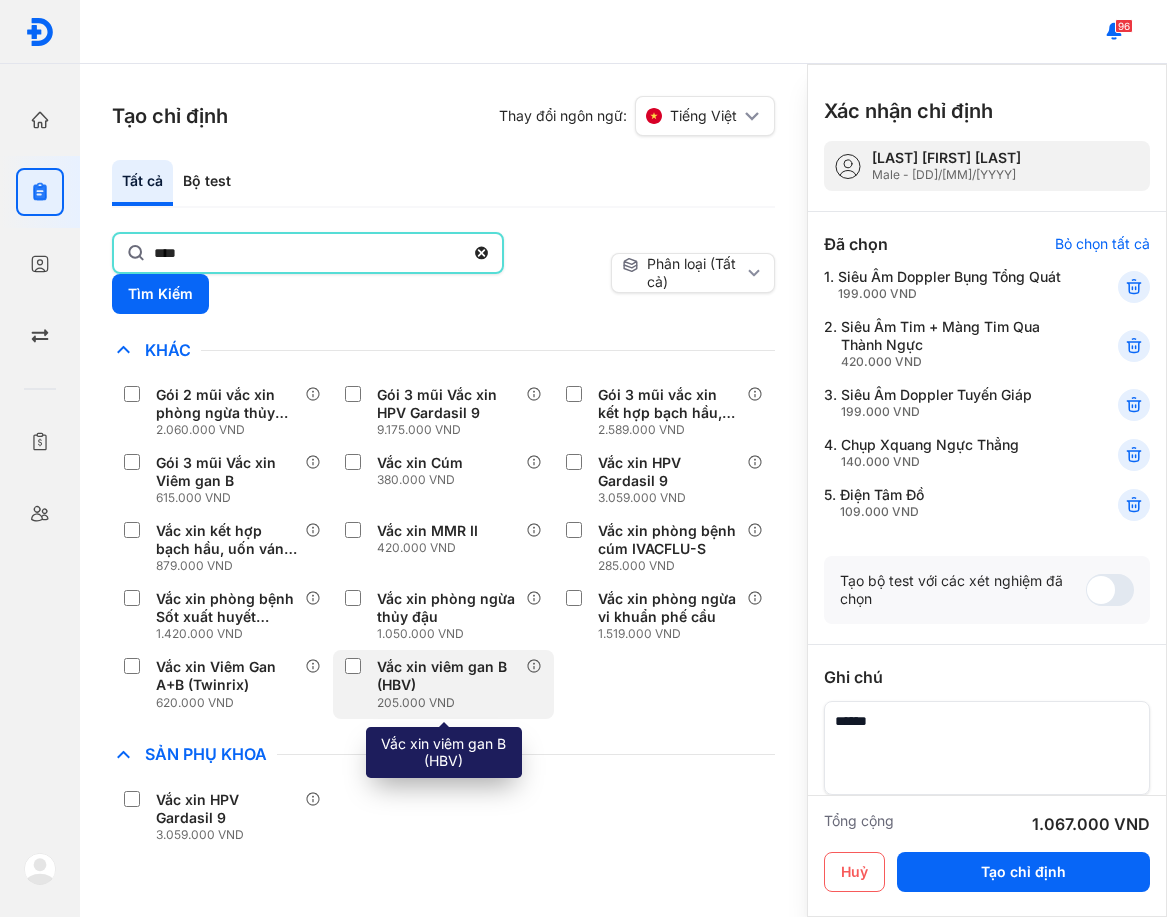 click on "205.000 VND" at bounding box center [451, 703] 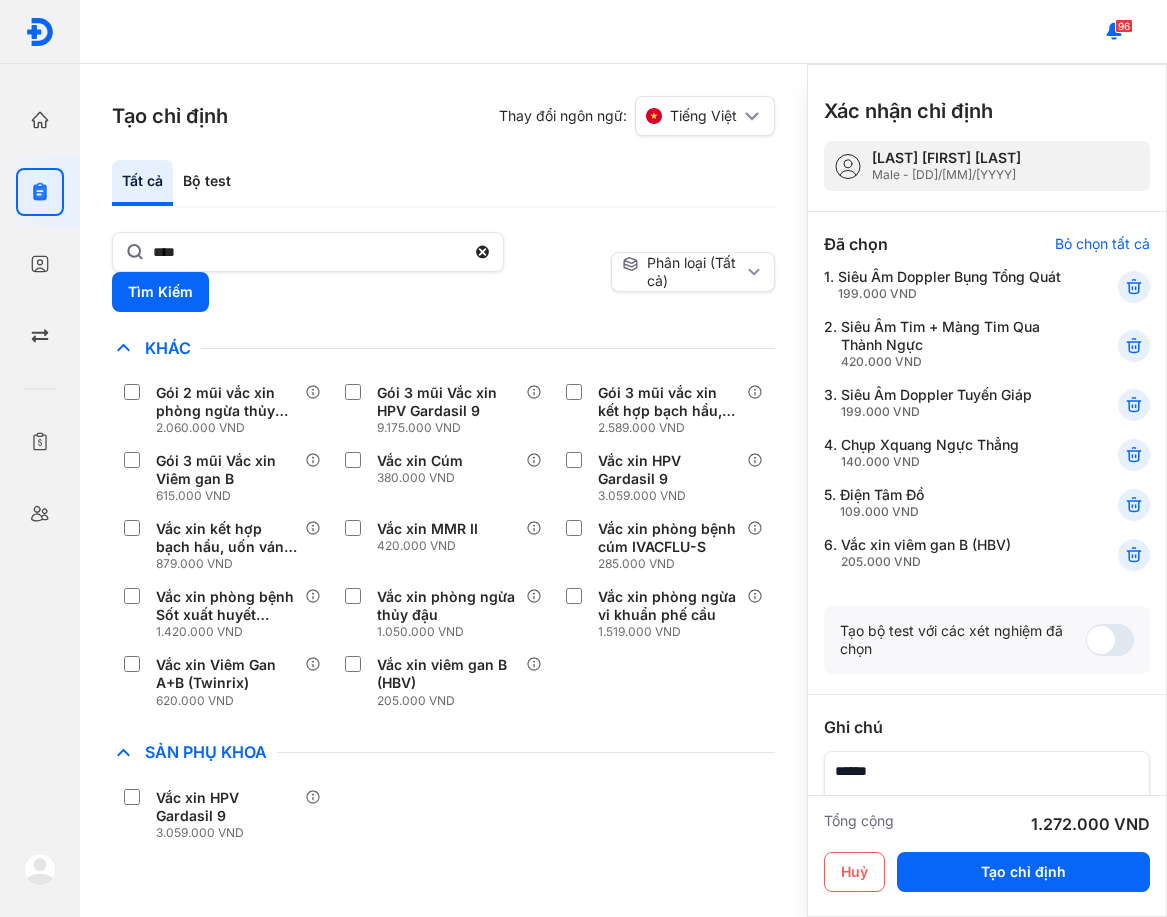 click on "Vắc xin HPV Gardasil 9 3.059.000 VND" at bounding box center [443, 815] 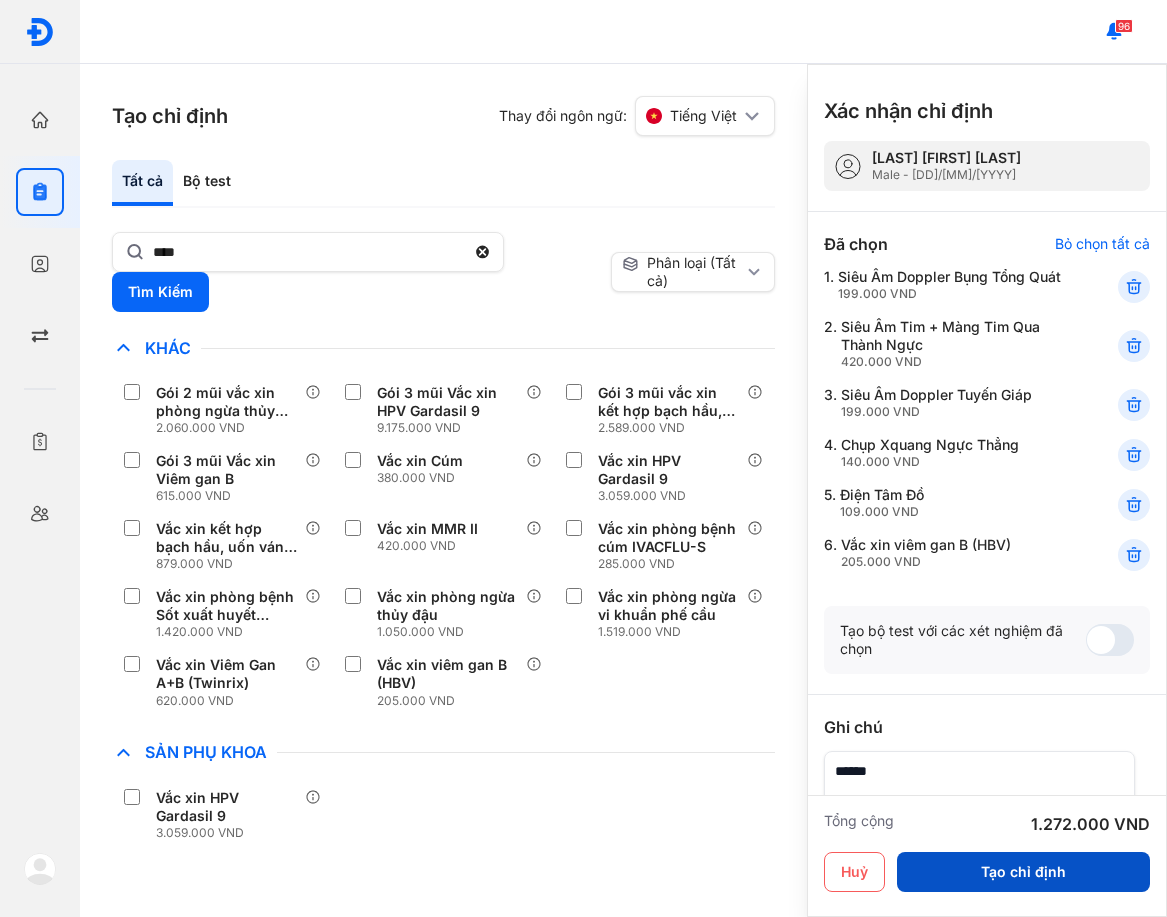 click on "Tạo chỉ định" at bounding box center [1023, 872] 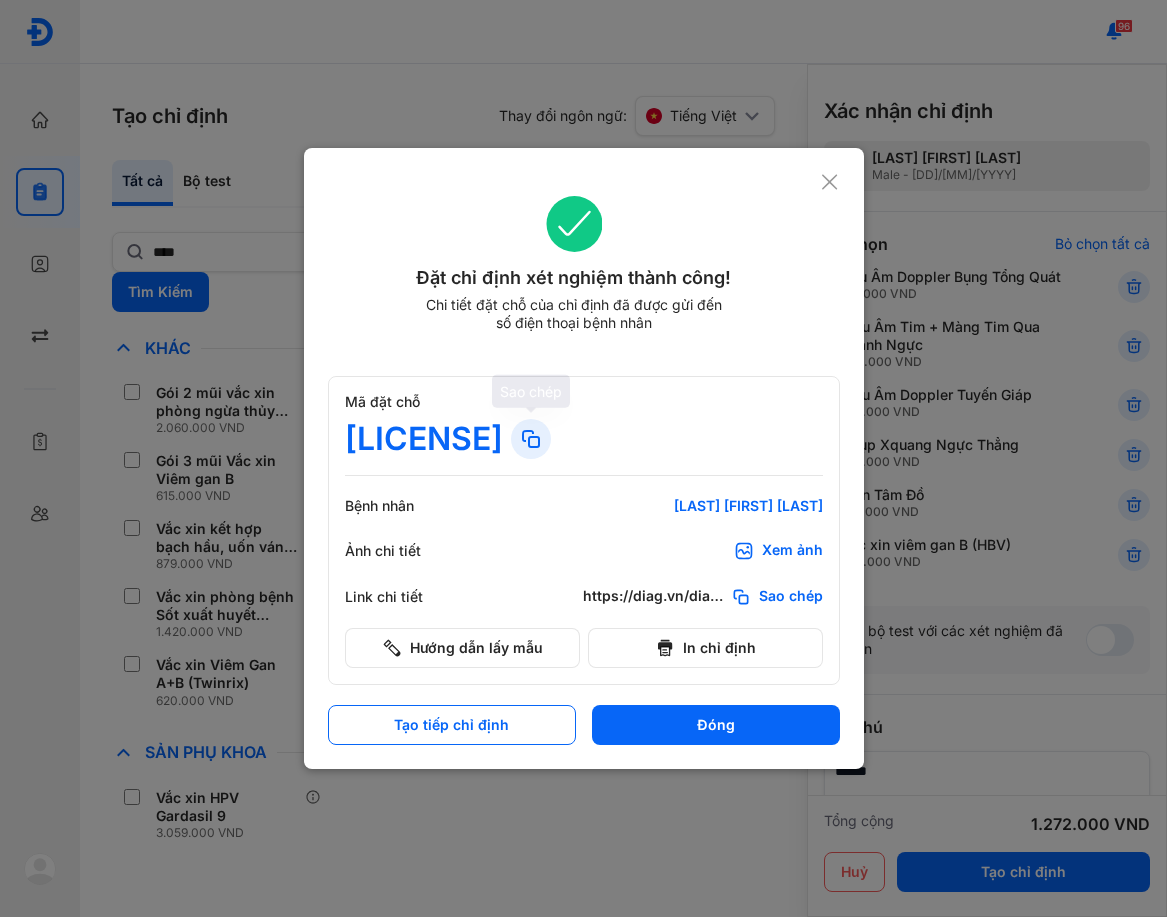 click 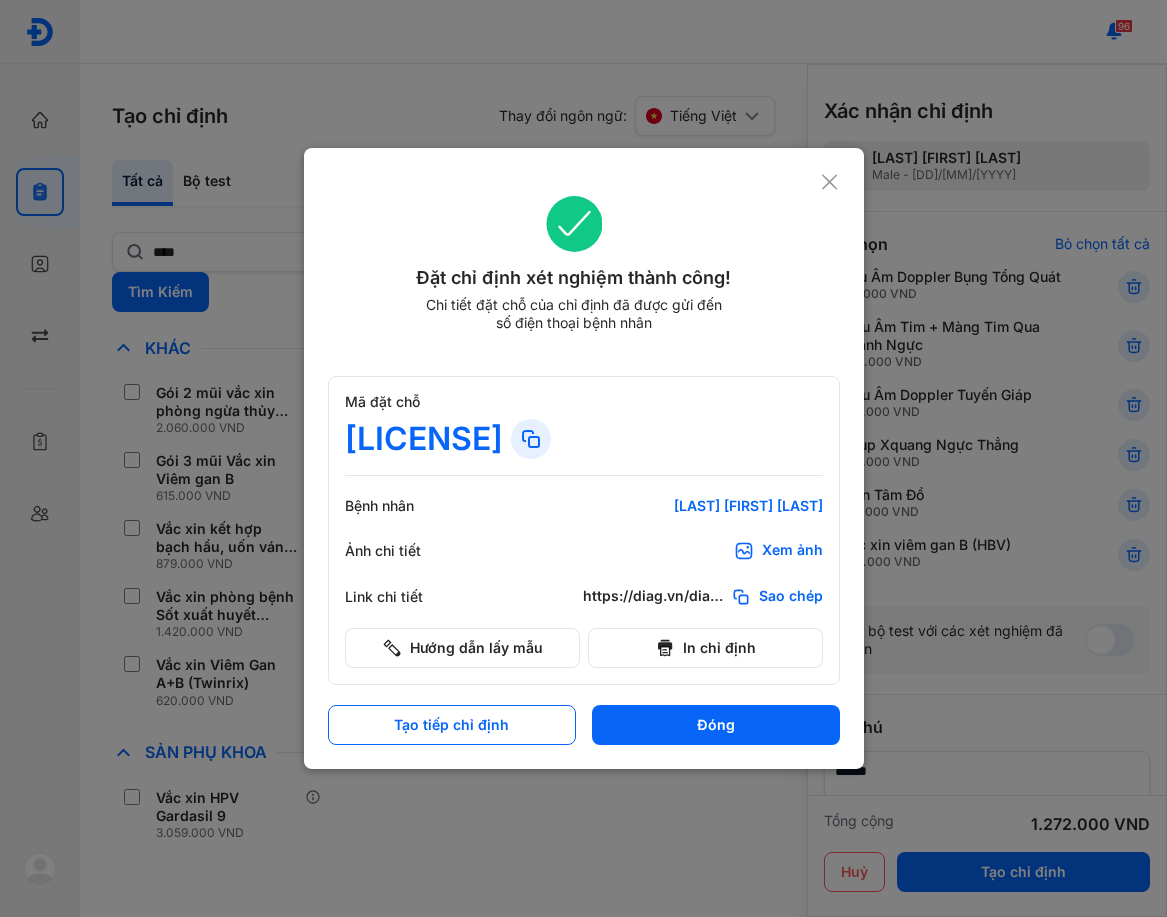 click 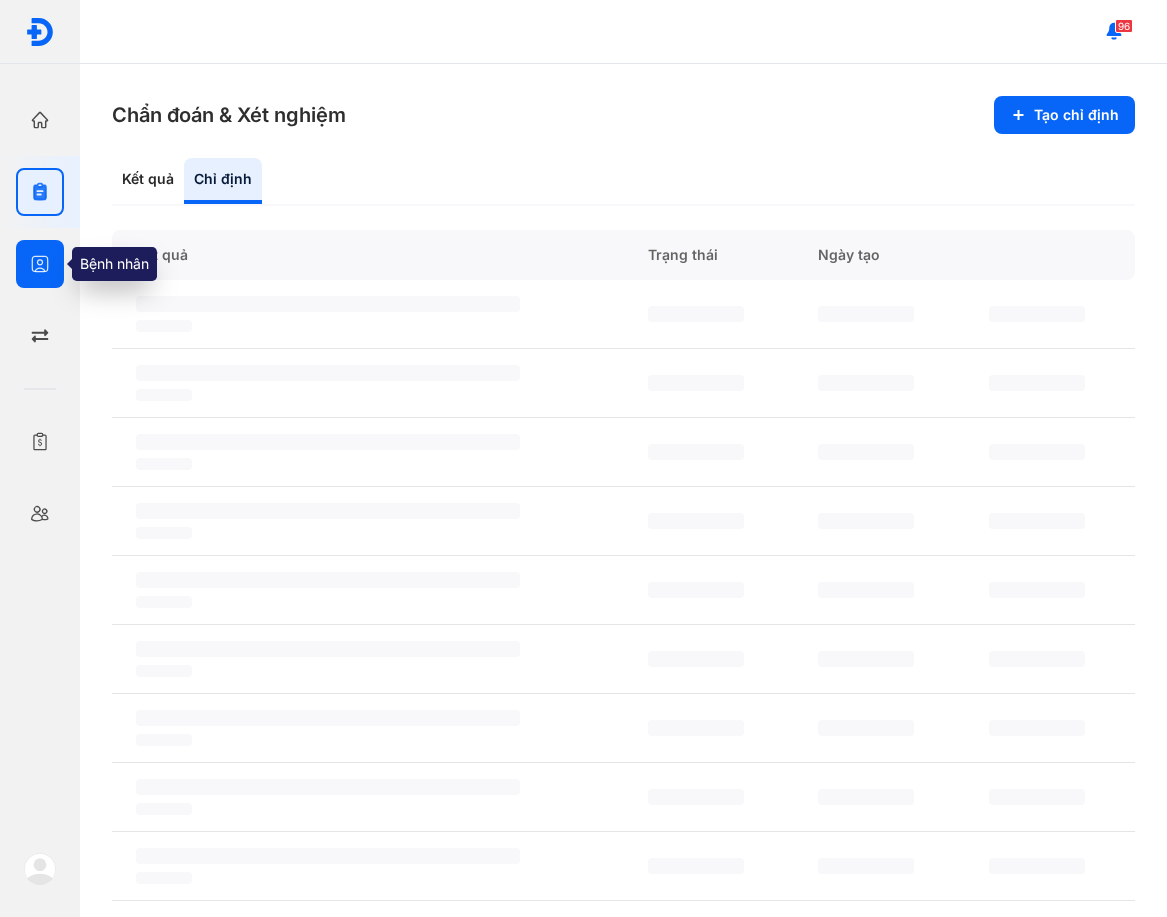click at bounding box center (40, 264) 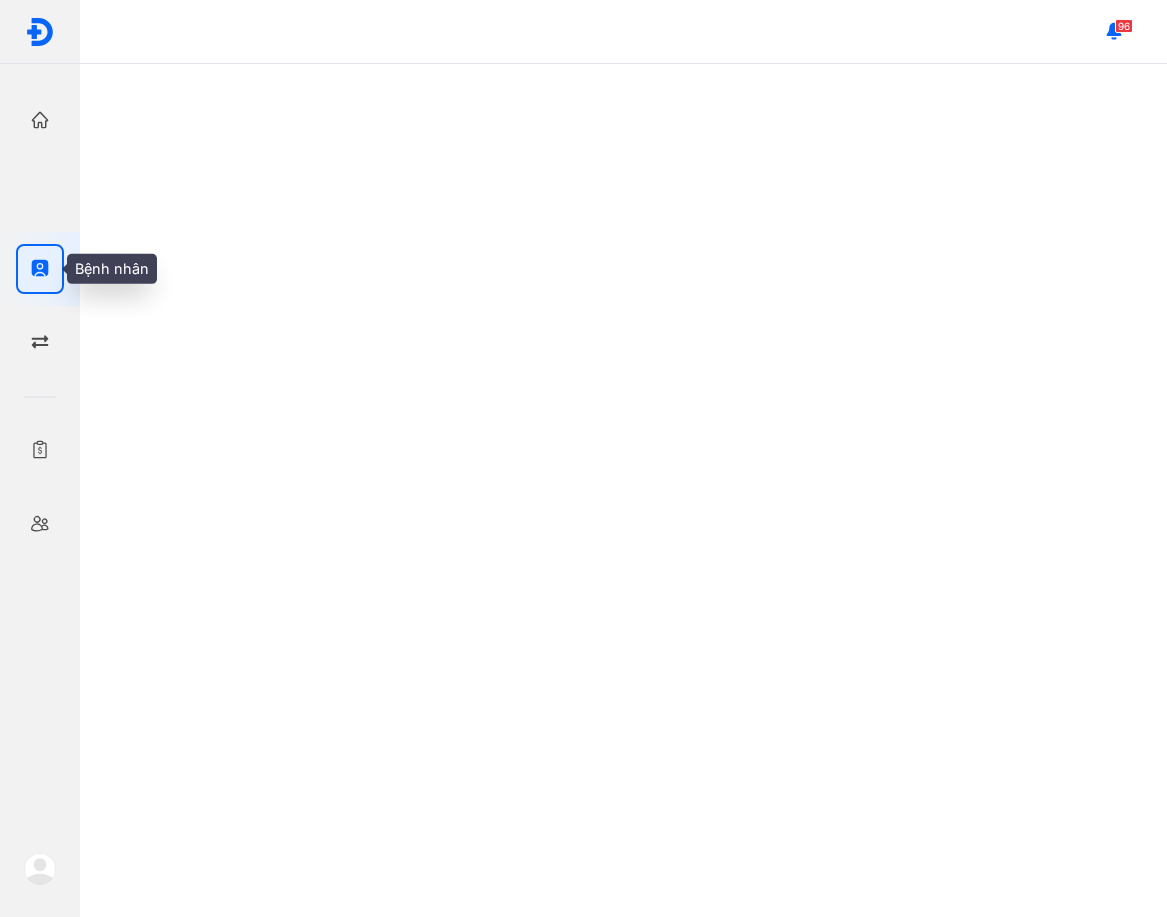 click at bounding box center [623, 490] 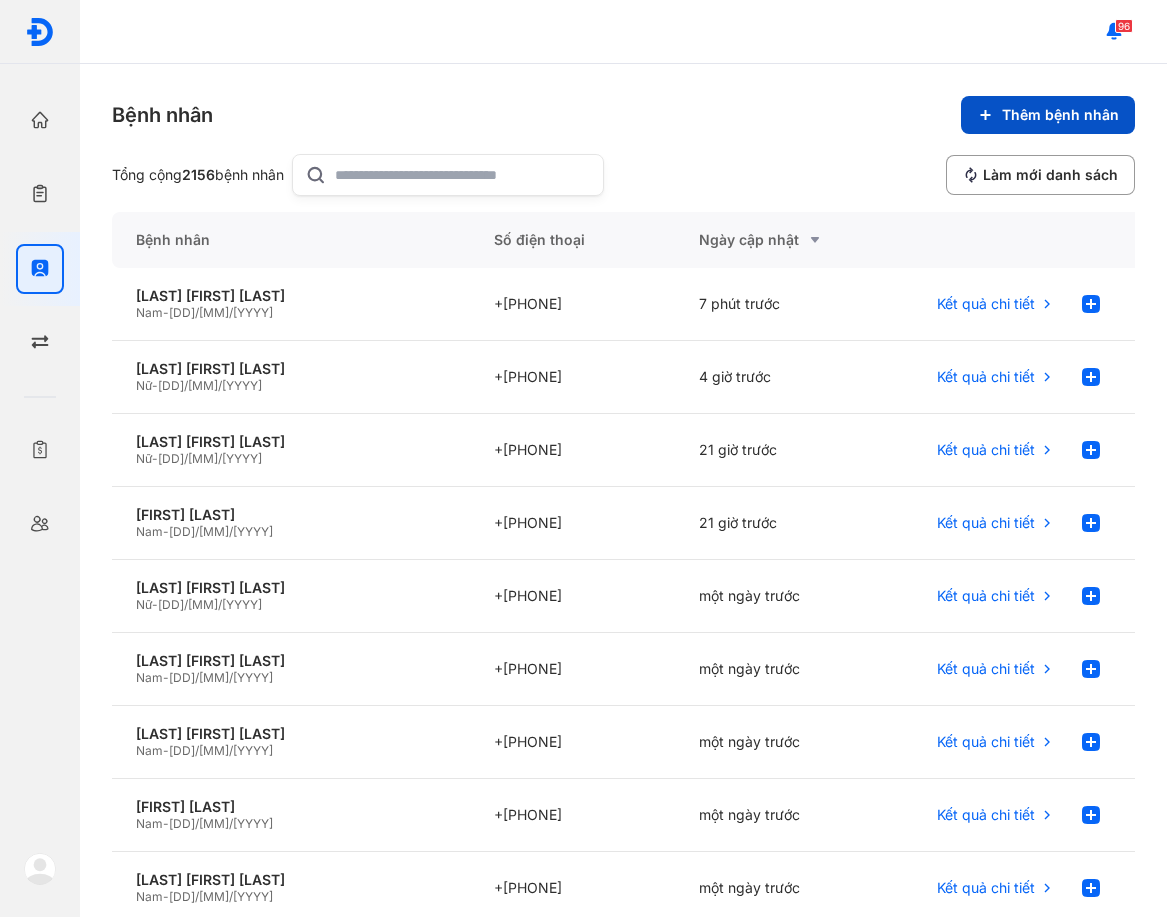 click on "Thêm bệnh nhân" 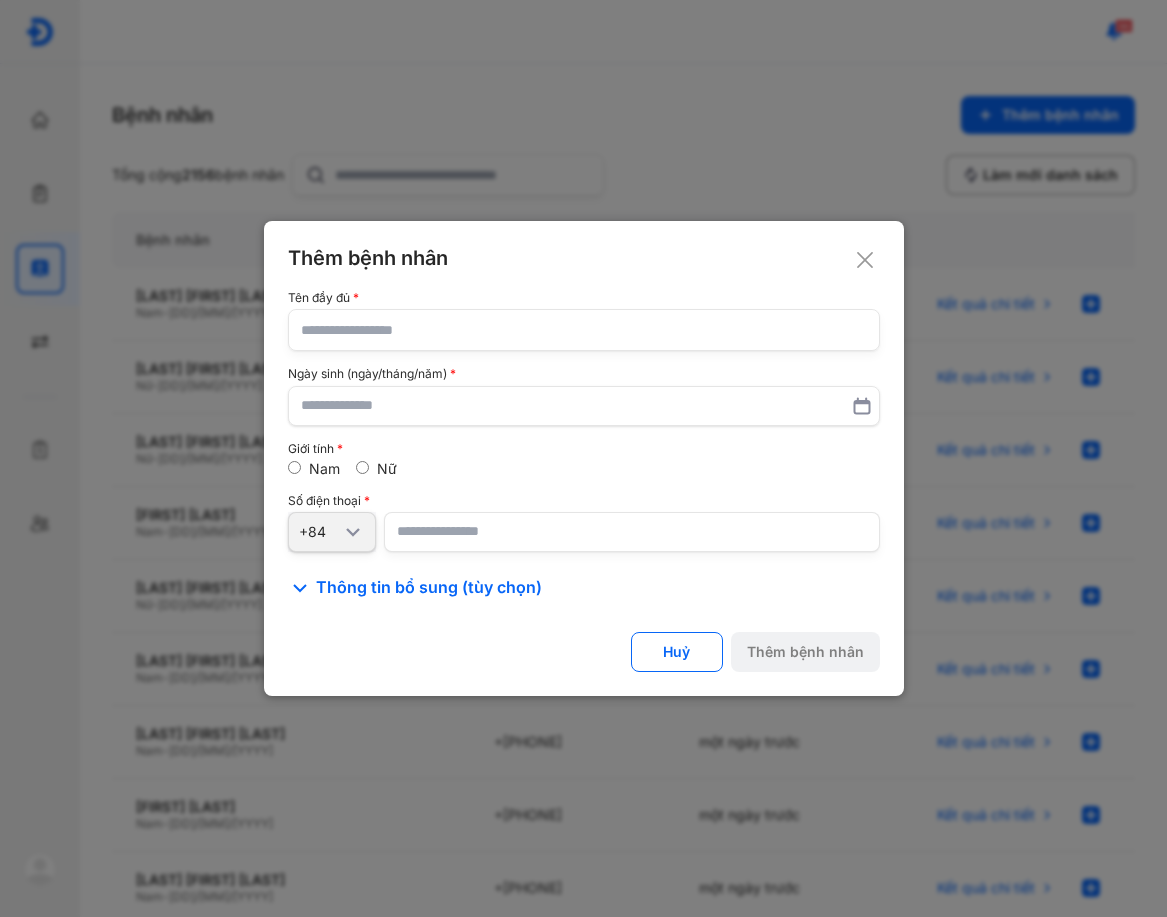 click 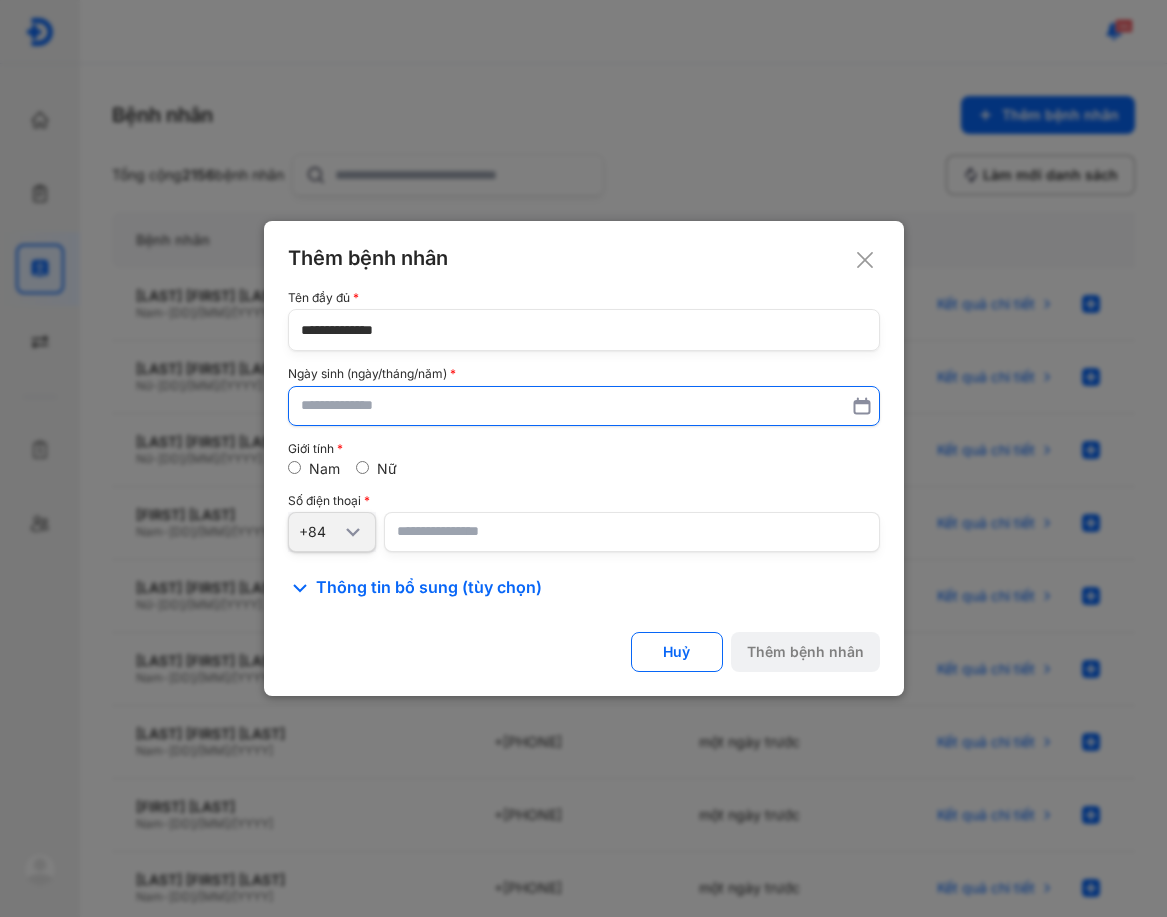 type on "**********" 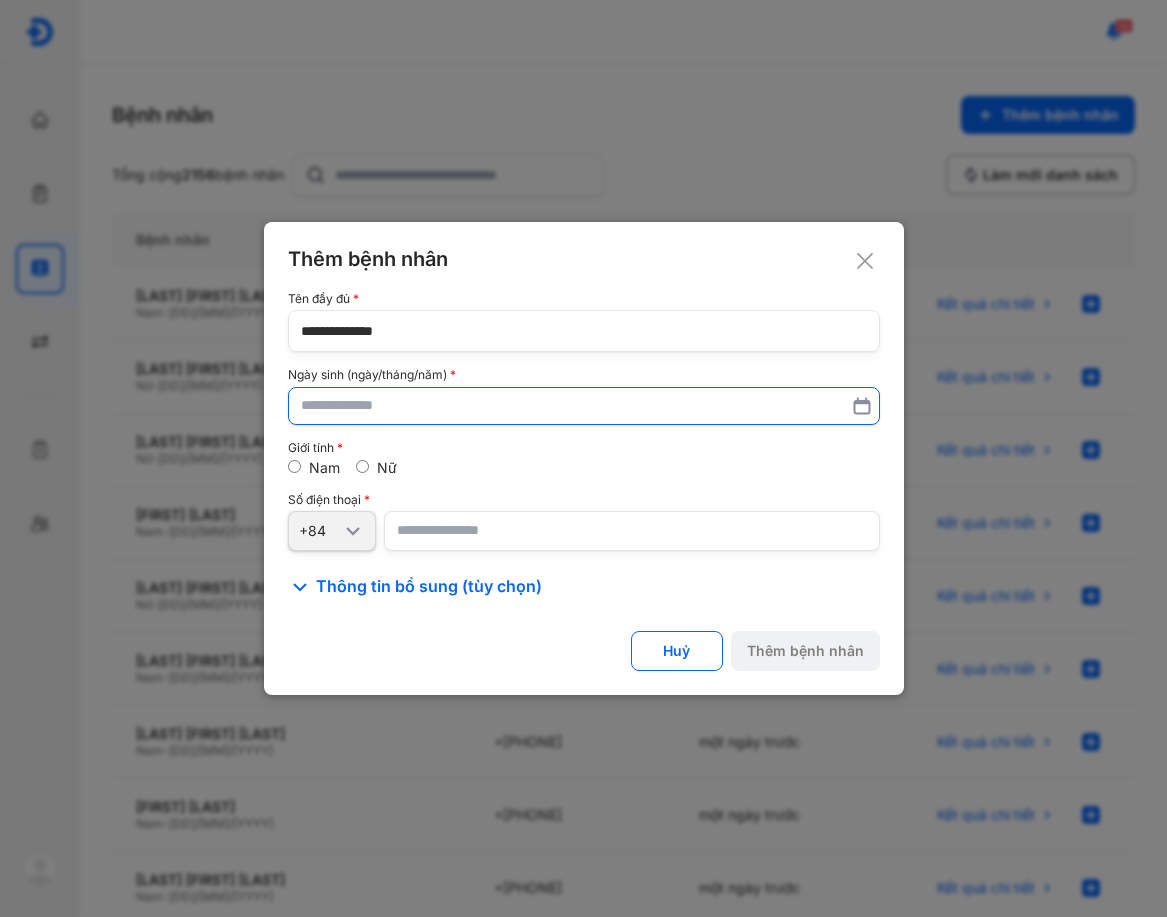 click at bounding box center (584, 406) 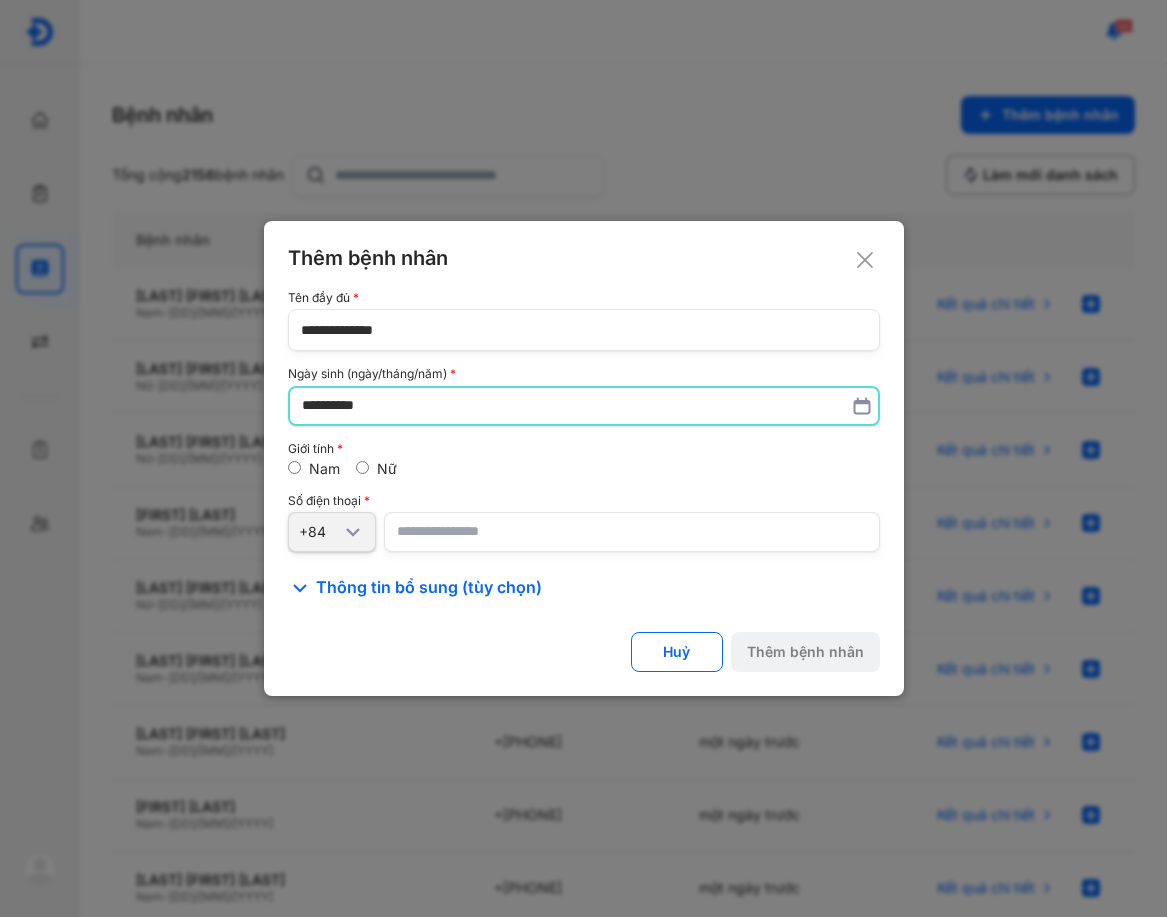 type on "**********" 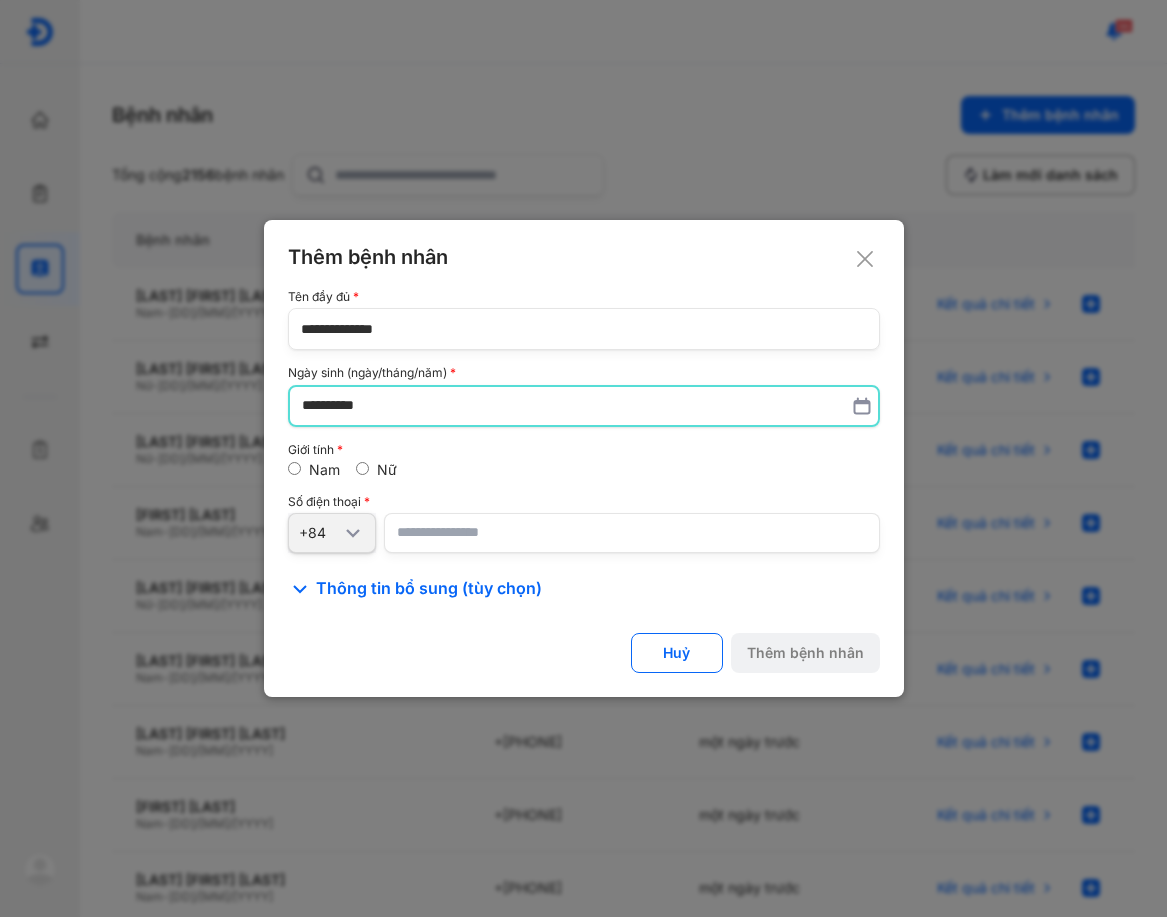 click at bounding box center (632, 533) 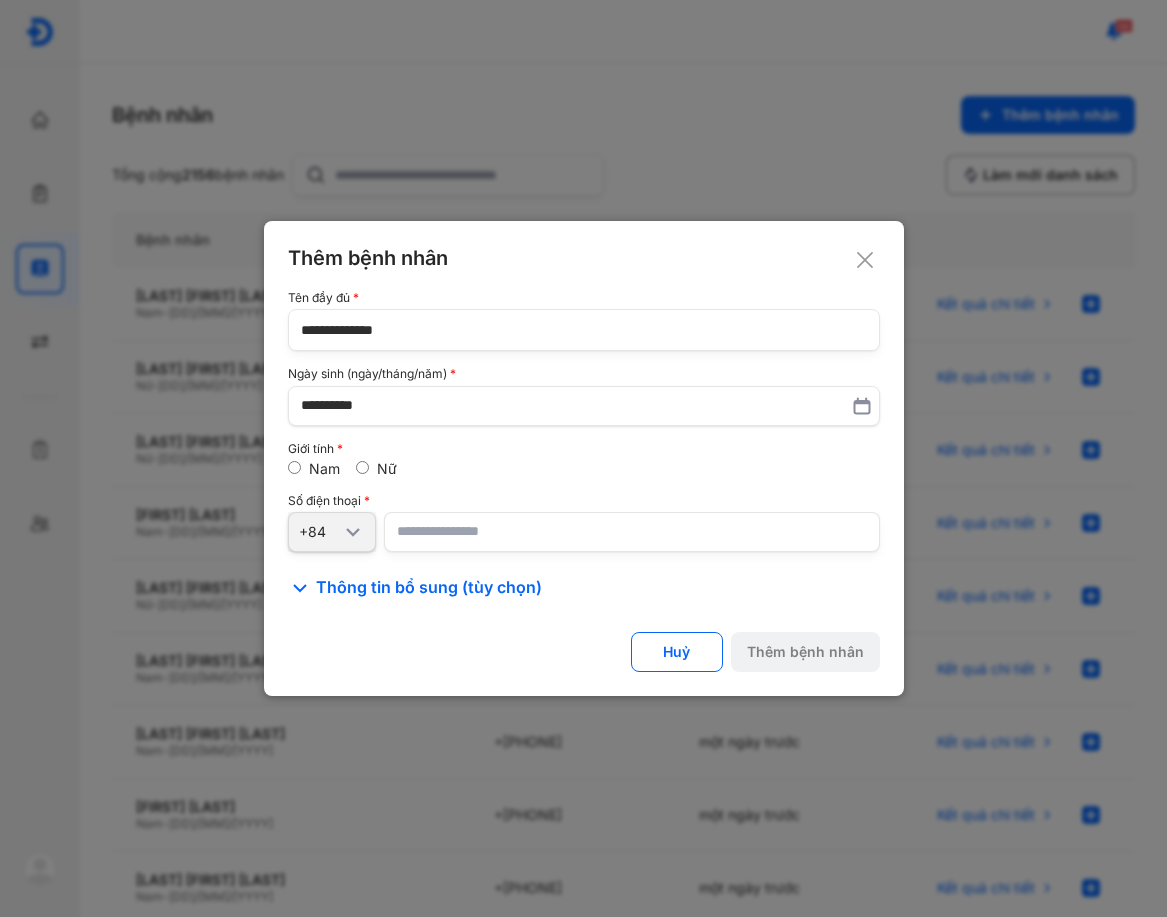 click at bounding box center (632, 532) 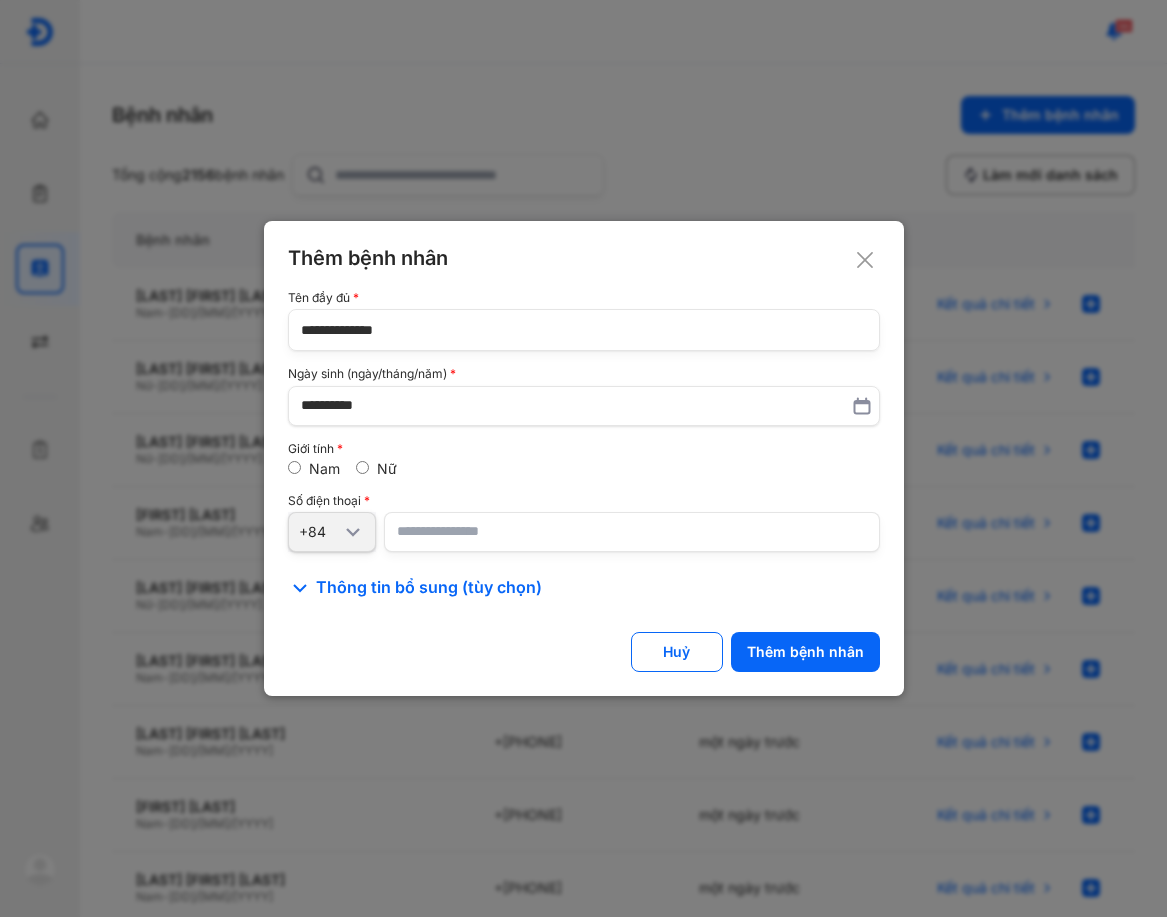 type on "**********" 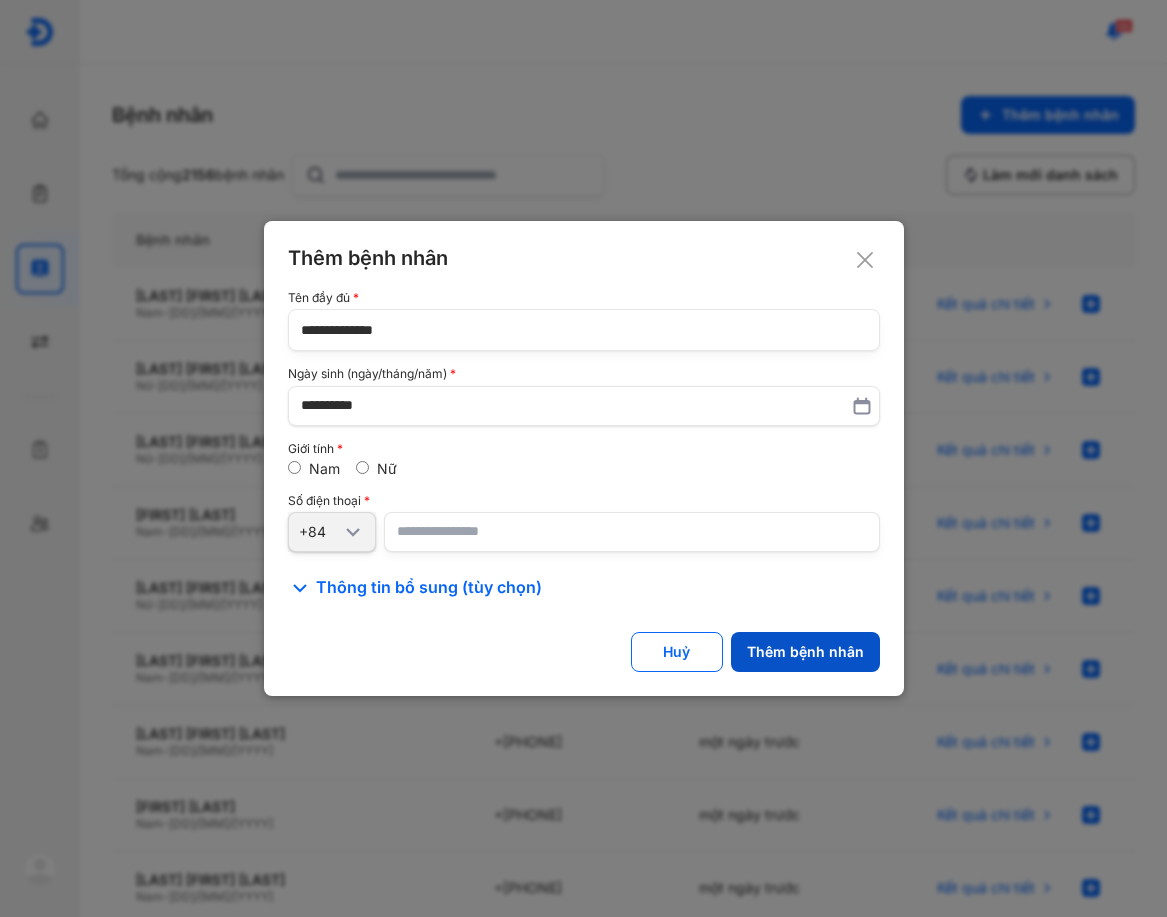click on "Thêm bệnh nhân" at bounding box center [805, 652] 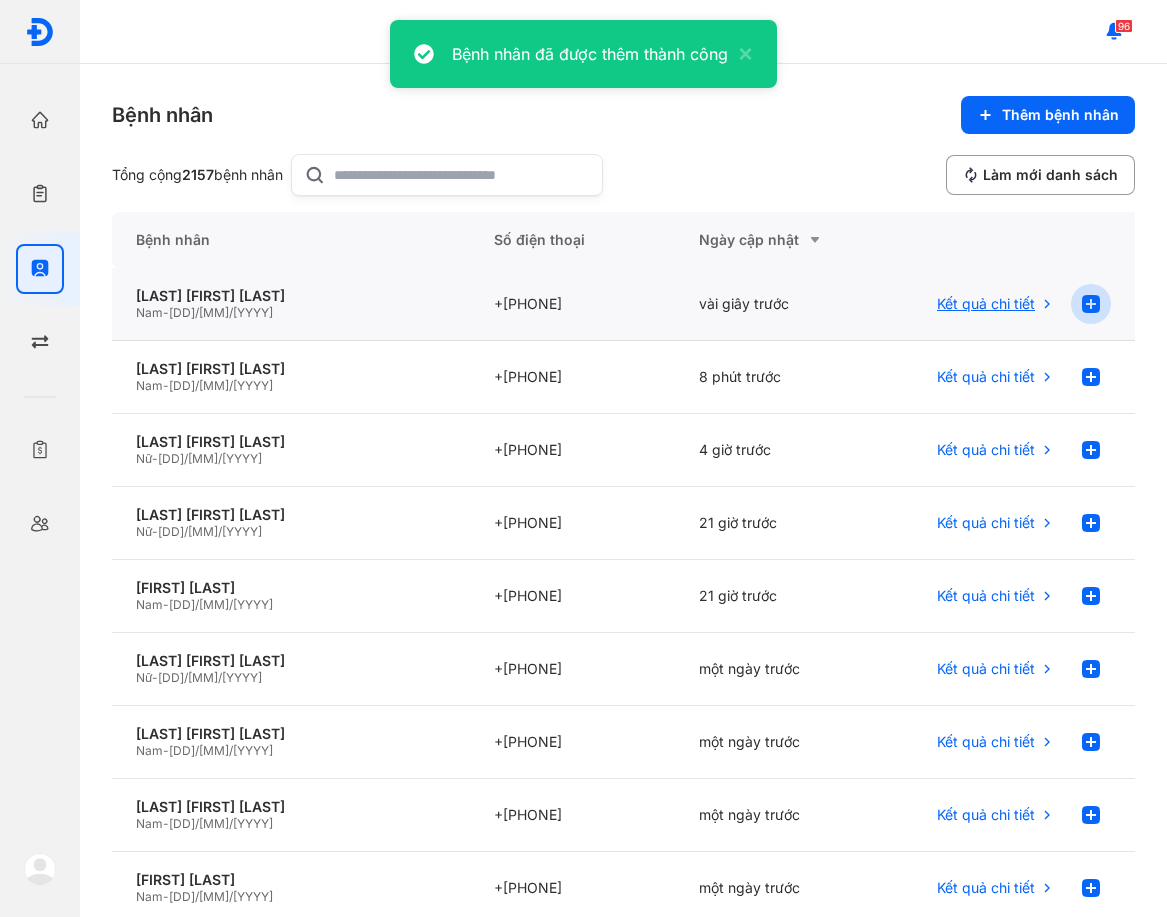 click 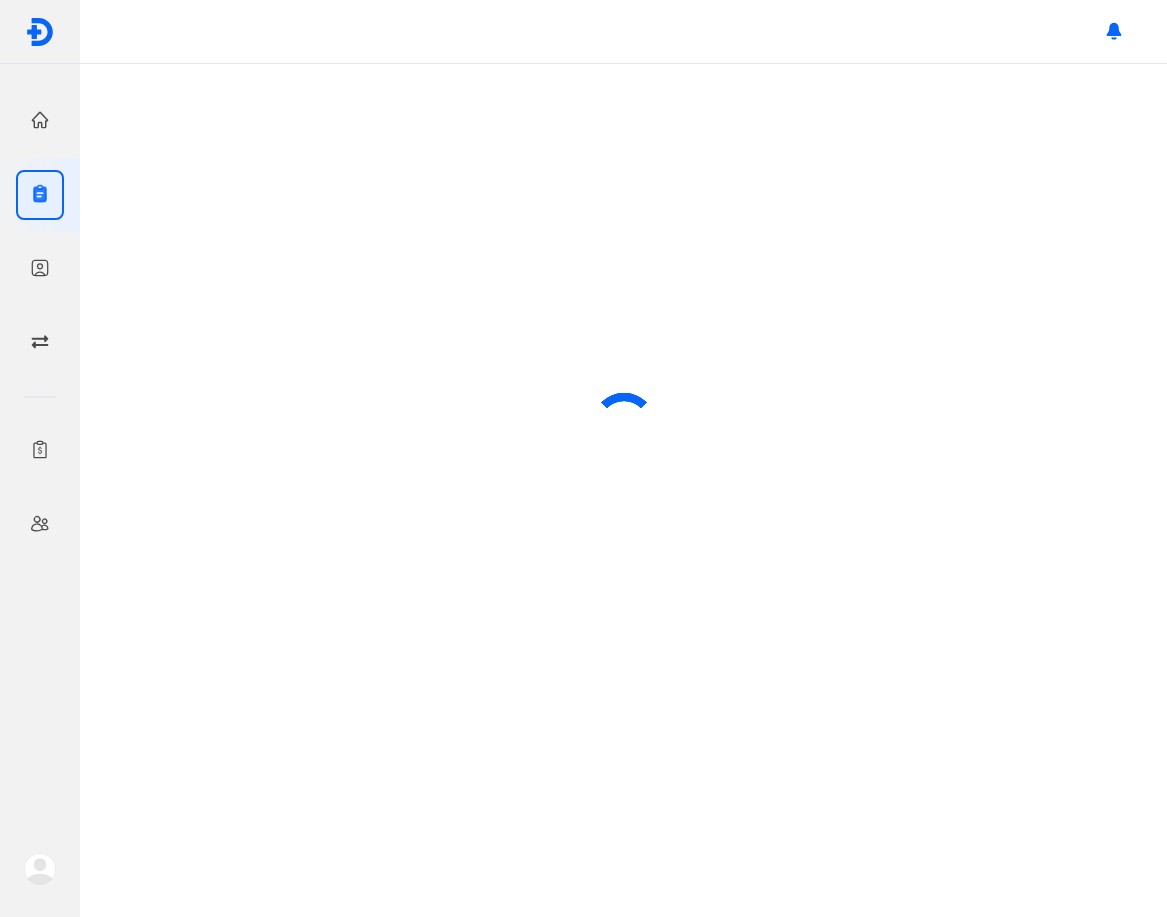 scroll, scrollTop: 0, scrollLeft: 0, axis: both 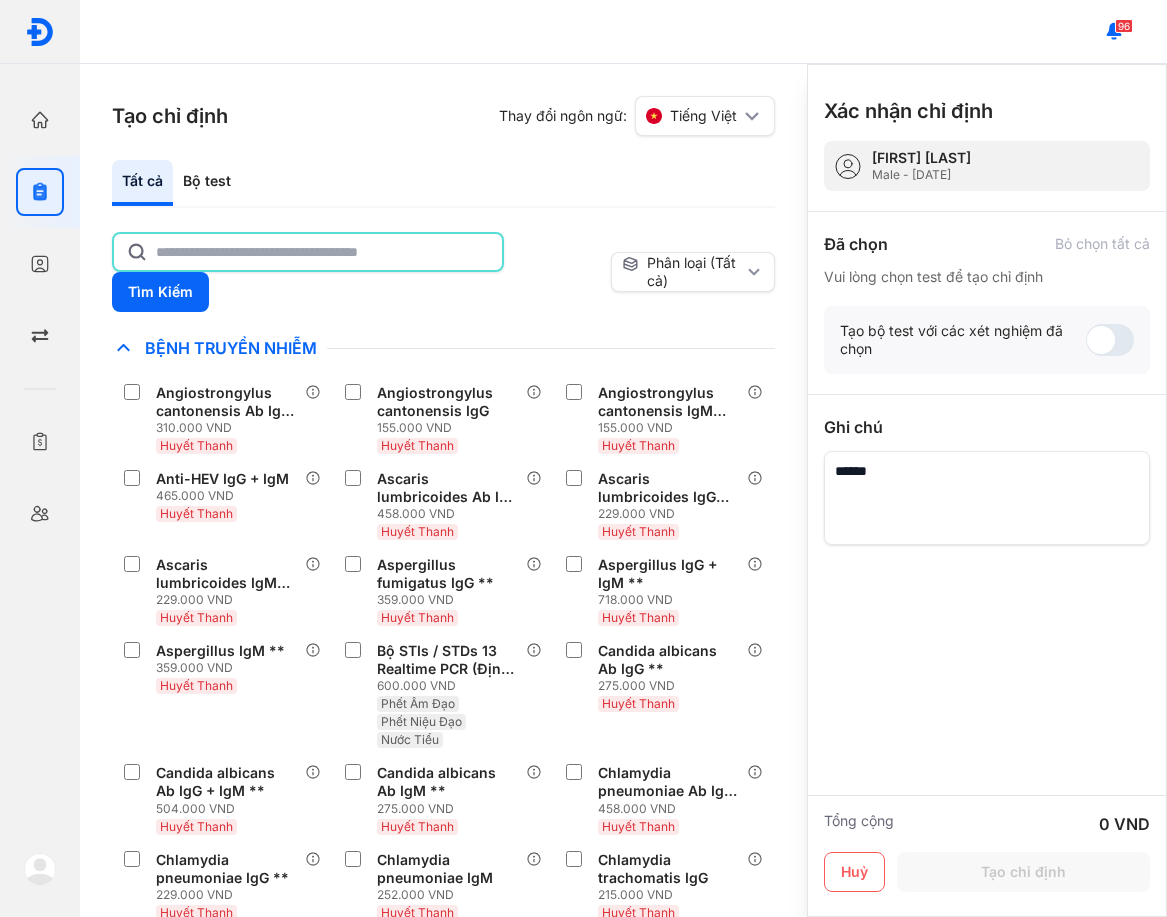 click 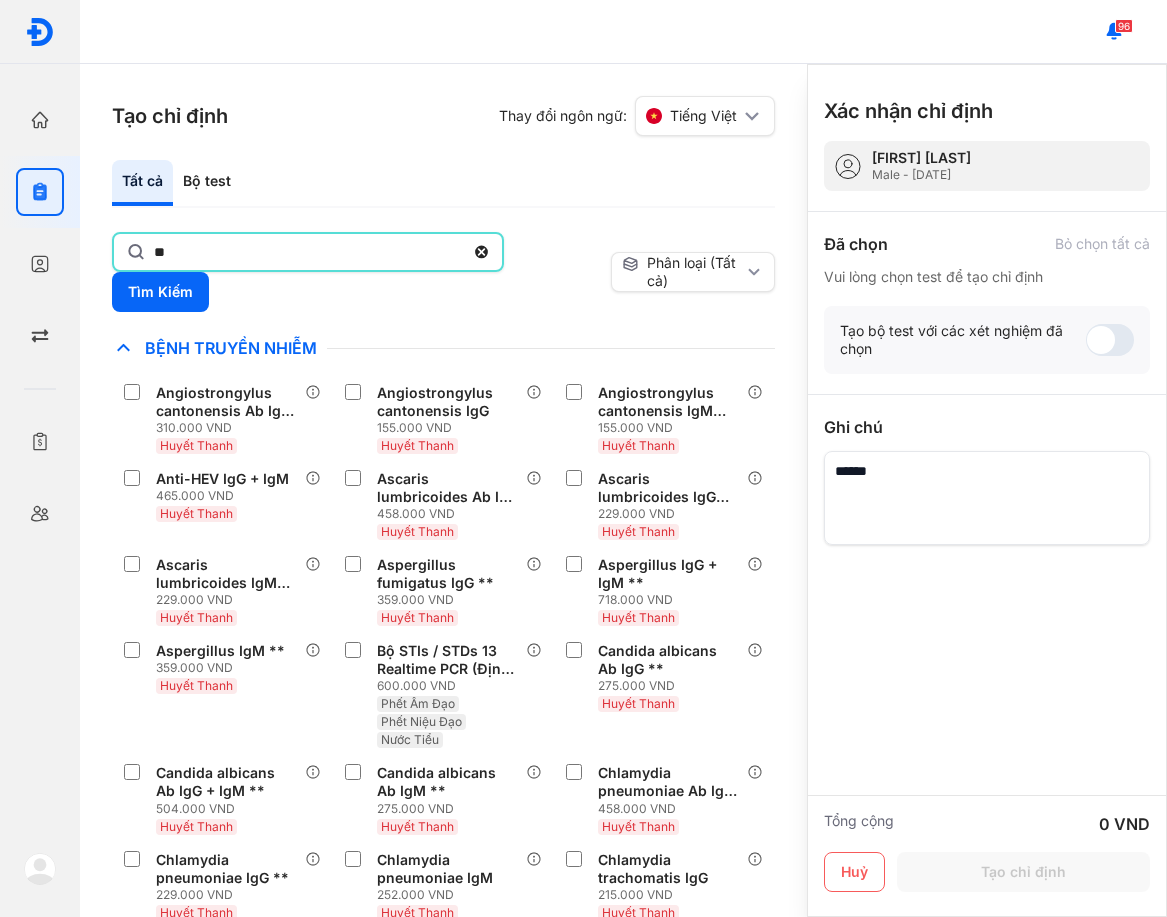 type on "*" 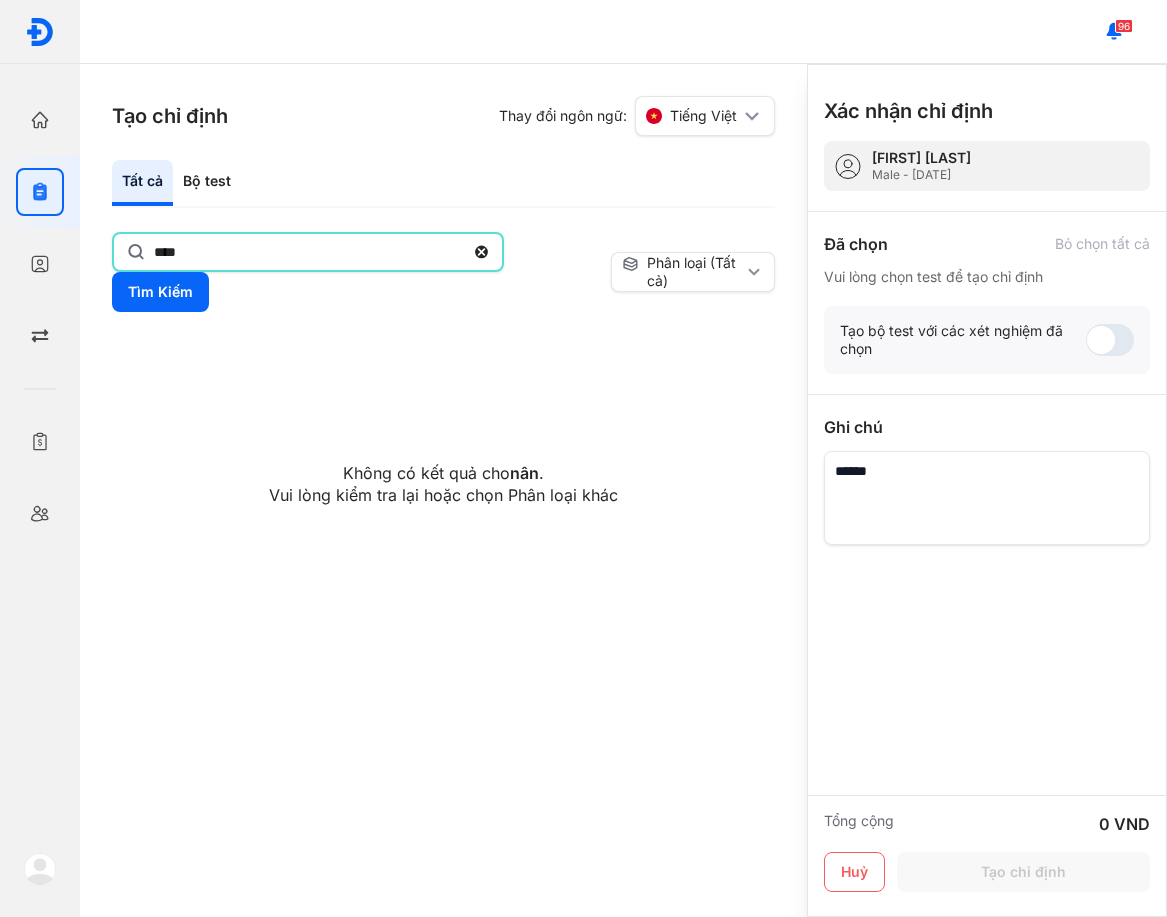 type on "****" 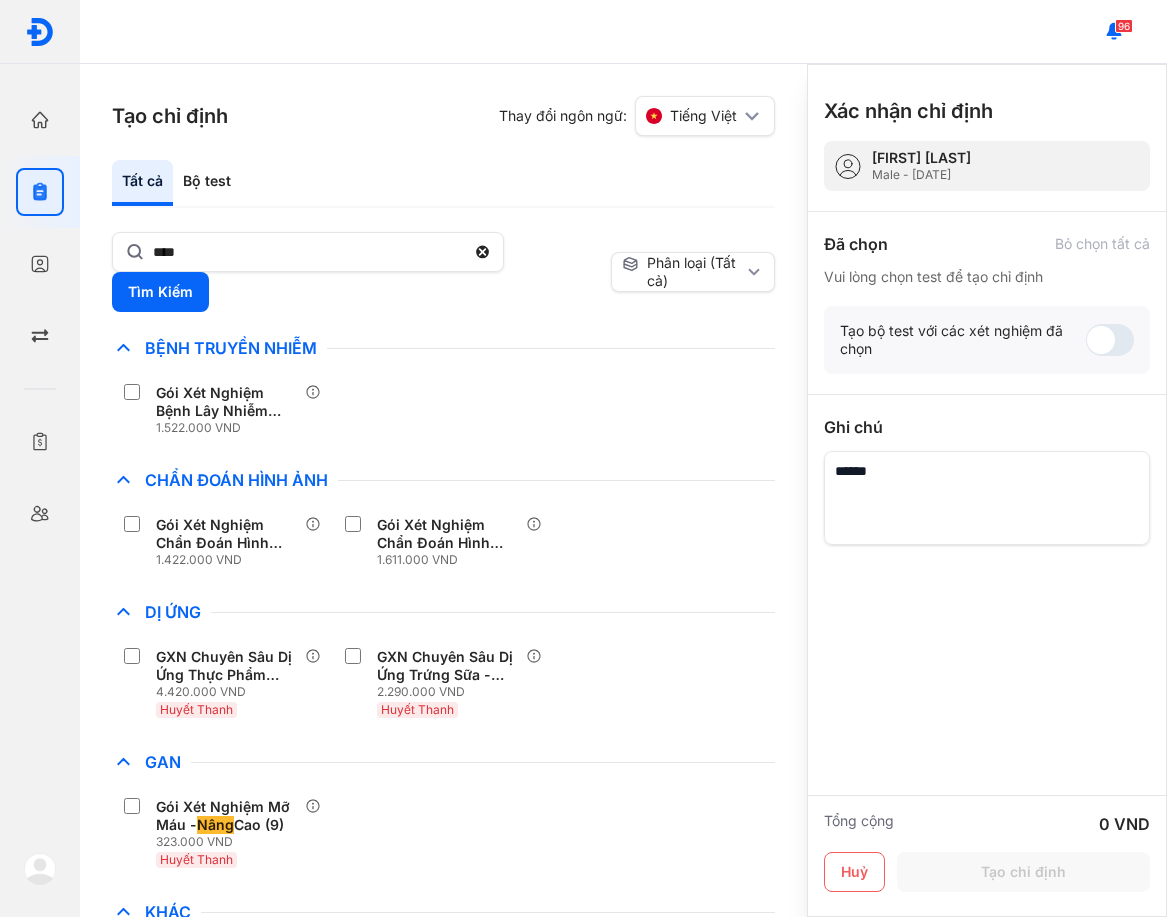 click on "GXN Chuyên Sâu Dị Ứng Thực Phẩm Hằng Ngày -  Nâng  Cao 4.420.000 VND Huyết Thanh GXN Chuyên Sâu Dị Ứng Trứng Sữa -  Nâng  Cao 2.290.000 VND Huyết Thanh" at bounding box center (443, 683) 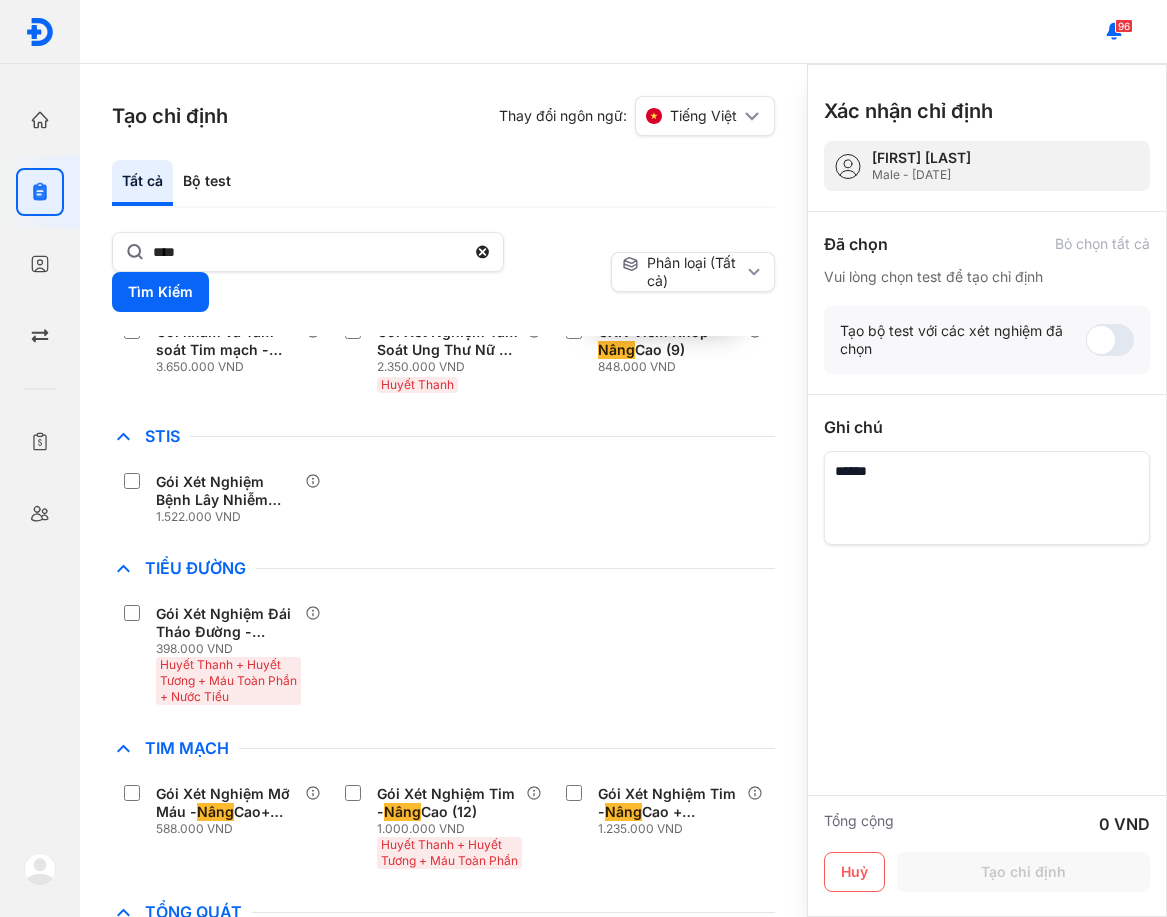 scroll, scrollTop: 900, scrollLeft: 0, axis: vertical 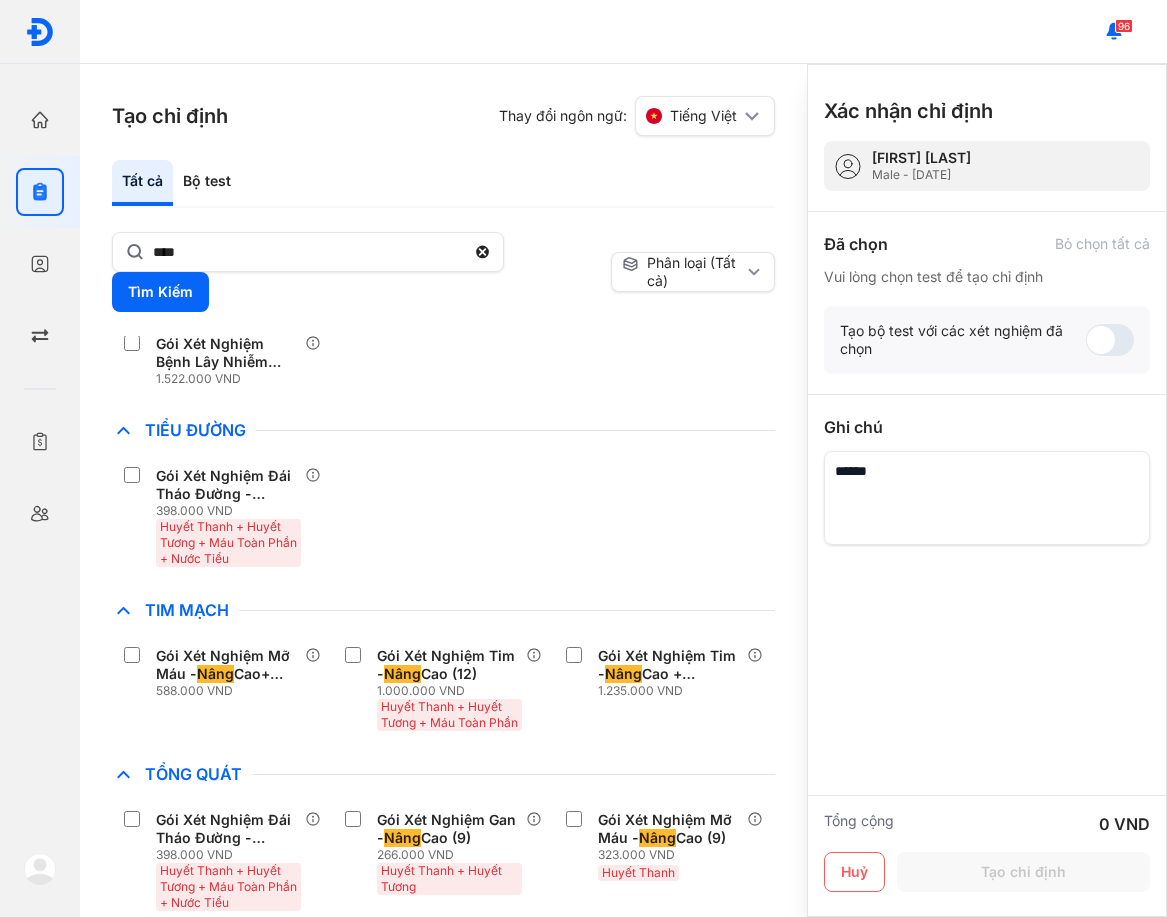 drag, startPoint x: 429, startPoint y: 684, endPoint x: 469, endPoint y: 538, distance: 151.38031 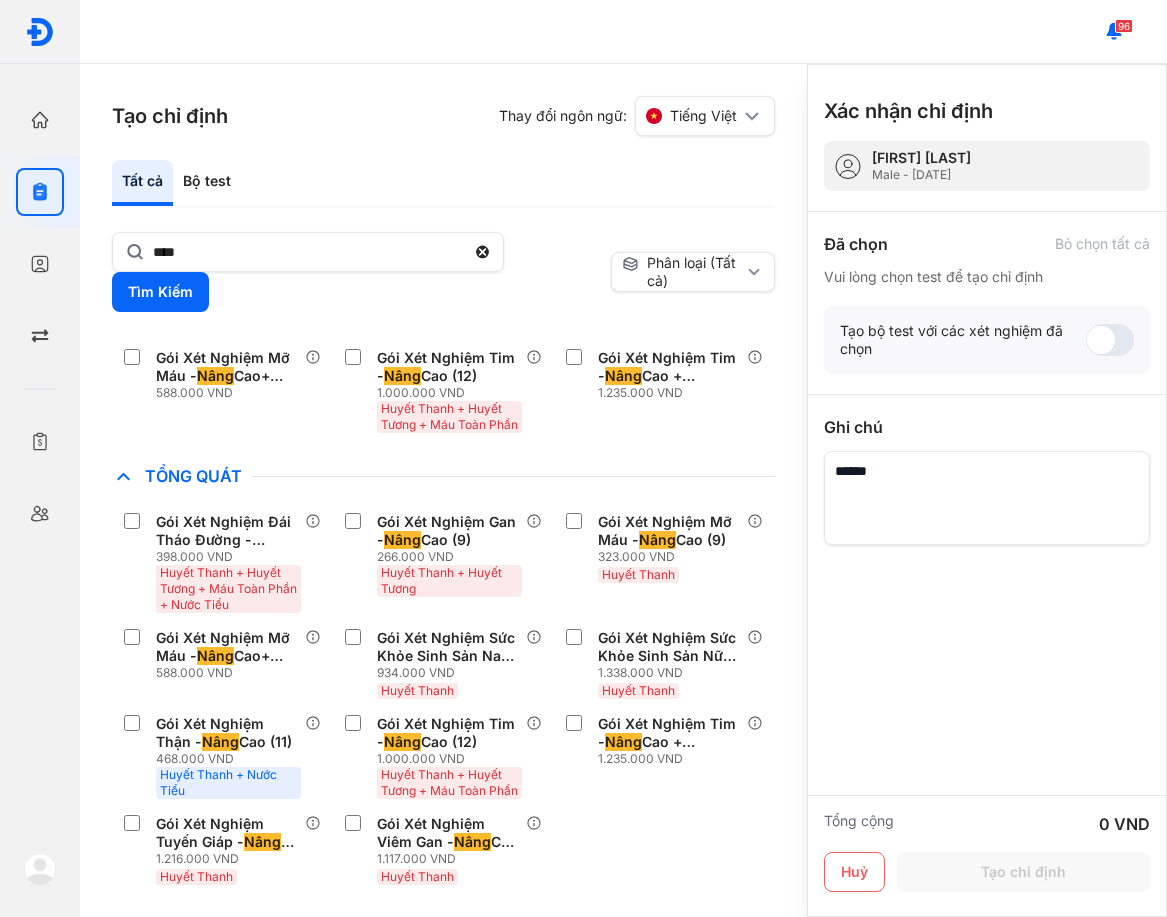 scroll, scrollTop: 1230, scrollLeft: 0, axis: vertical 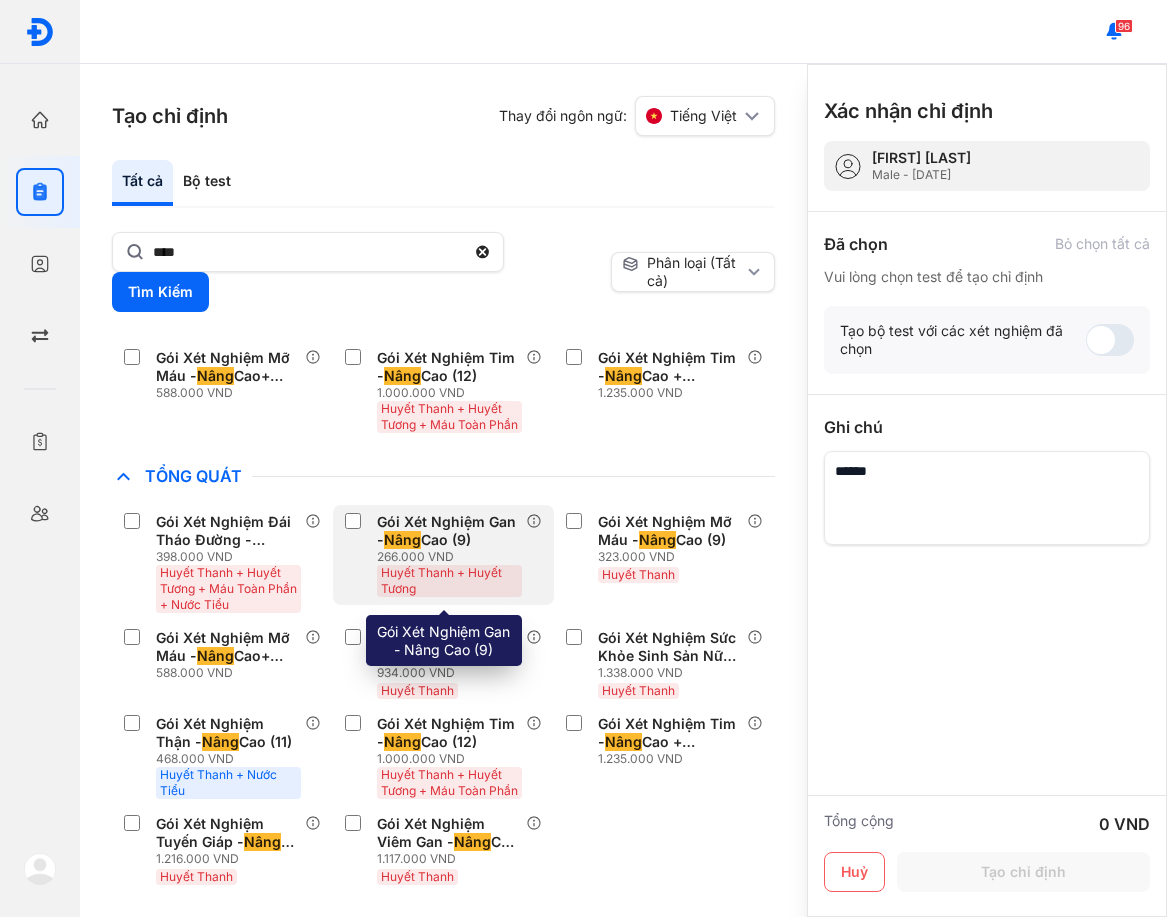 click on "266.000 VND" at bounding box center [451, 557] 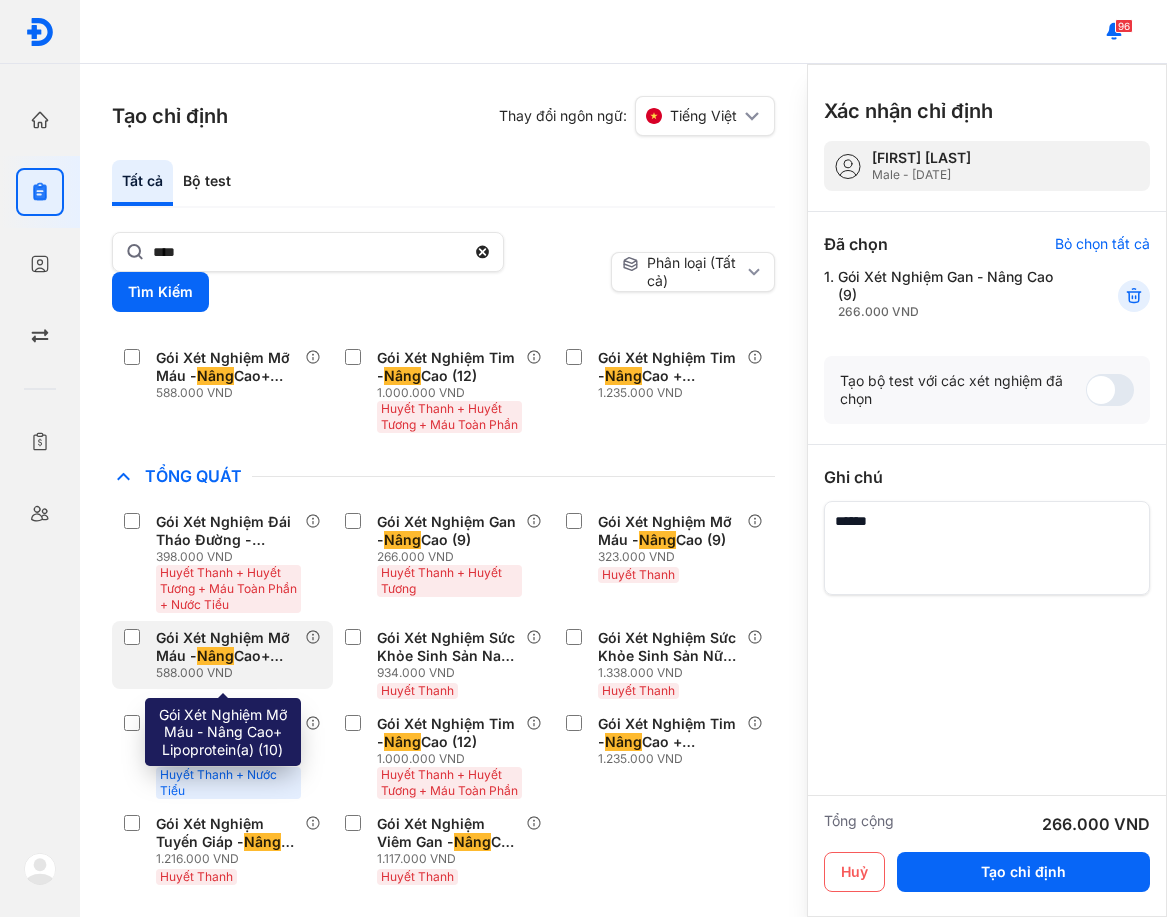 click on "Gói Xét Nghiệm Mỡ Máu -  Nâng  Cao+ Lipoprotein(a) (10)" at bounding box center [226, 647] 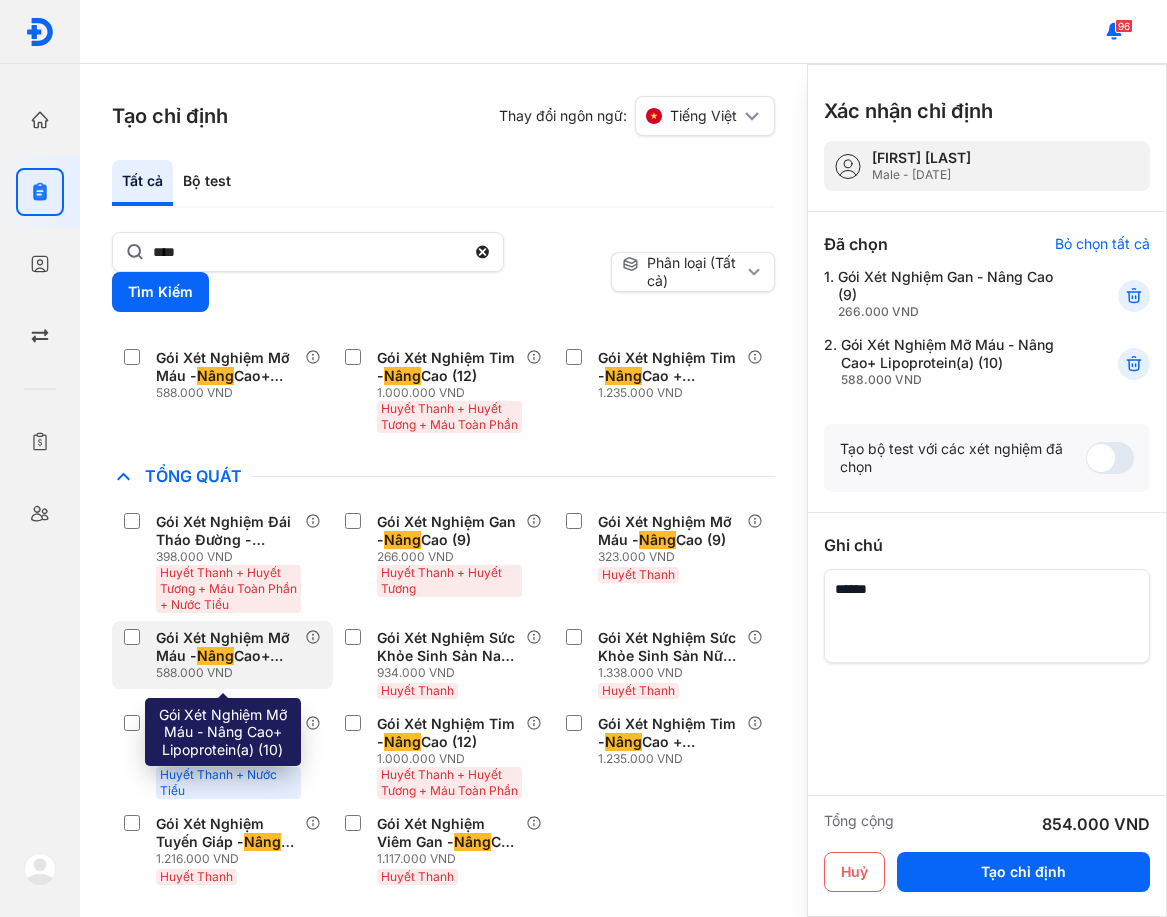 click on "Gói Xét Nghiệm Mỡ Máu -  Nâng  Cao+ Lipoprotein(a) (10)" at bounding box center (226, 647) 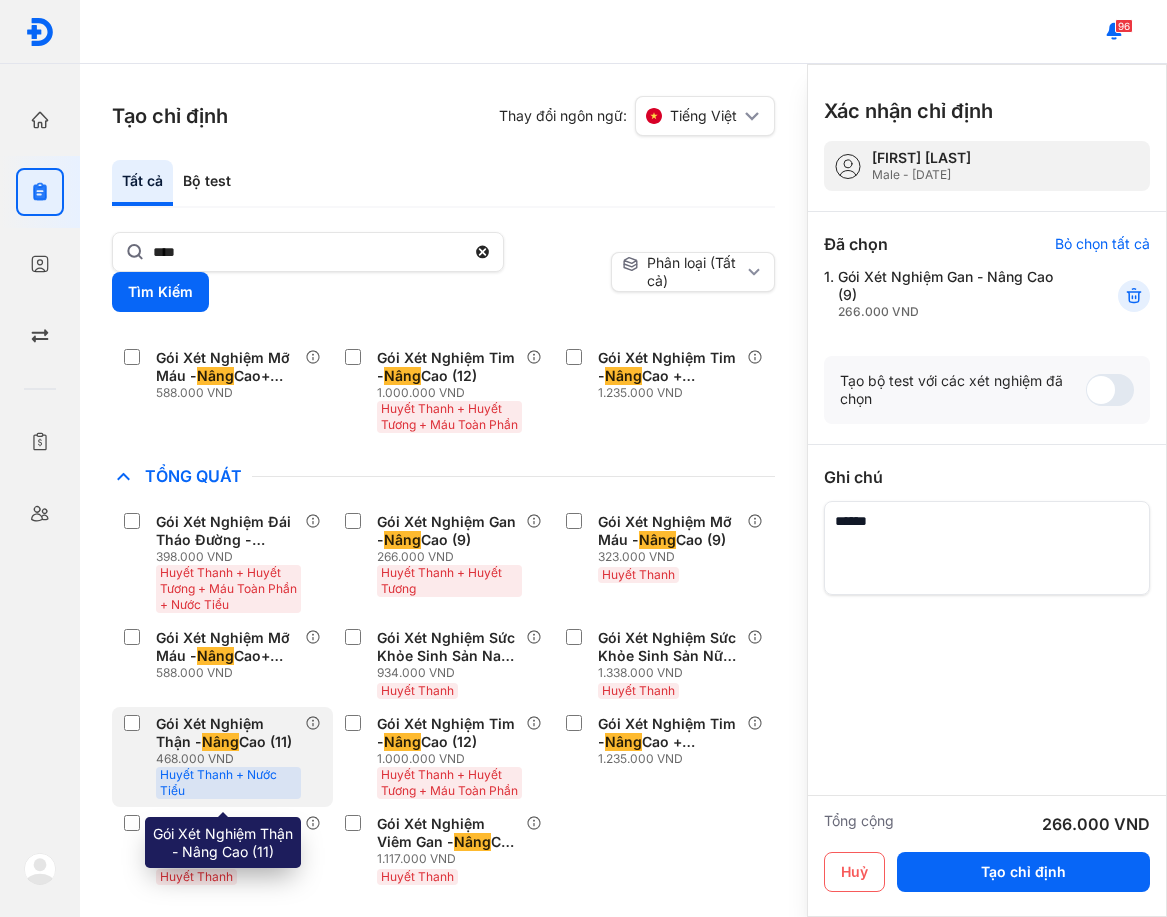 click on "Gói Xét Nghiệm Thận -  Nâng  Cao (11)" at bounding box center (226, 733) 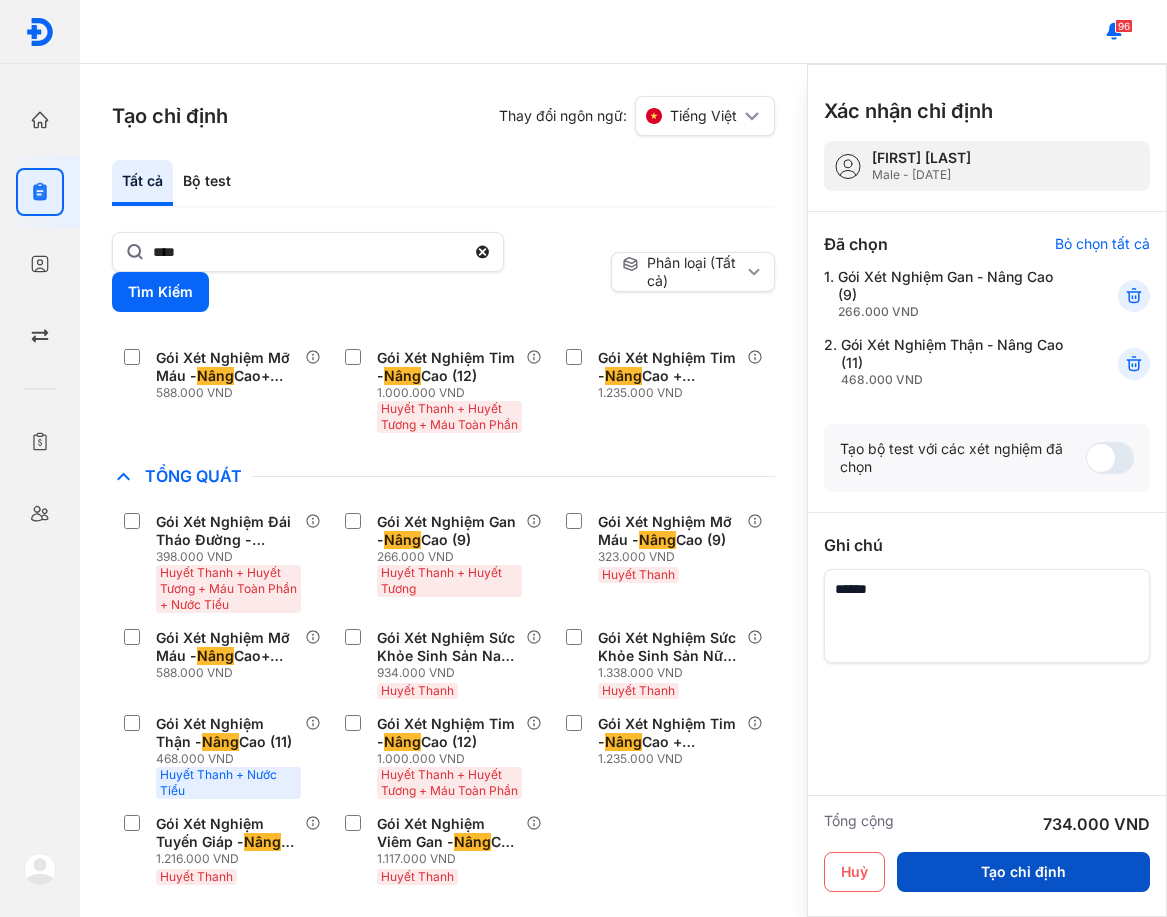 click on "Tạo chỉ định" at bounding box center (1023, 872) 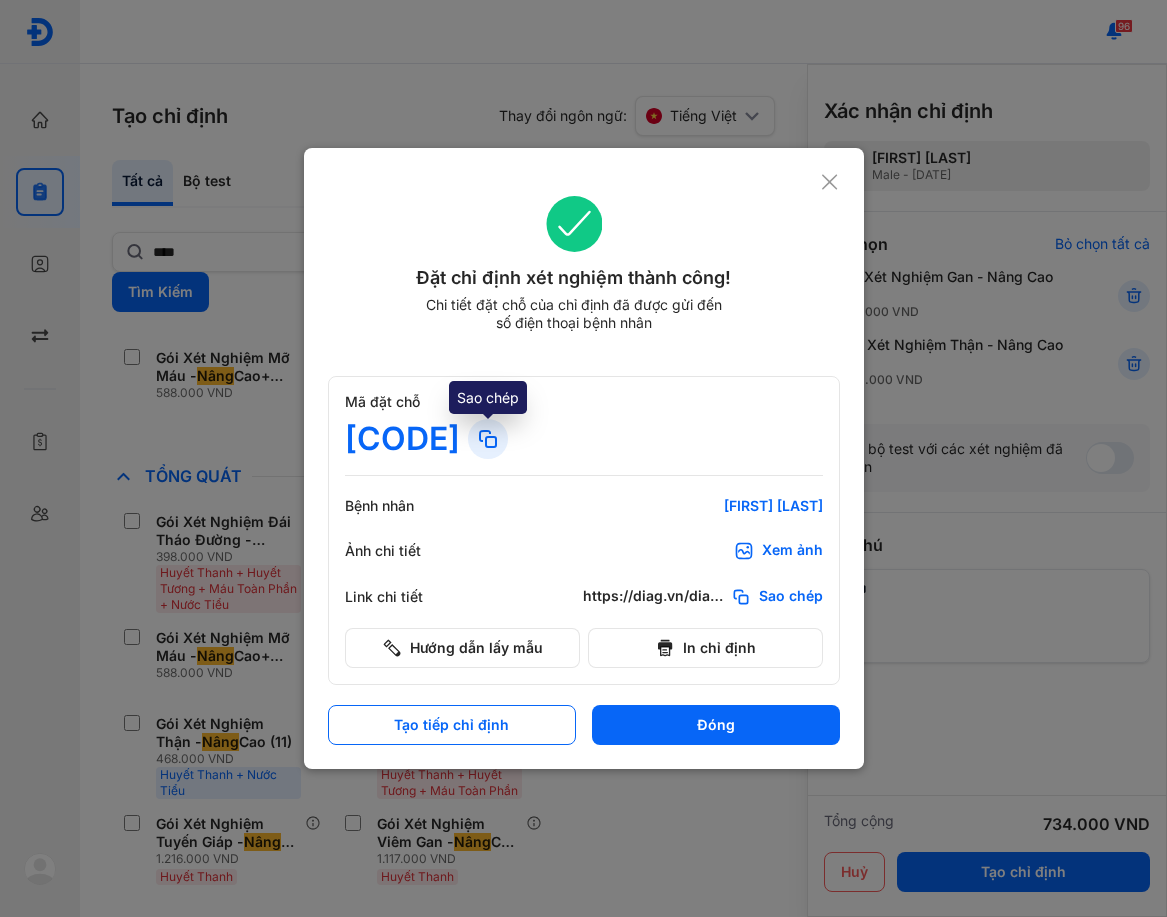 drag, startPoint x: 531, startPoint y: 429, endPoint x: 509, endPoint y: 442, distance: 25.553865 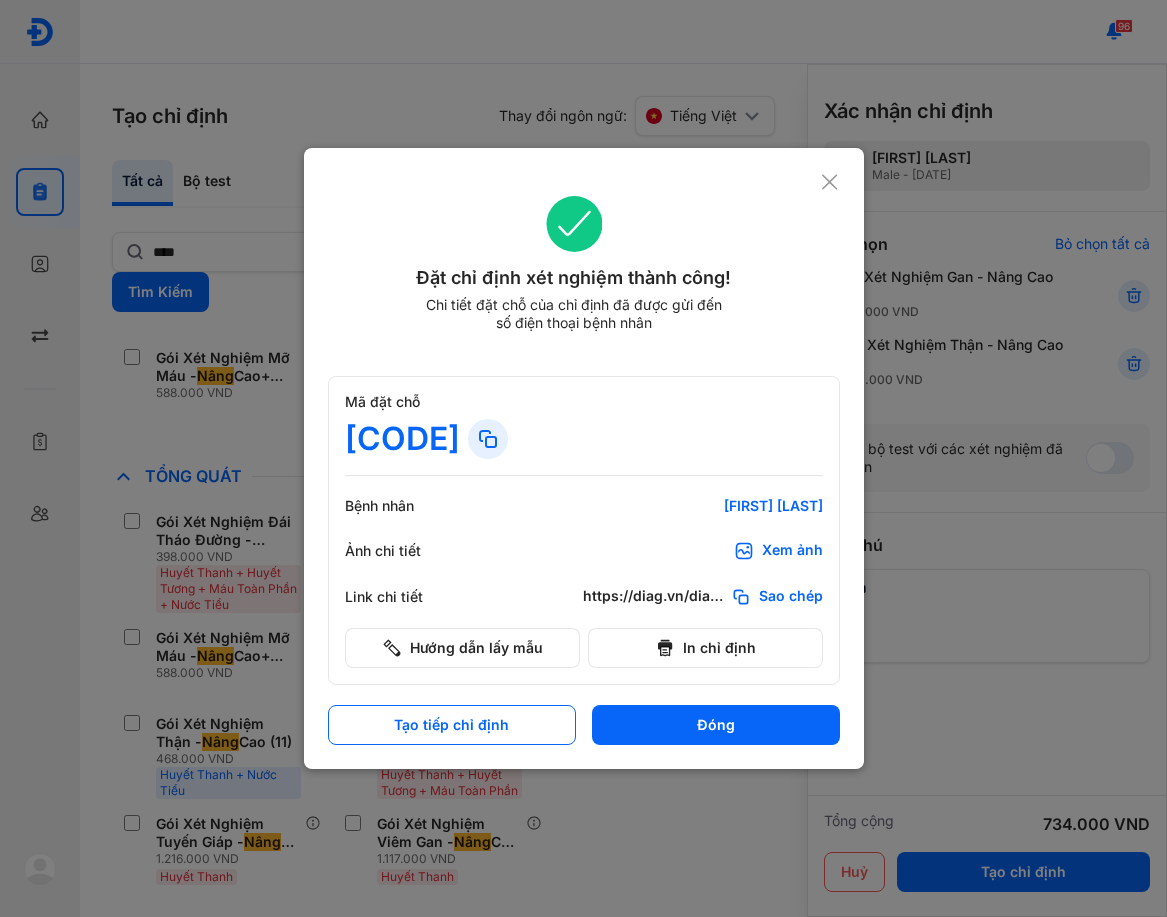 click 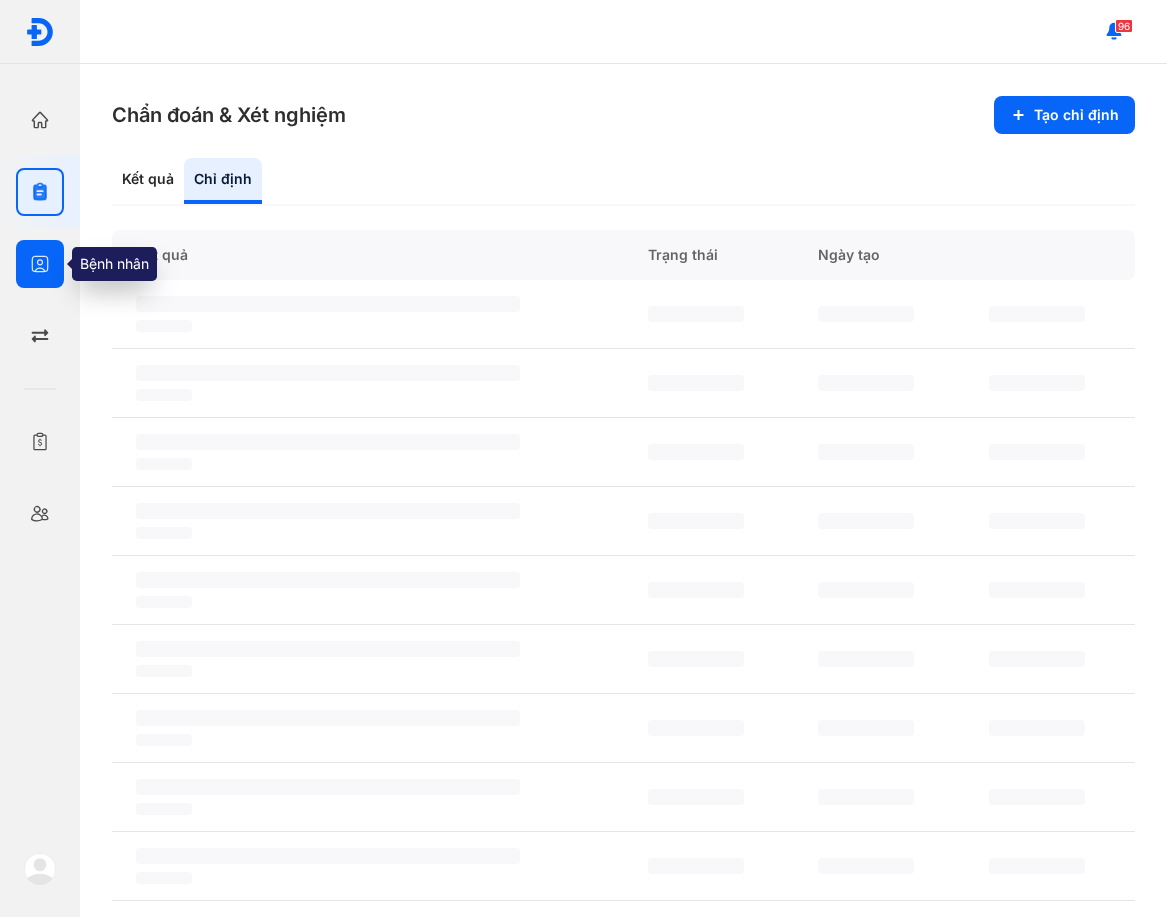 click 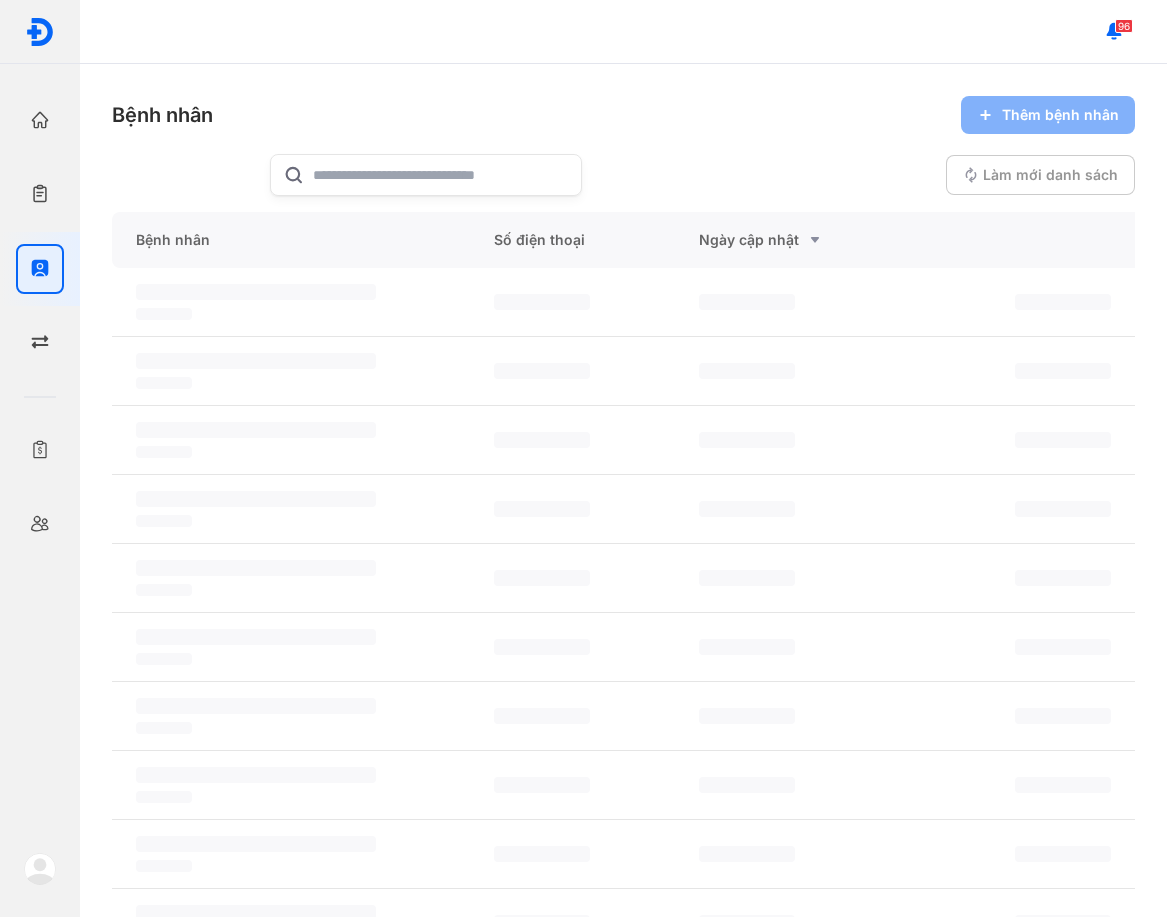 click on "Bệnh nhân Thêm bệnh nhân Làm mới danh sách" at bounding box center (623, 146) 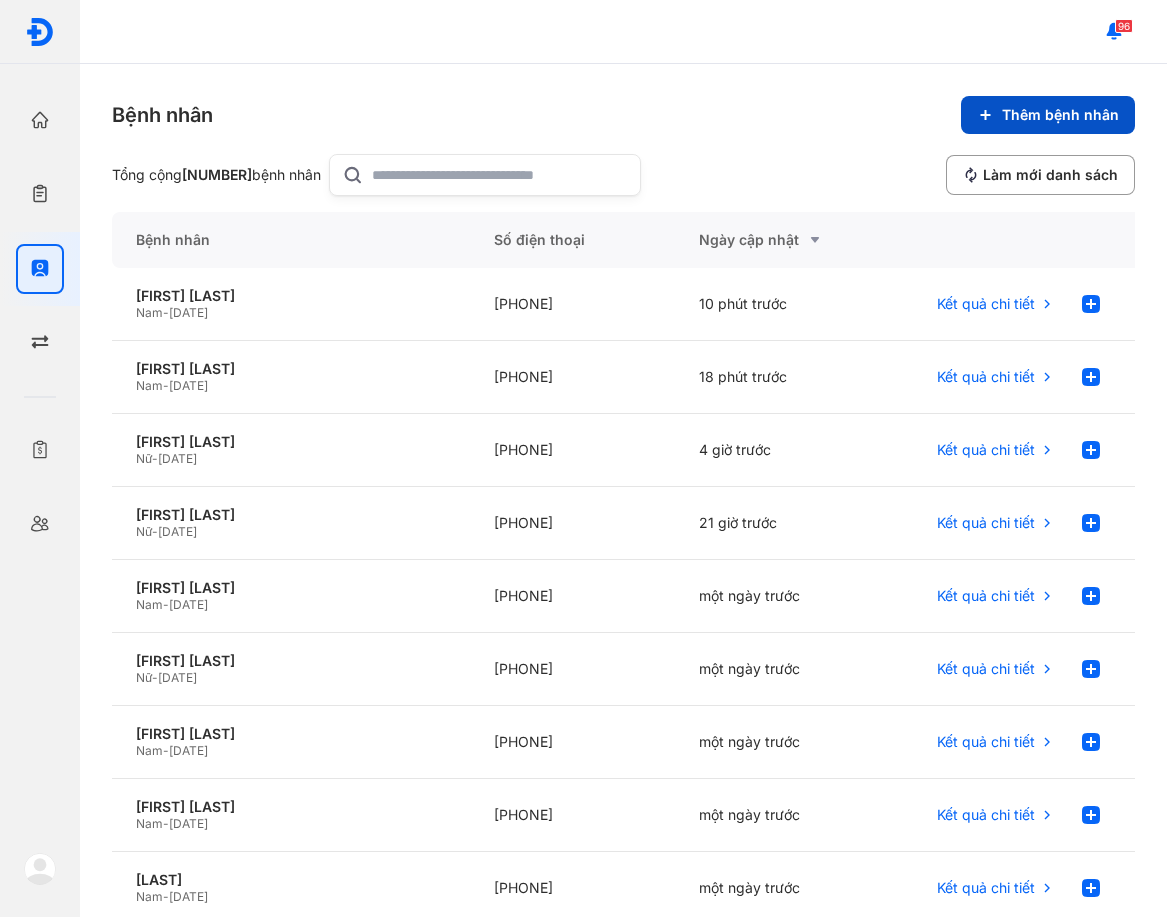 click on "Thêm bệnh nhân" at bounding box center [1048, 115] 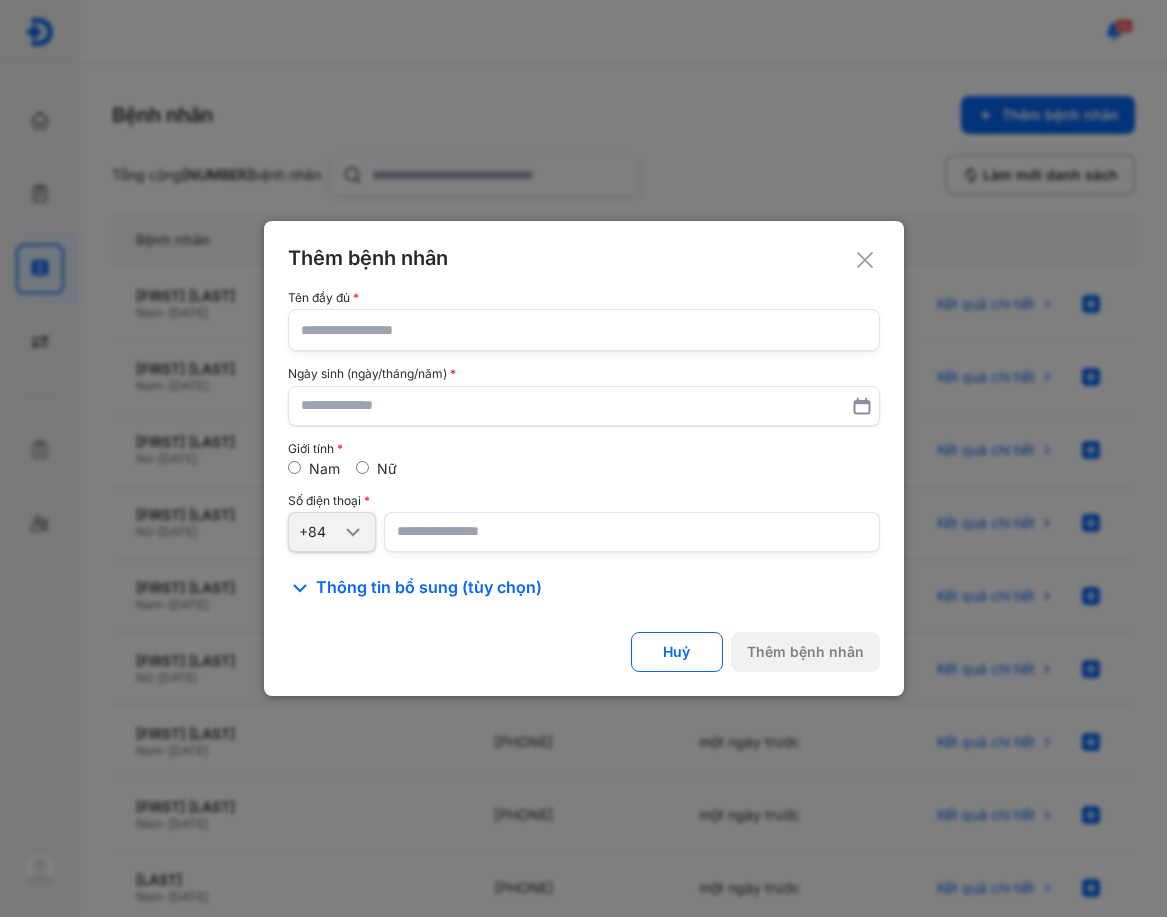 click 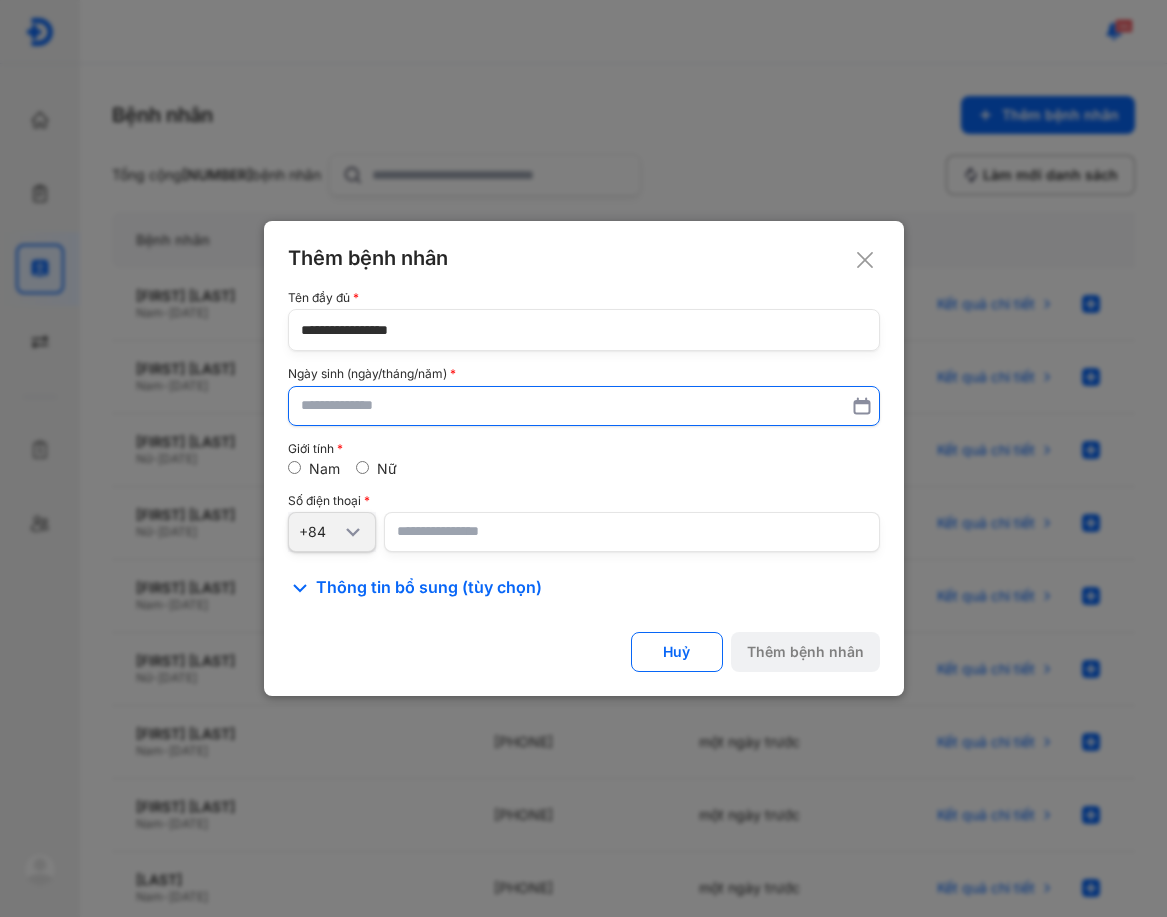 type on "**********" 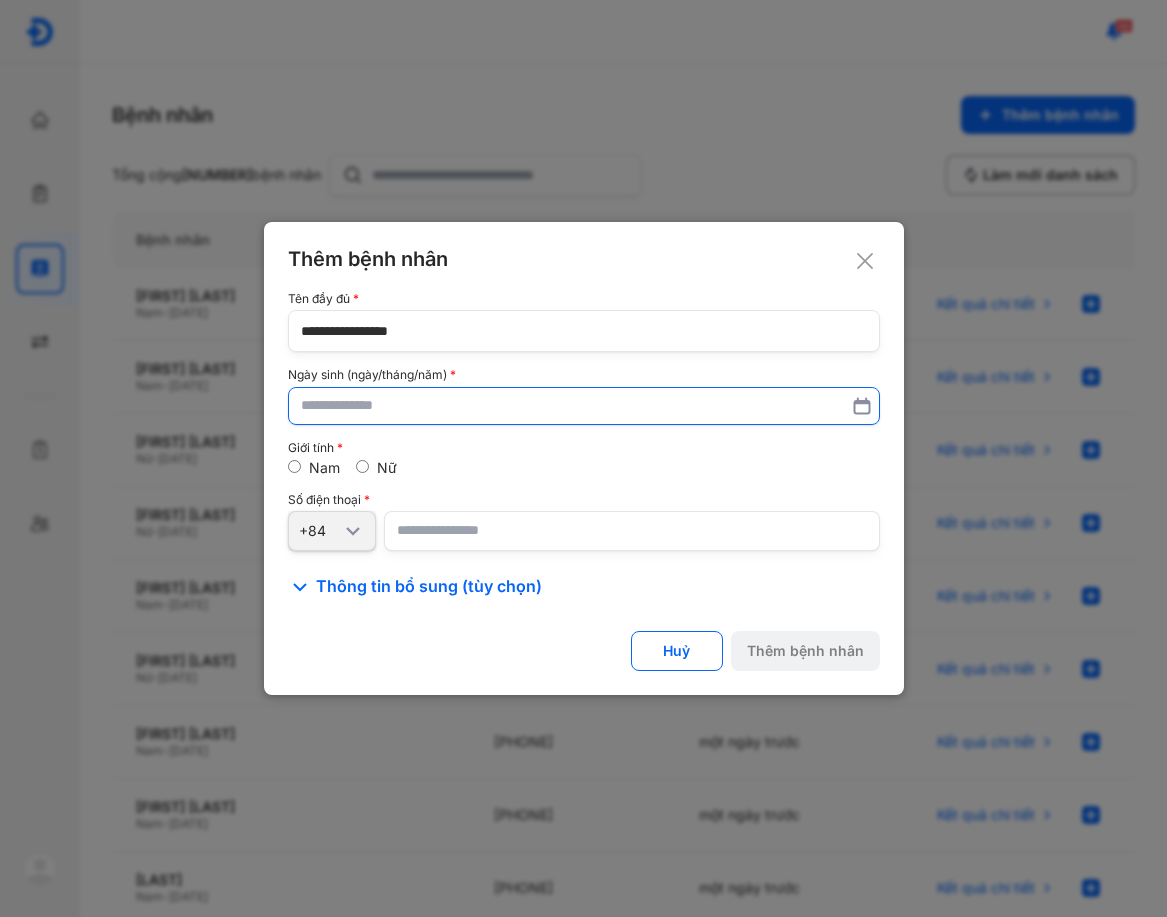 click at bounding box center (584, 406) 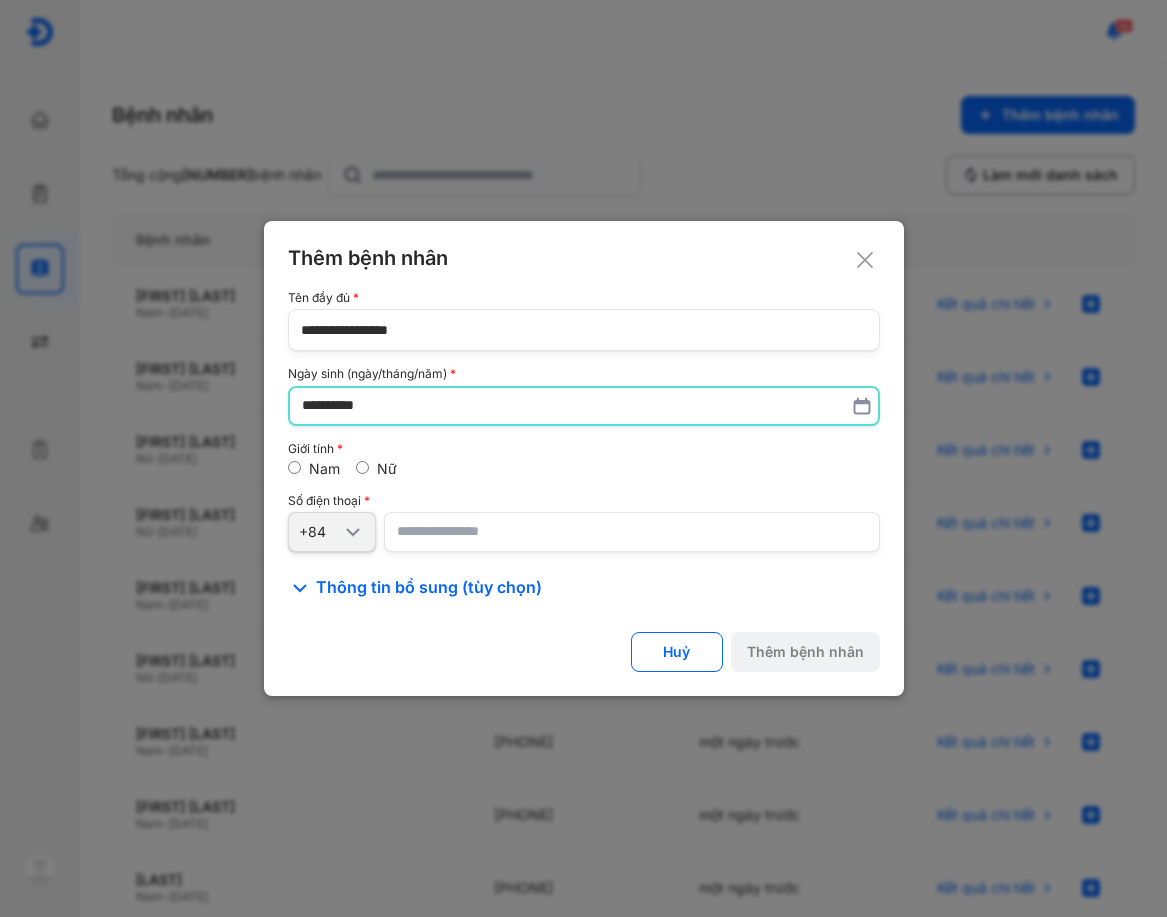type on "**********" 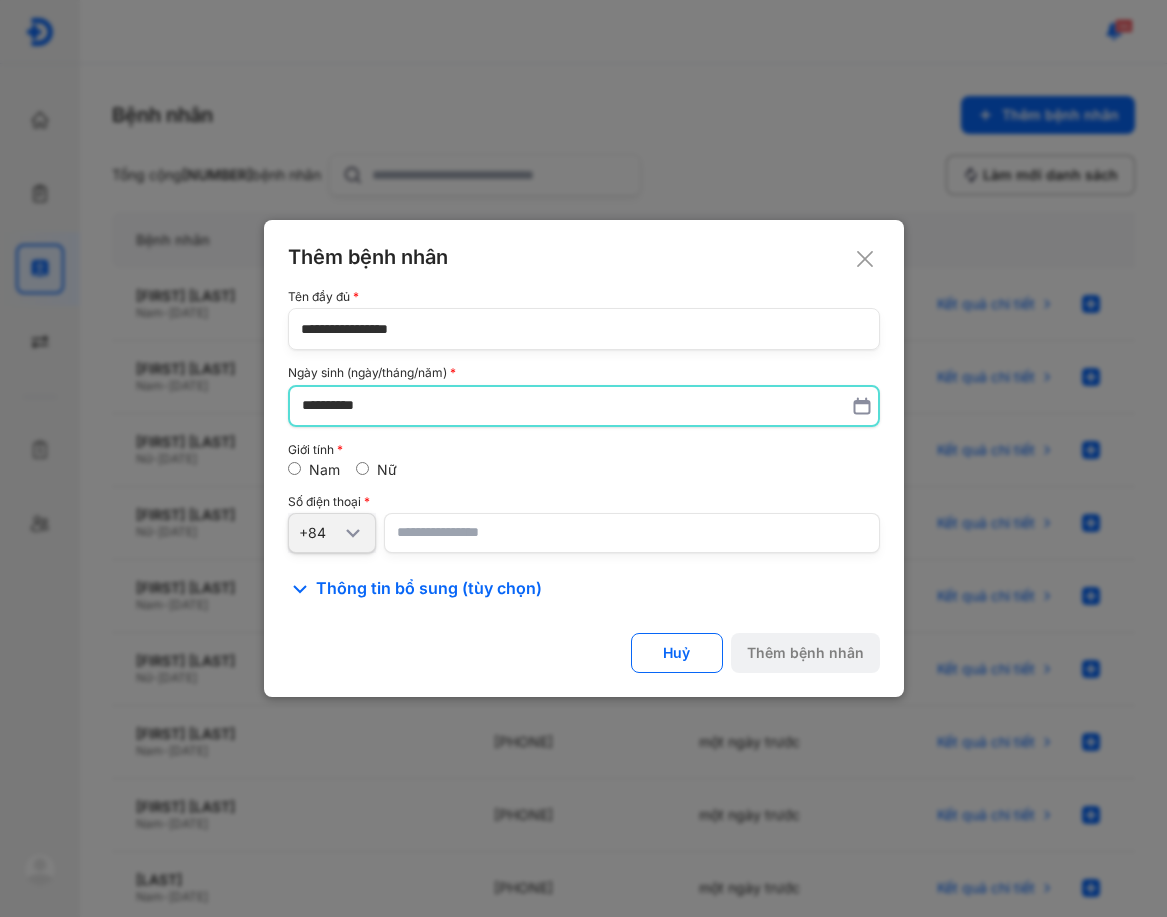 click at bounding box center (632, 533) 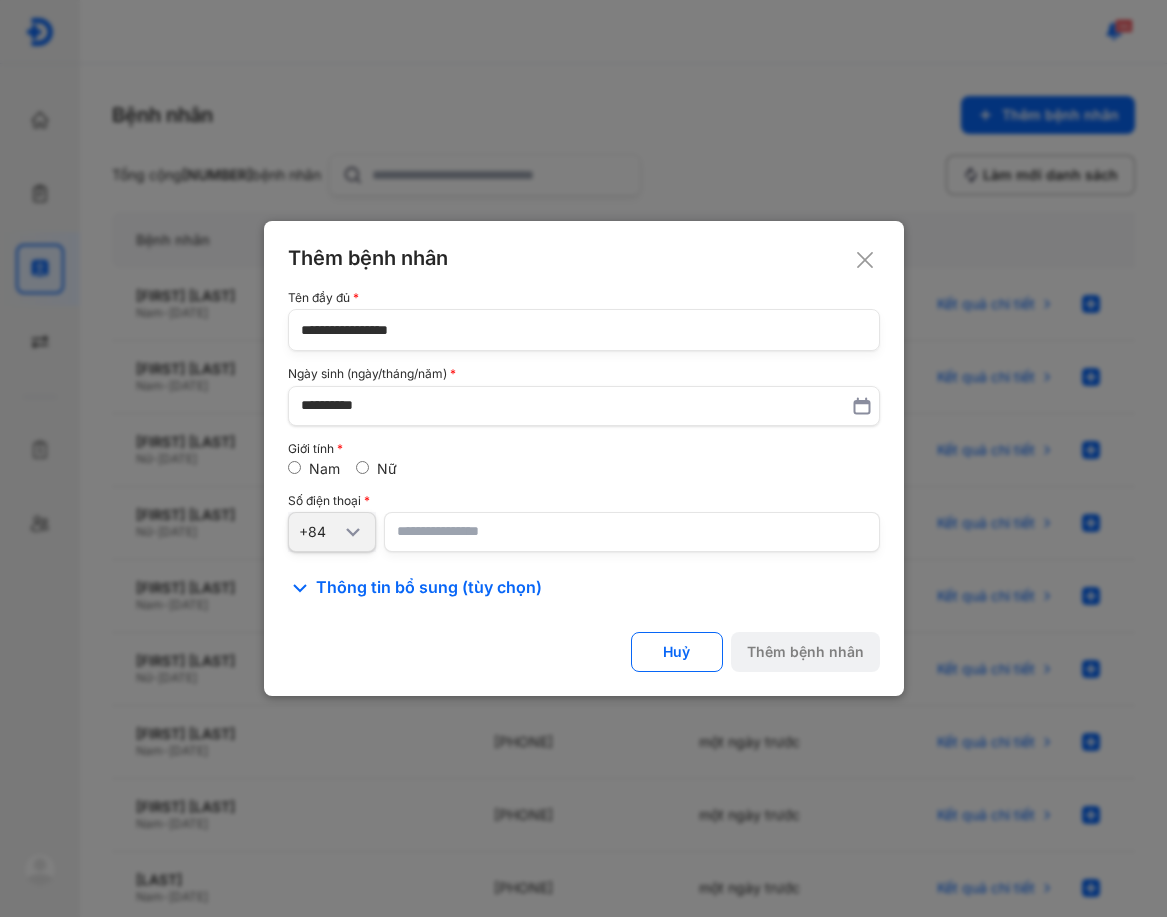 drag, startPoint x: 580, startPoint y: 535, endPoint x: 574, endPoint y: 513, distance: 22.803509 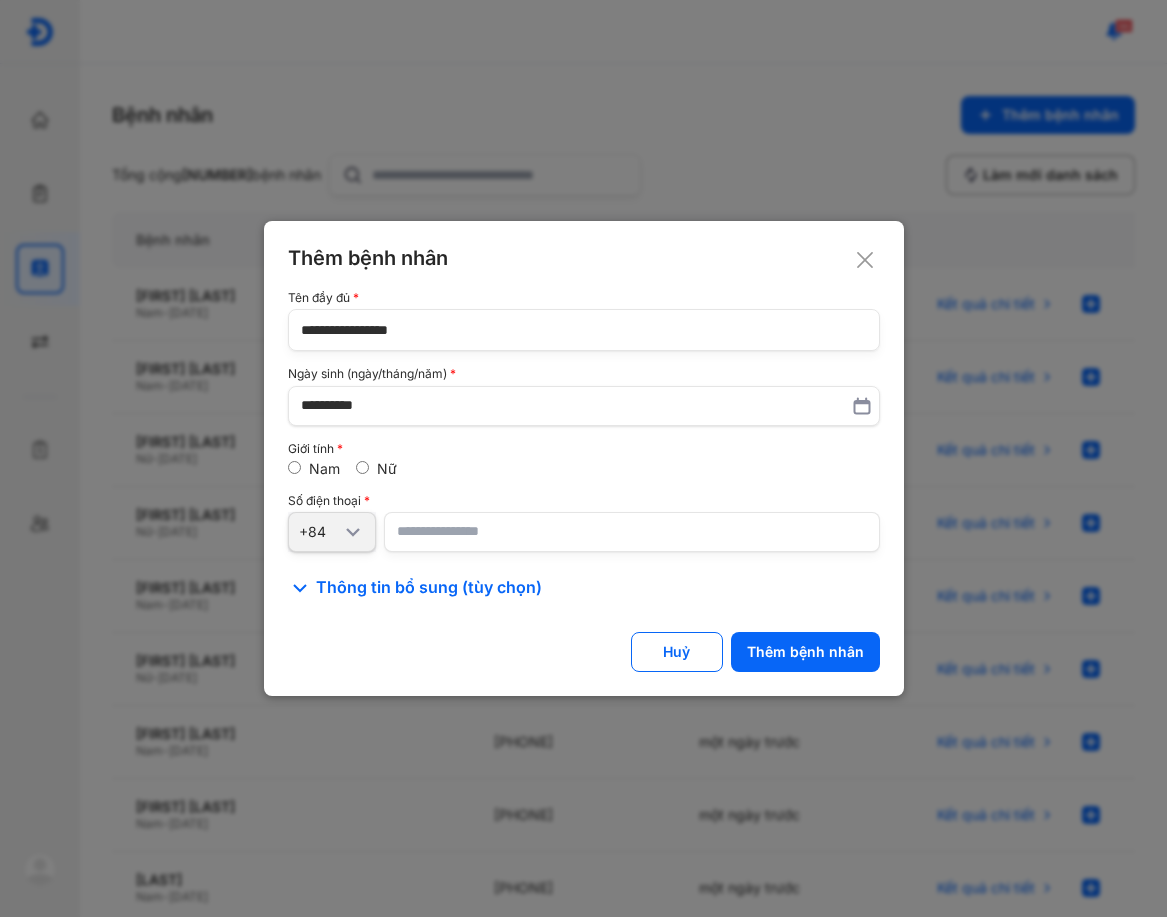 type on "**********" 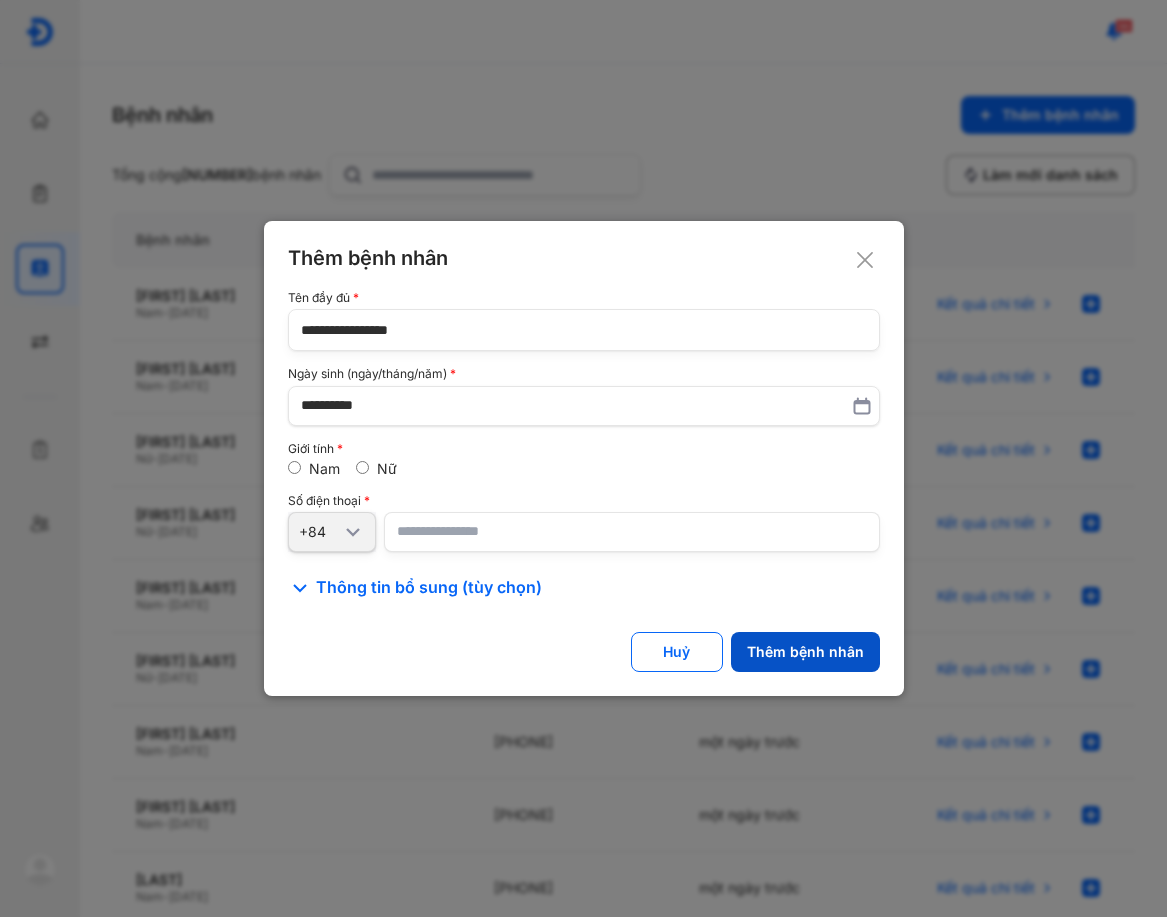 click on "Thêm bệnh nhân" 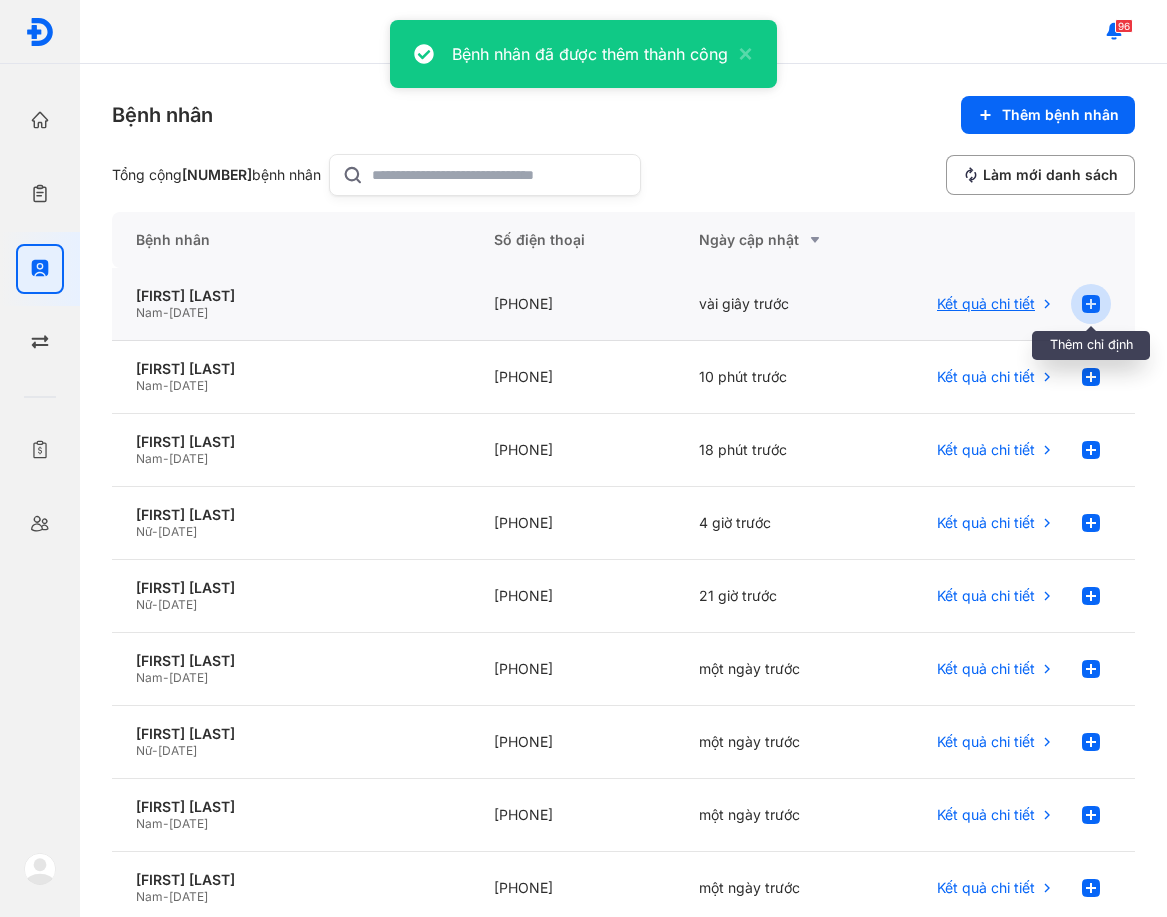 click 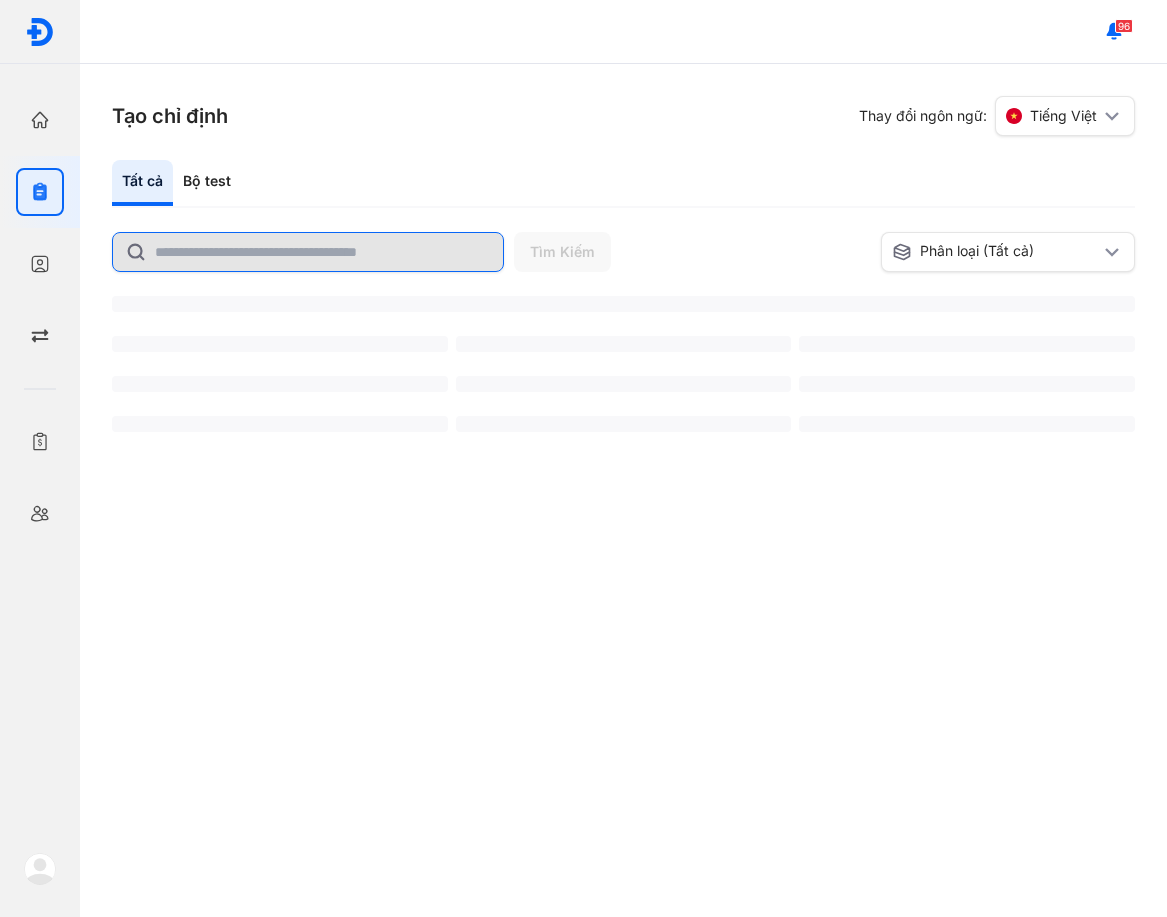 scroll, scrollTop: 0, scrollLeft: 0, axis: both 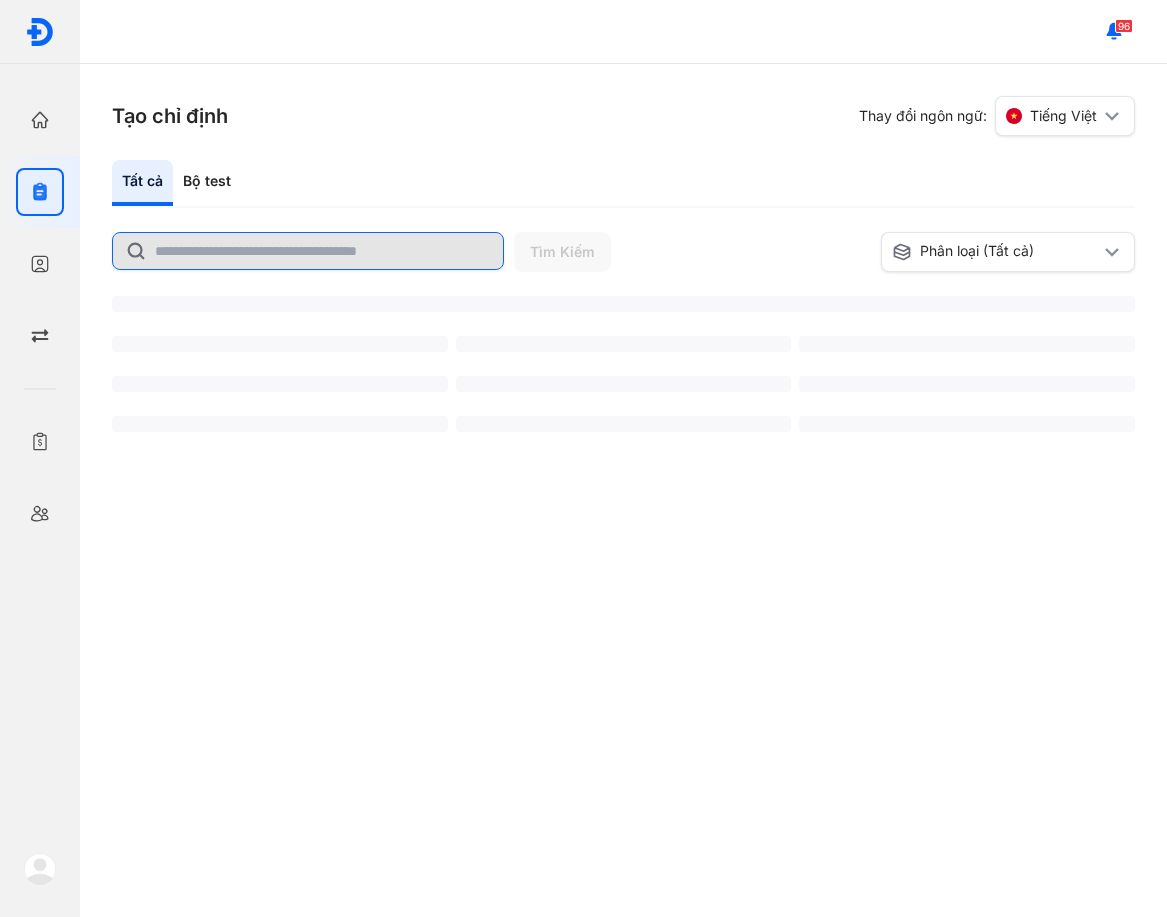 click 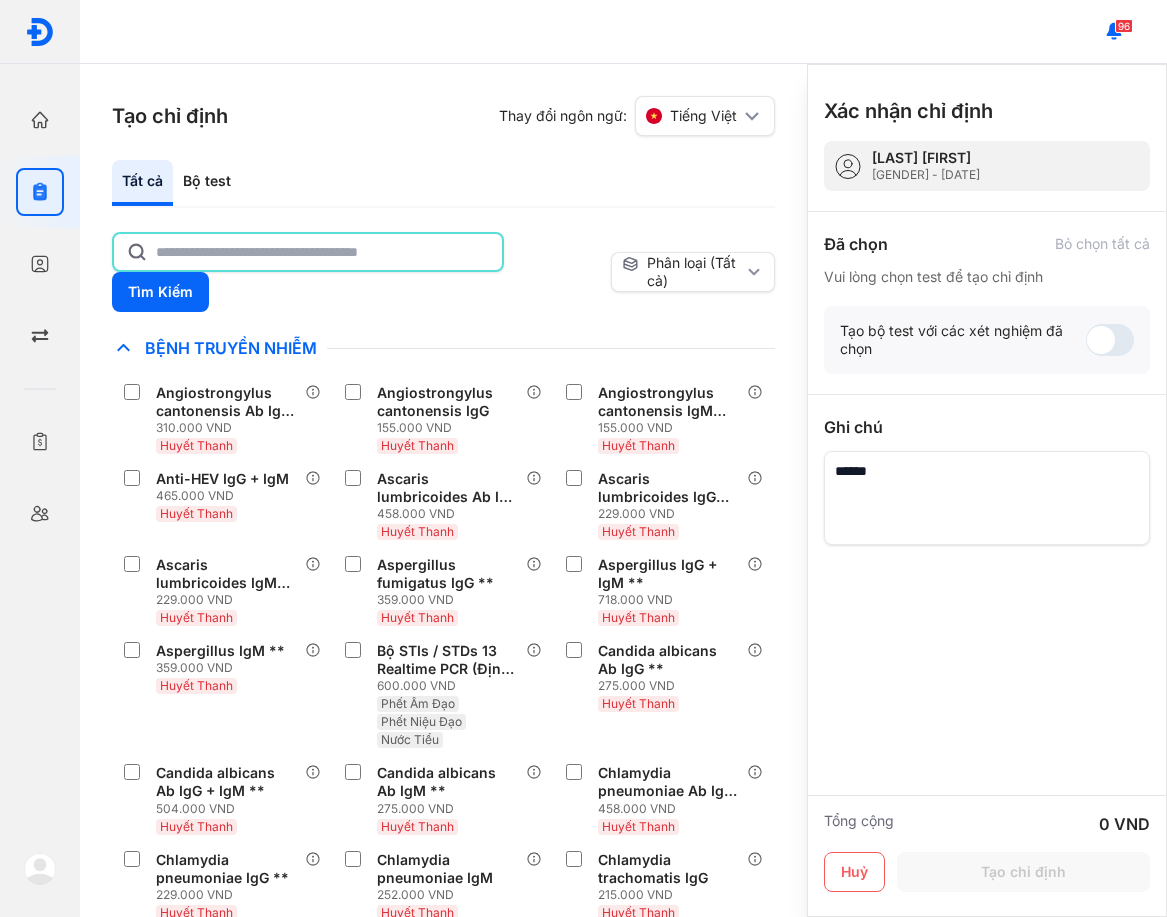 click 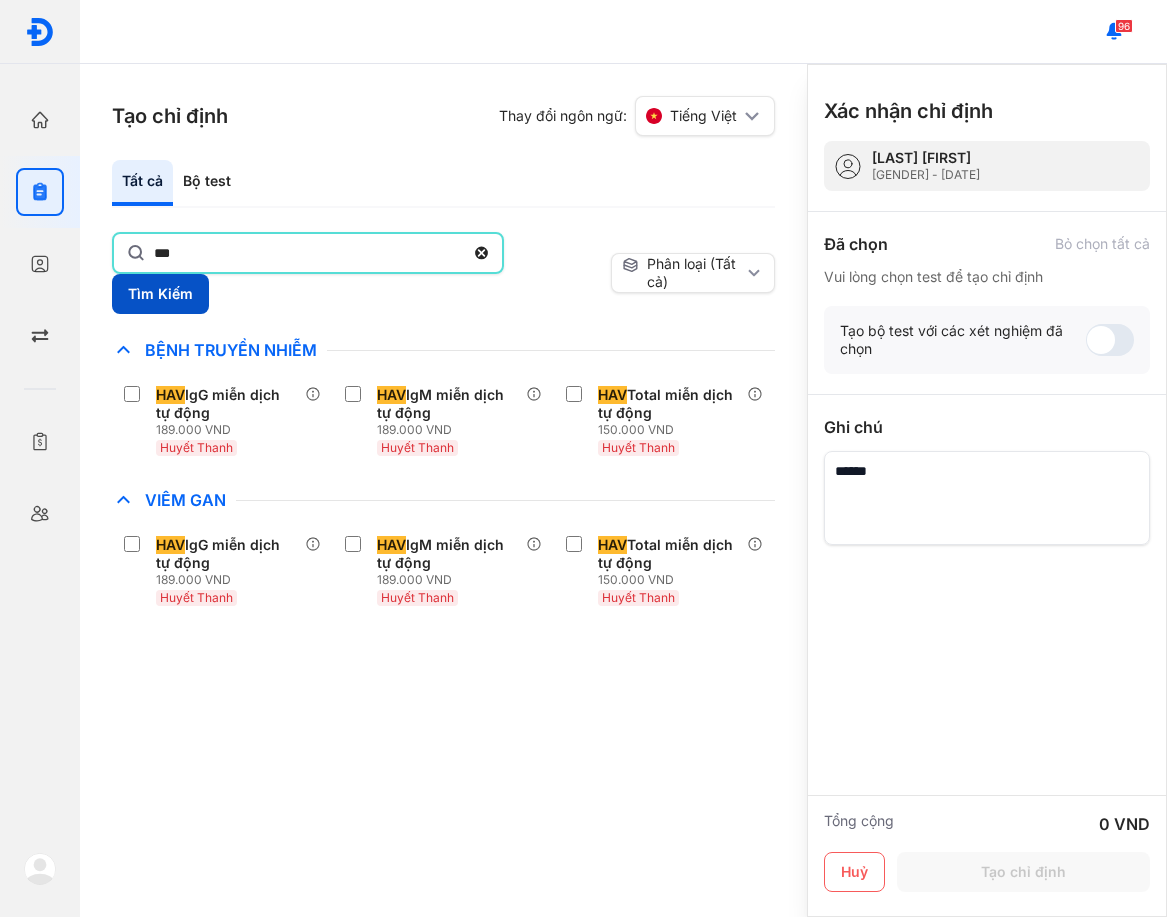 click on "Tìm Kiếm" at bounding box center (160, 294) 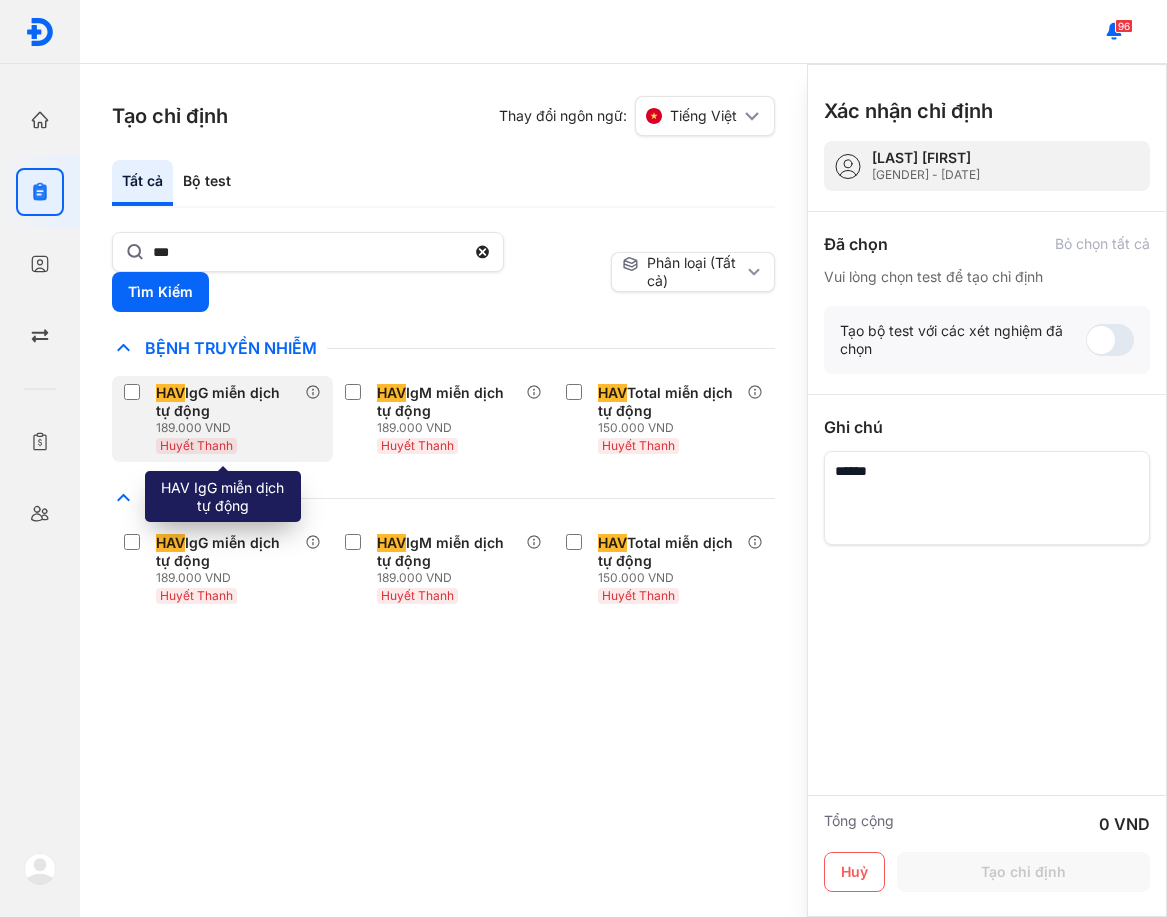 click on "HAV  IgG miễn dịch tự động 189.000 VND Huyết Thanh" 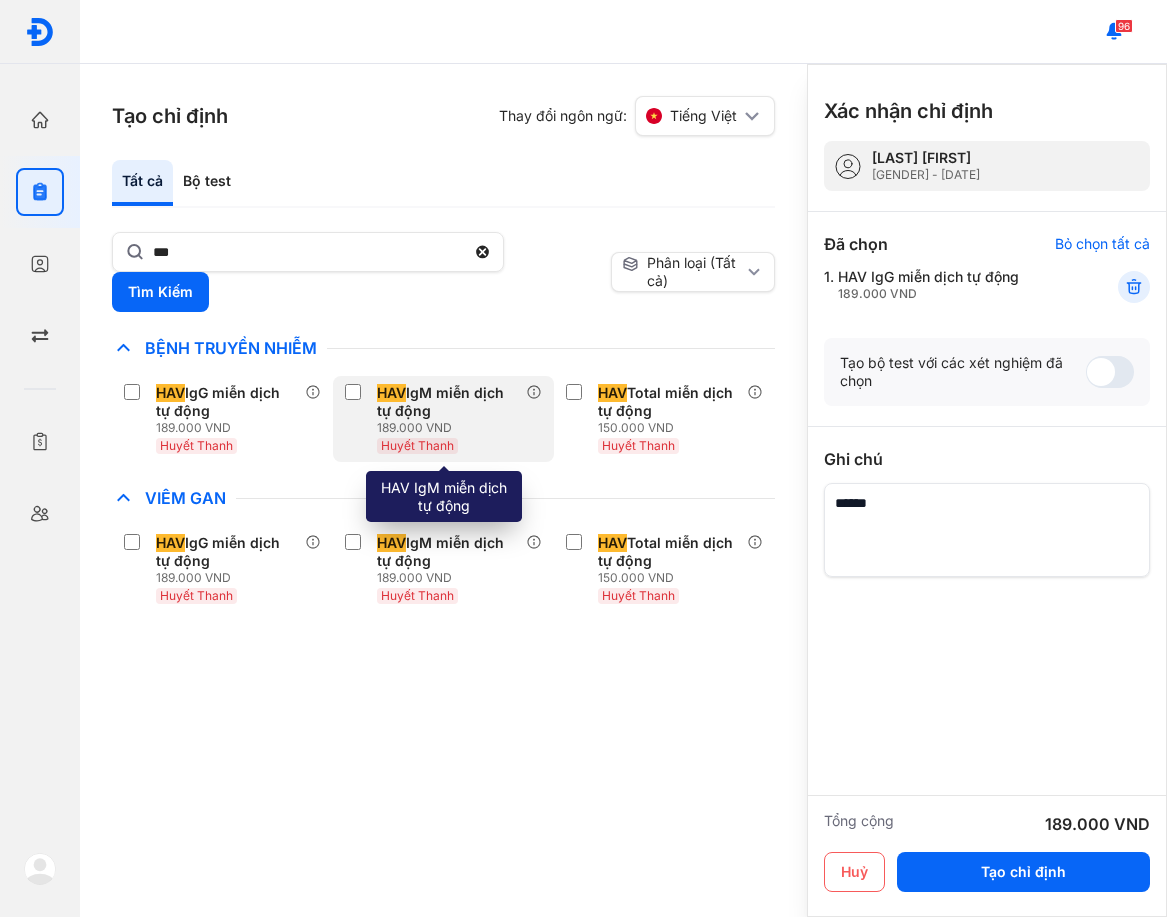 click on "HAV  IgM miễn dịch tự động" at bounding box center (447, 402) 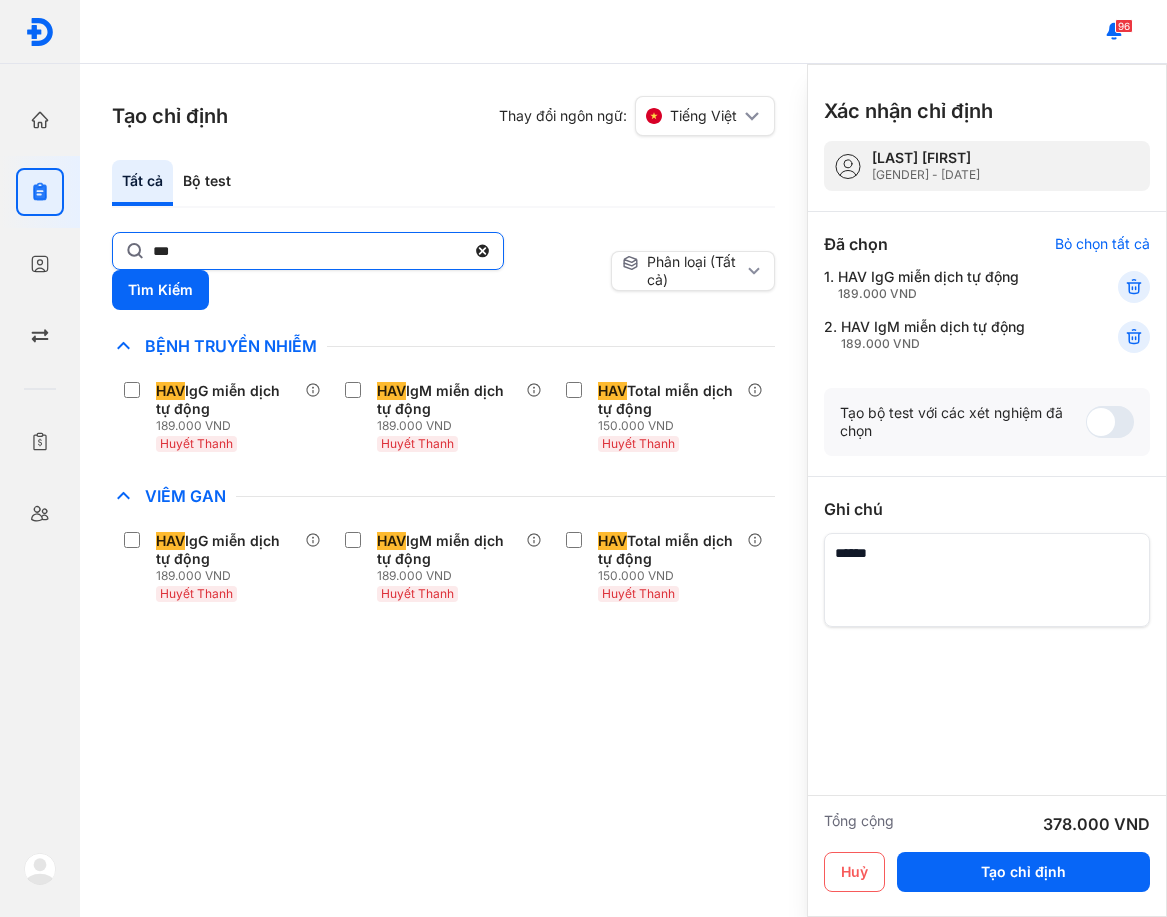 click on "***" 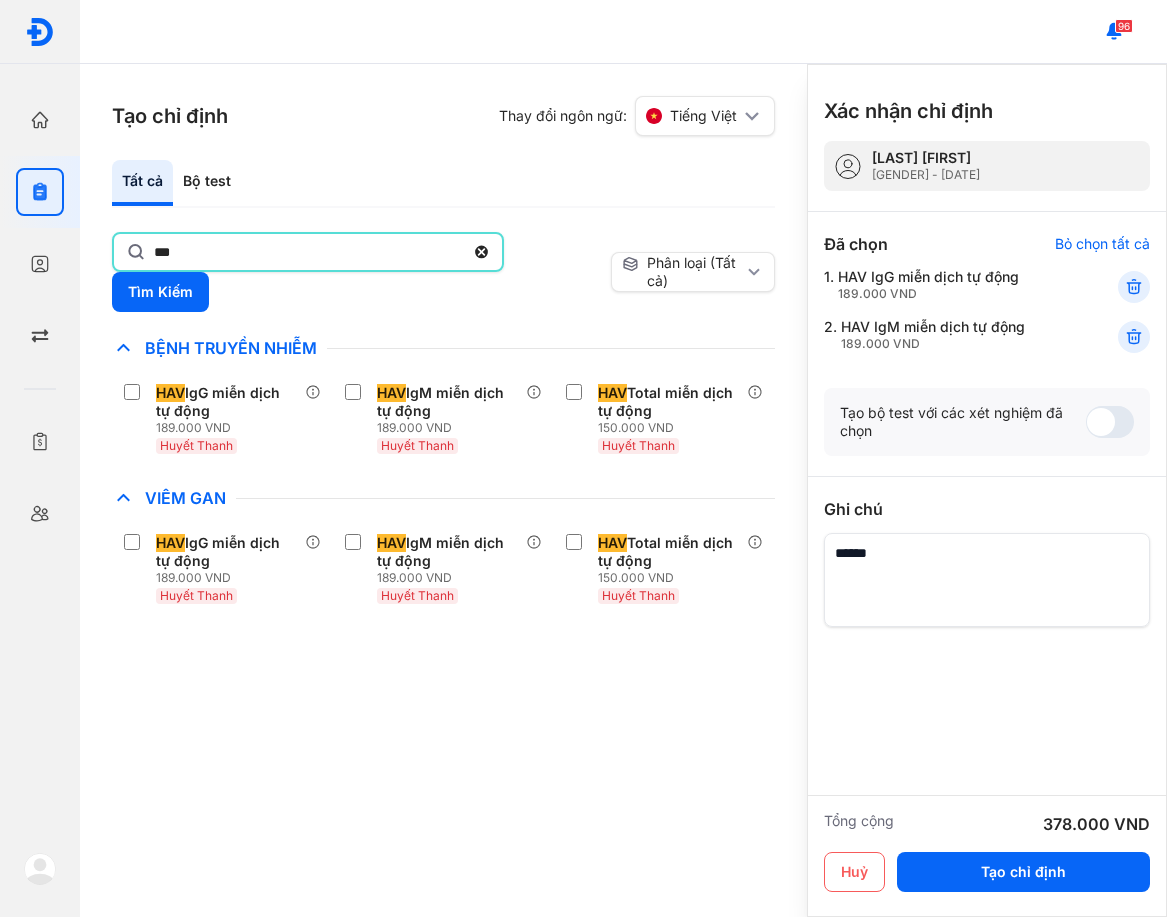 click on "***" 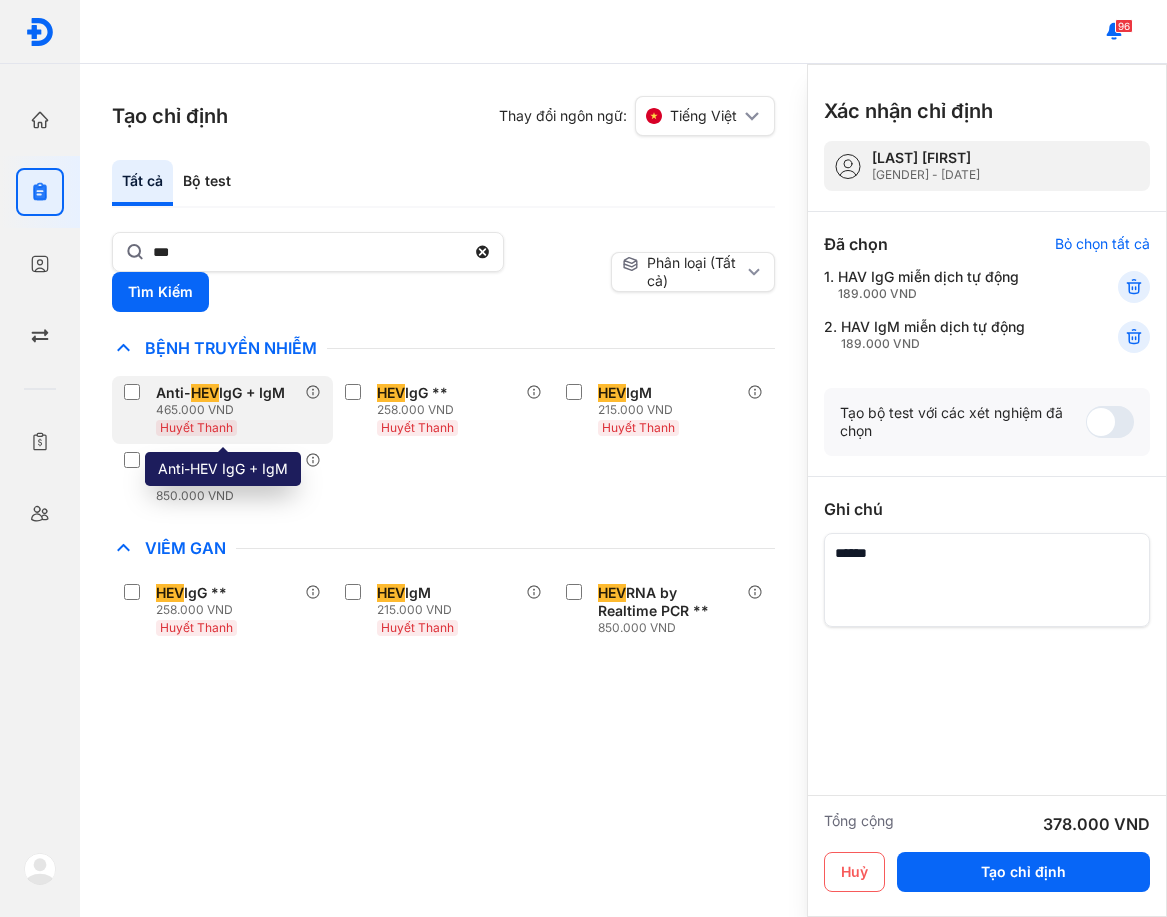 click on "Anti- HEV  IgG + IgM" at bounding box center [220, 393] 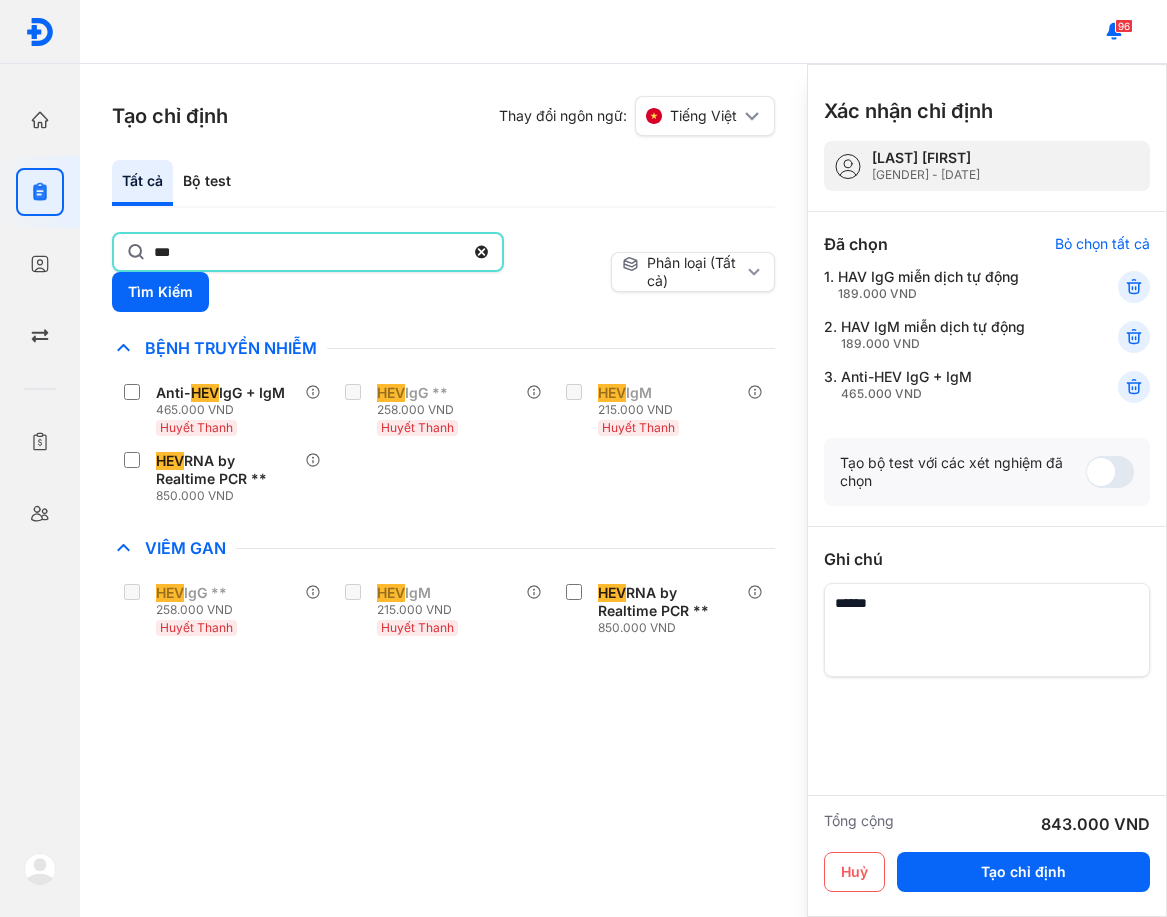 click on "***" 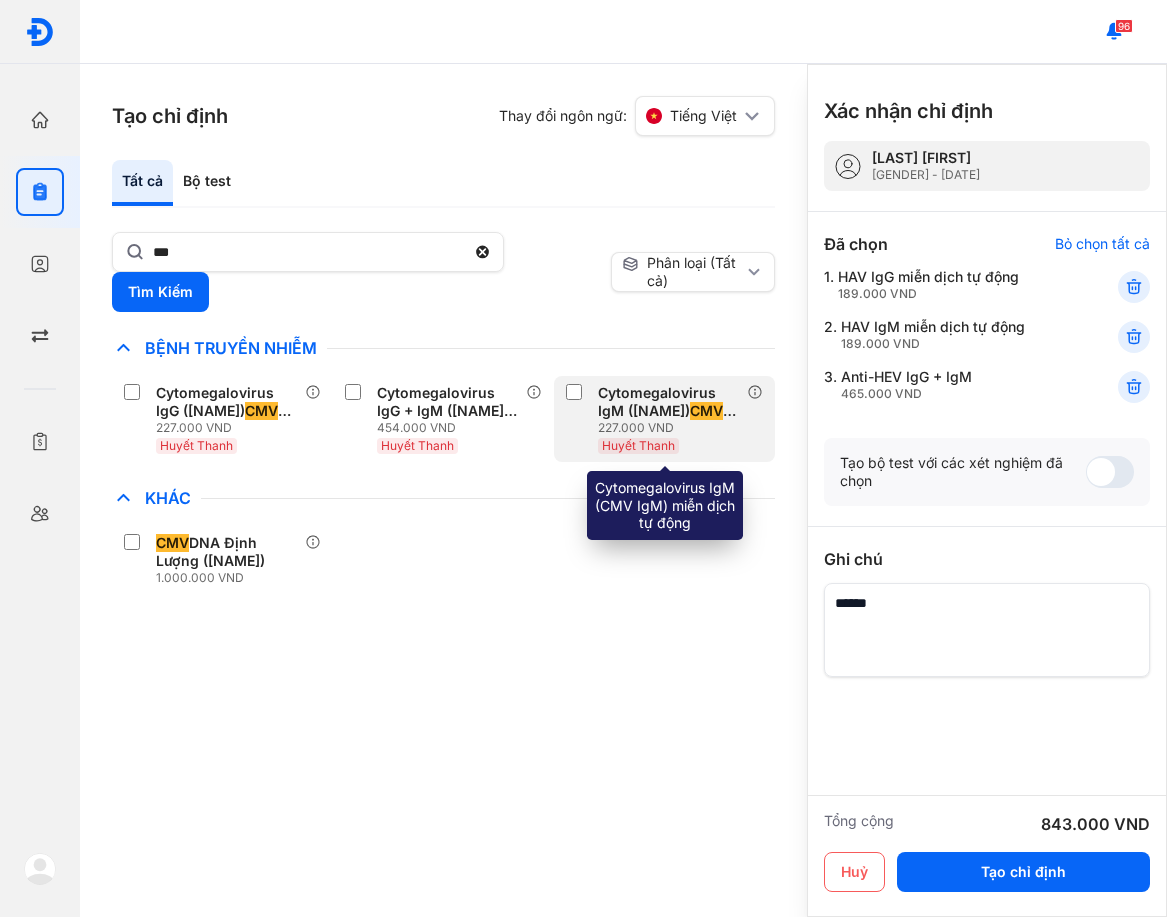 click on "227.000 VND" at bounding box center (672, 428) 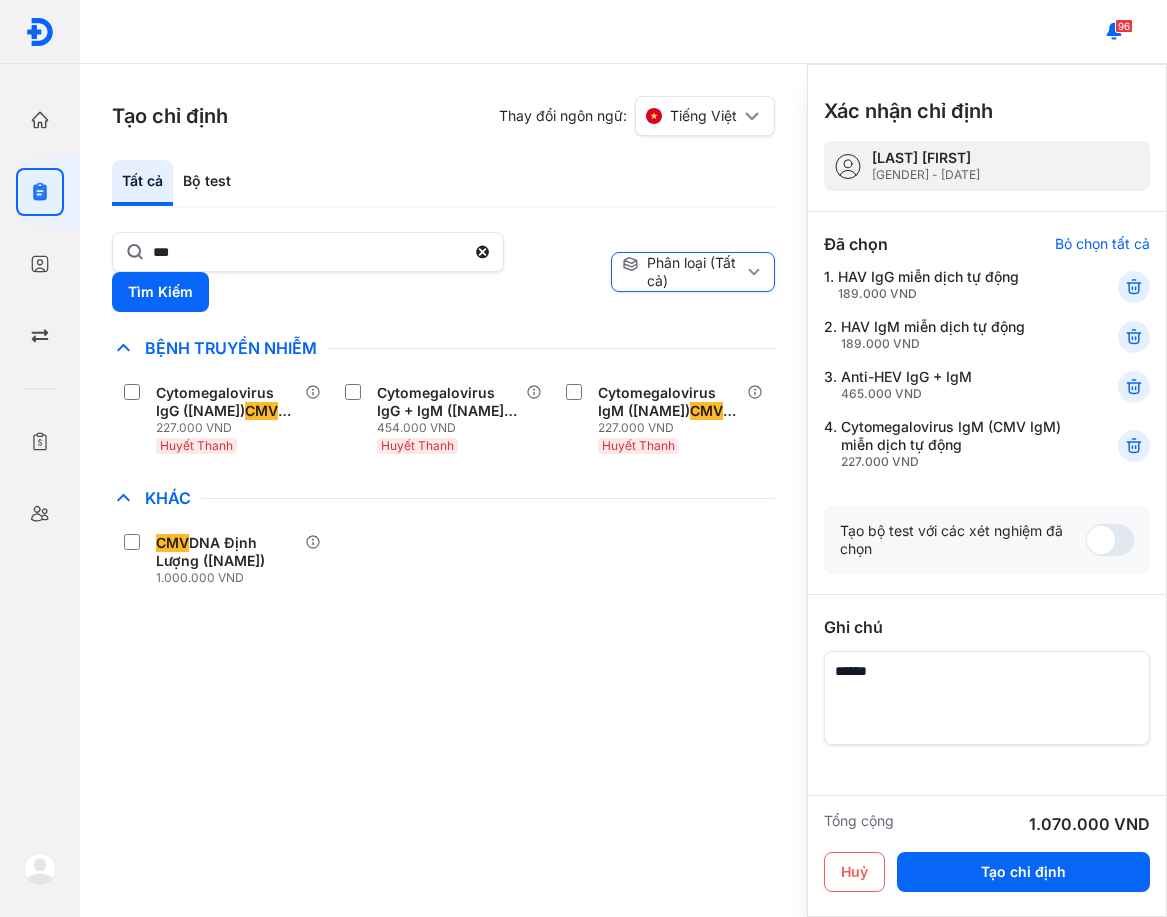 click on "Phân loại (Tất cả)" at bounding box center [693, 272] 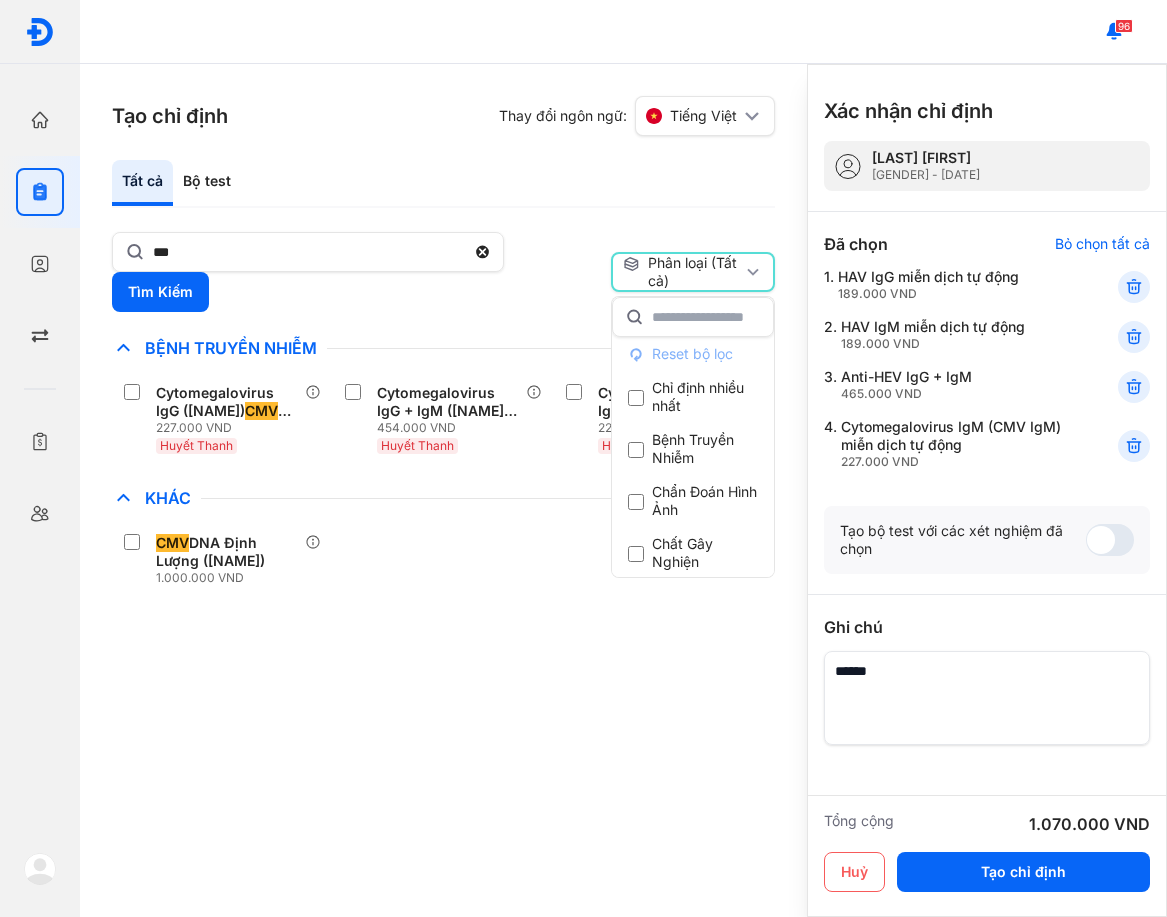 click on "*** Tìm Kiếm" at bounding box center [357, 272] 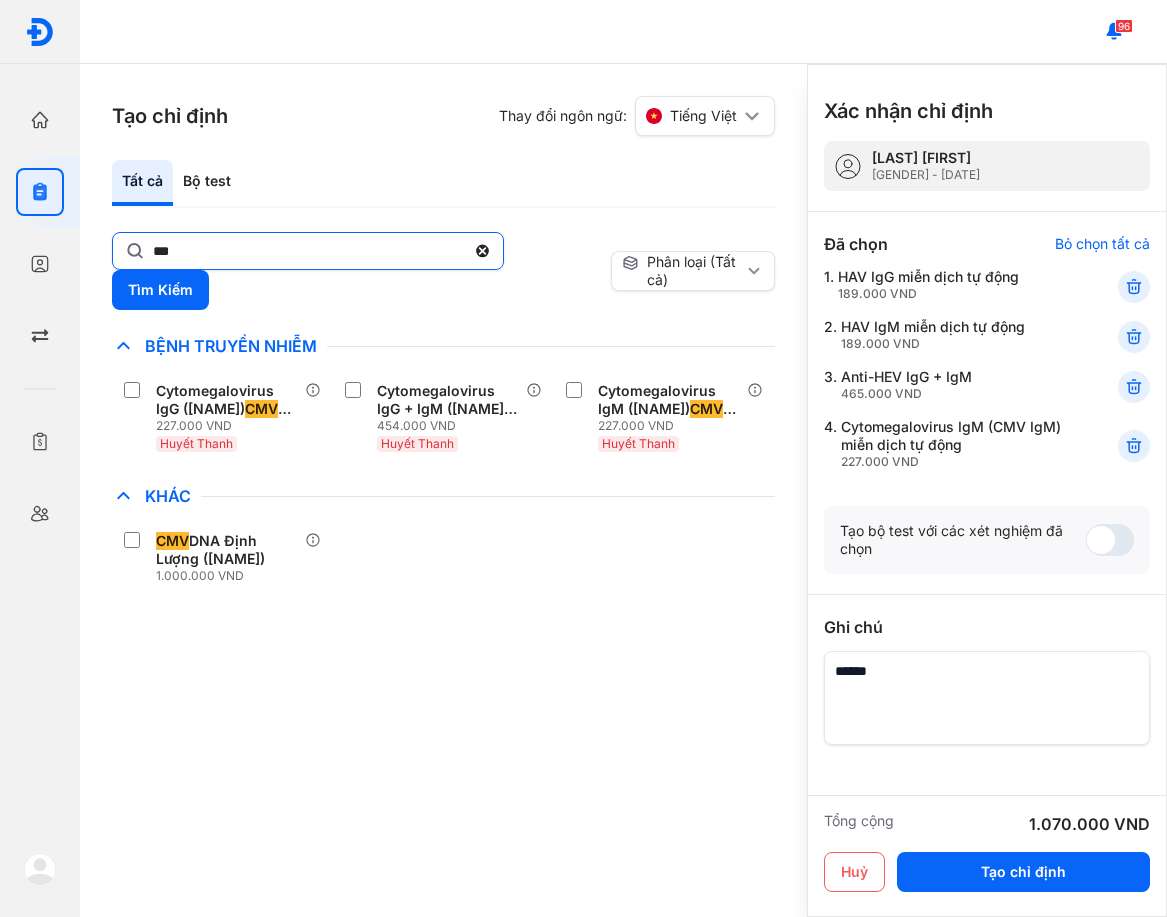click on "***" 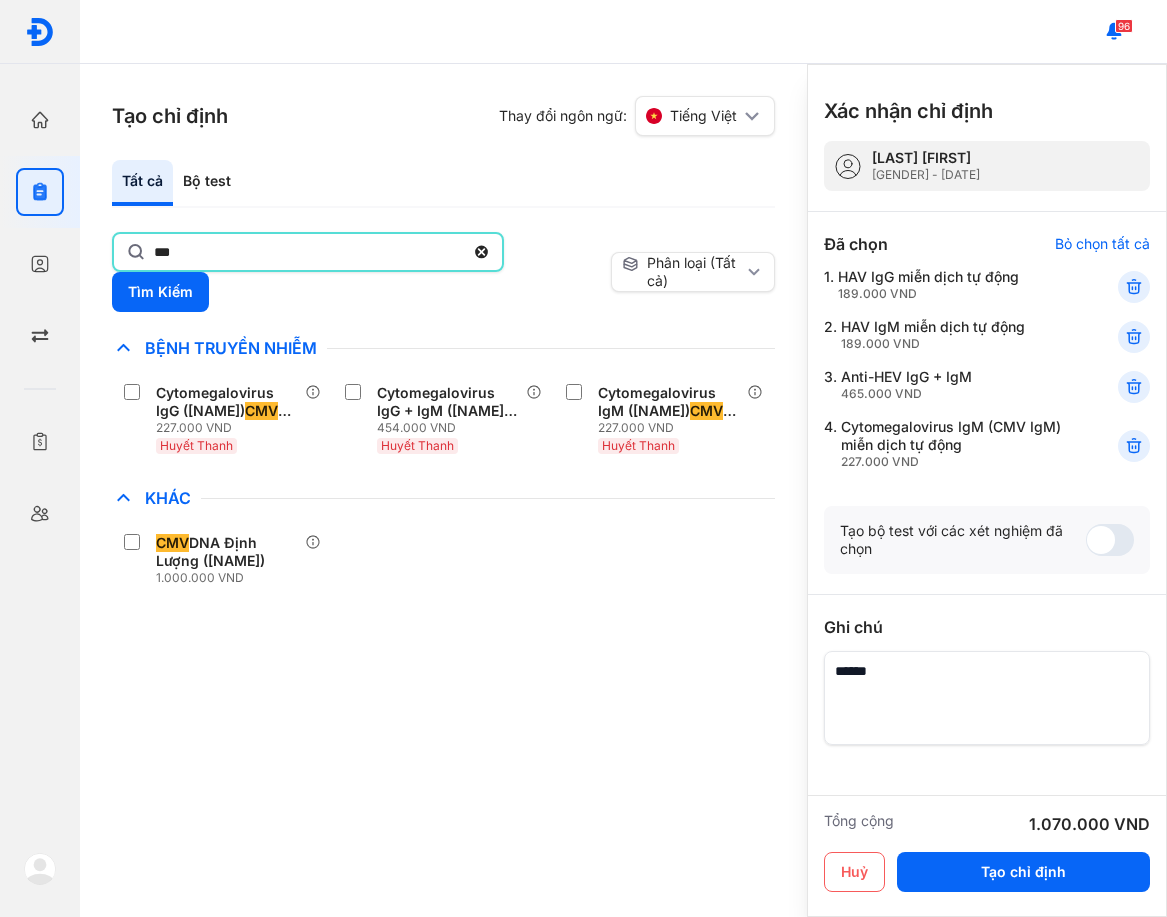 click on "***" 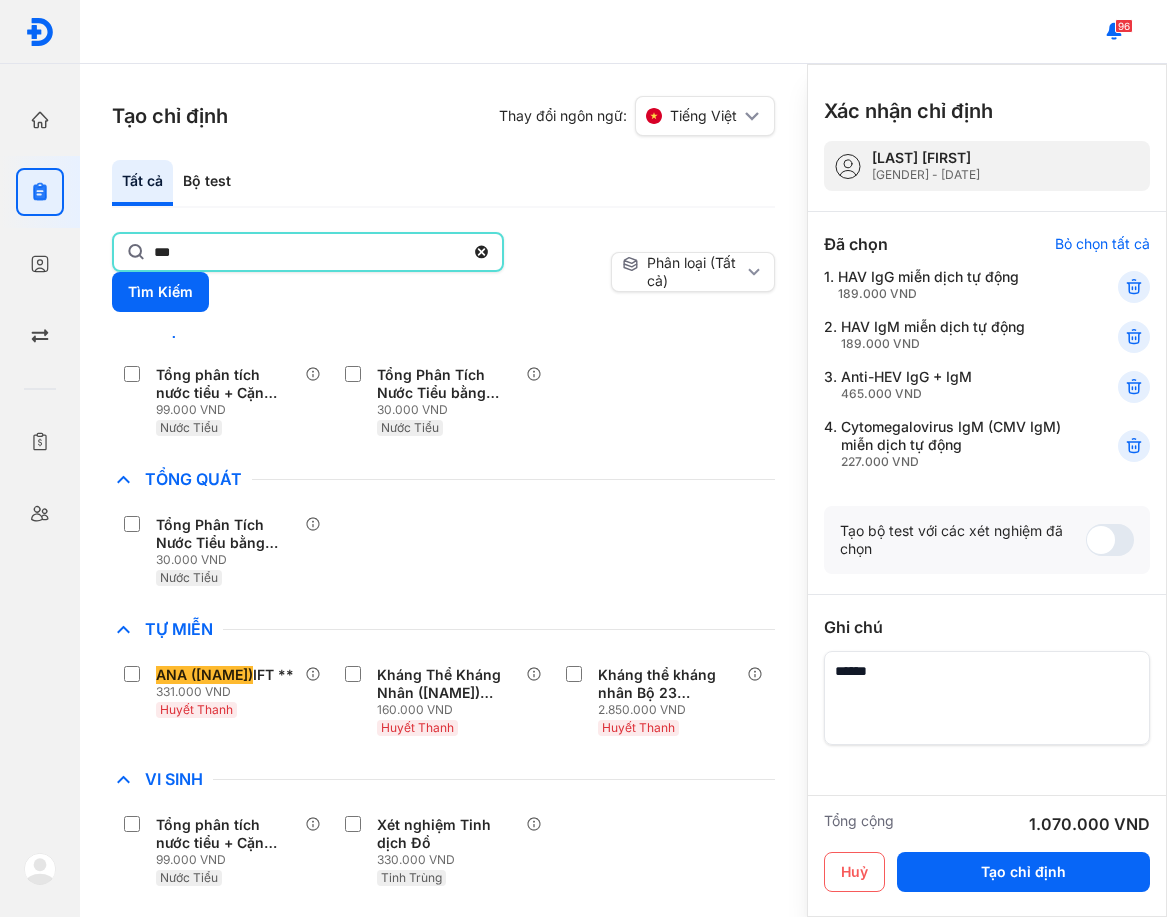 scroll, scrollTop: 910, scrollLeft: 0, axis: vertical 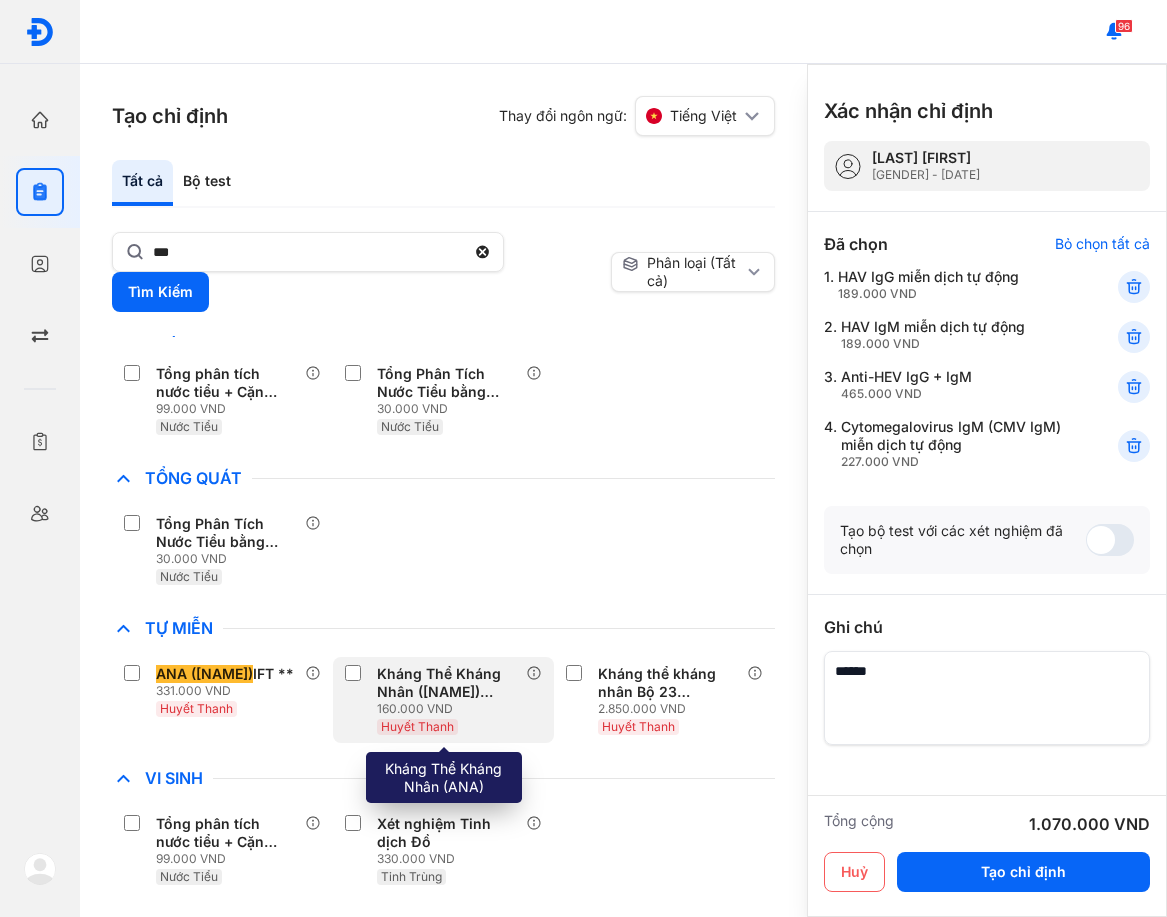 click on "Kháng Thể Kháng Nhân ( ANA )" at bounding box center (447, 683) 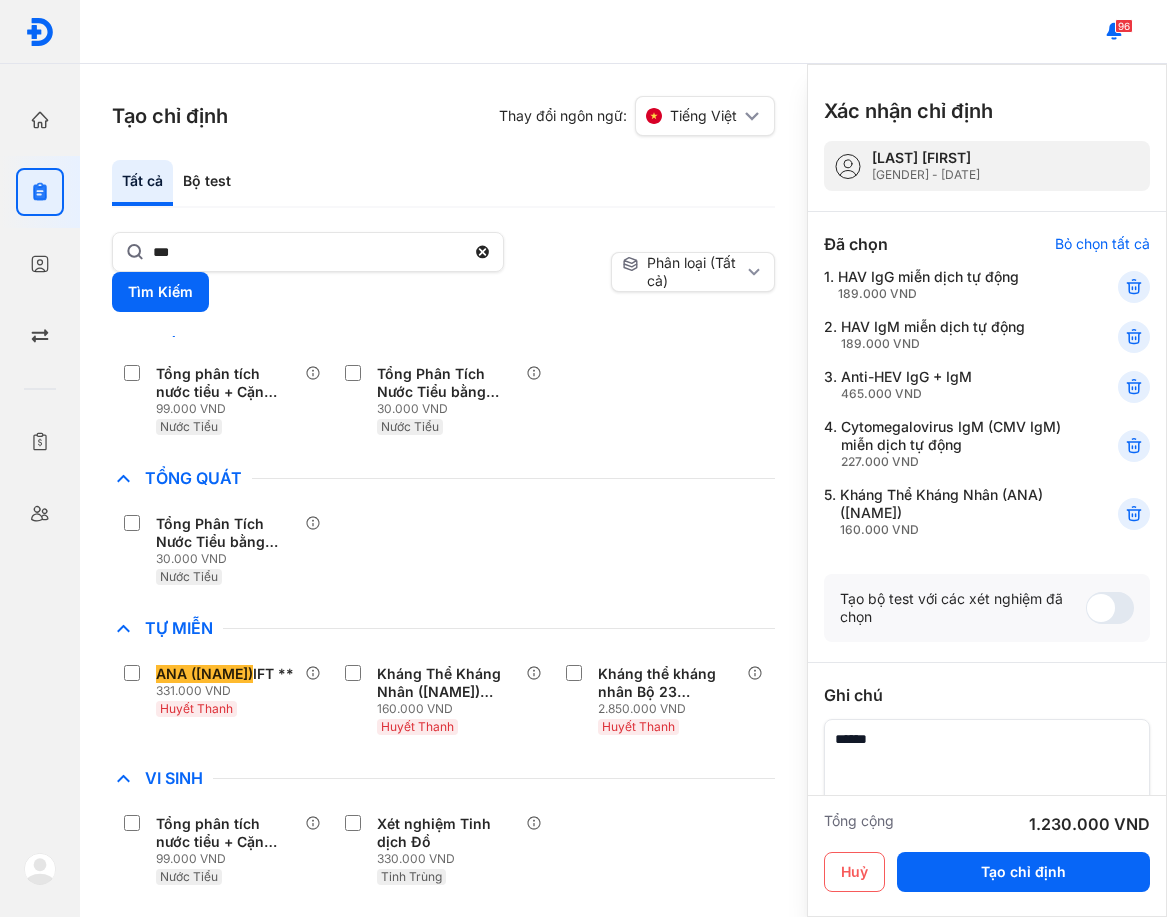 click on "Tổng Phân Tích Nước Tiểu bằng máy tự động 30.000 VND Nước Tiểu" at bounding box center [443, 550] 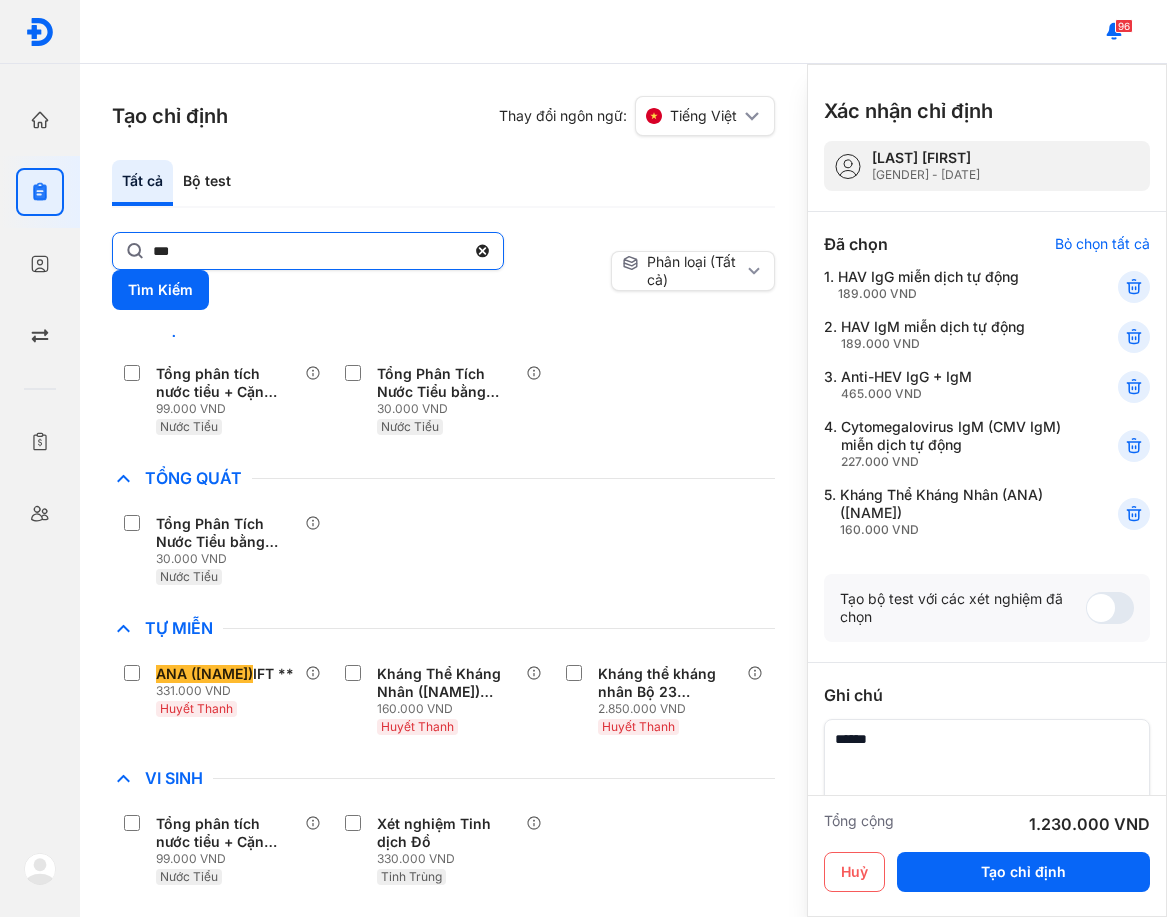 click on "***" 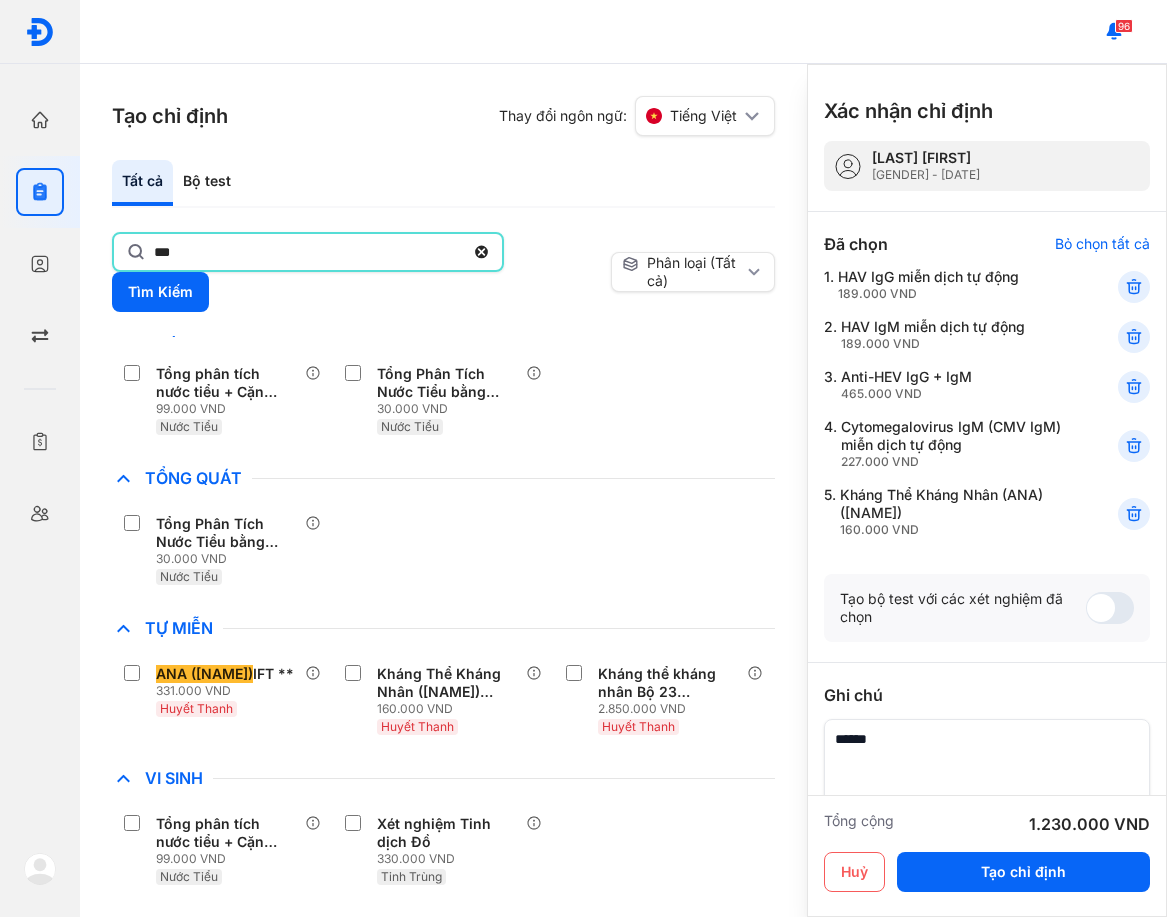 click on "***" 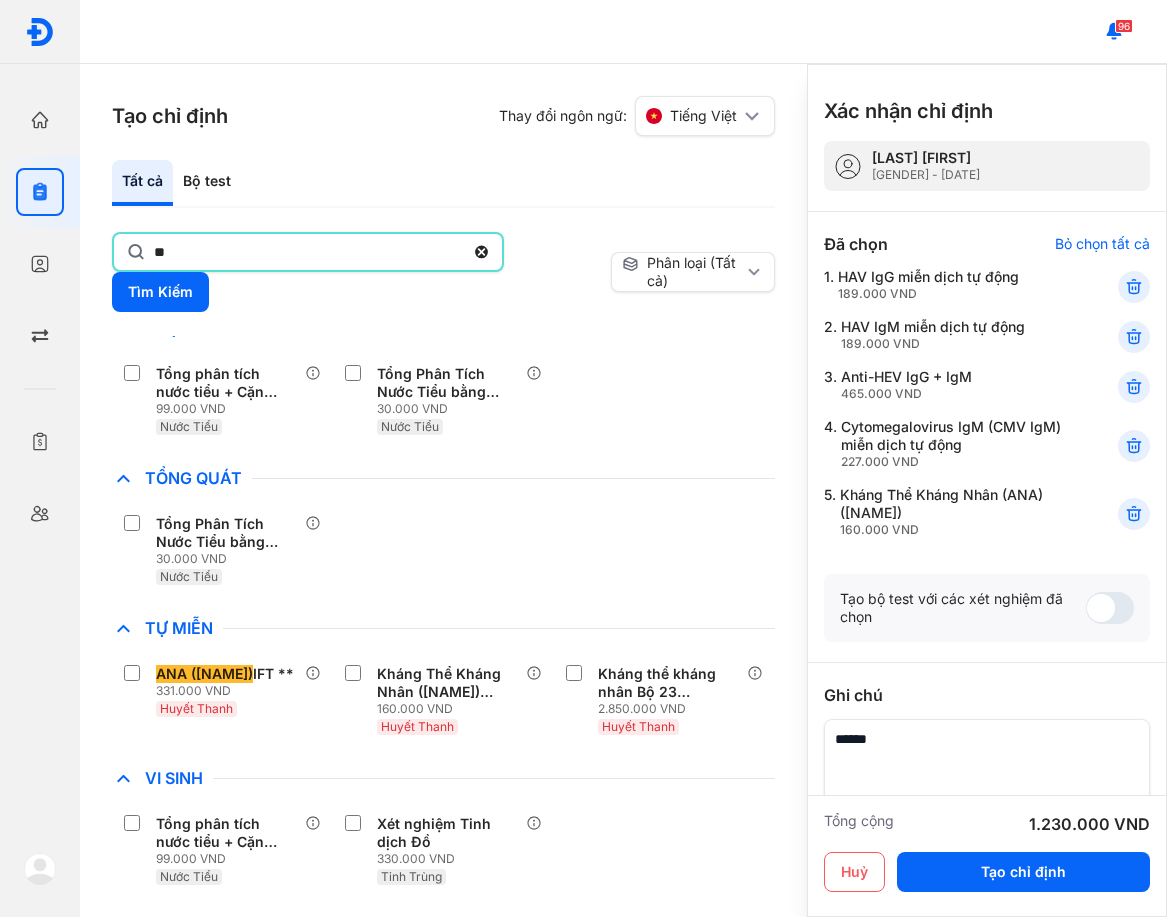 type on "*" 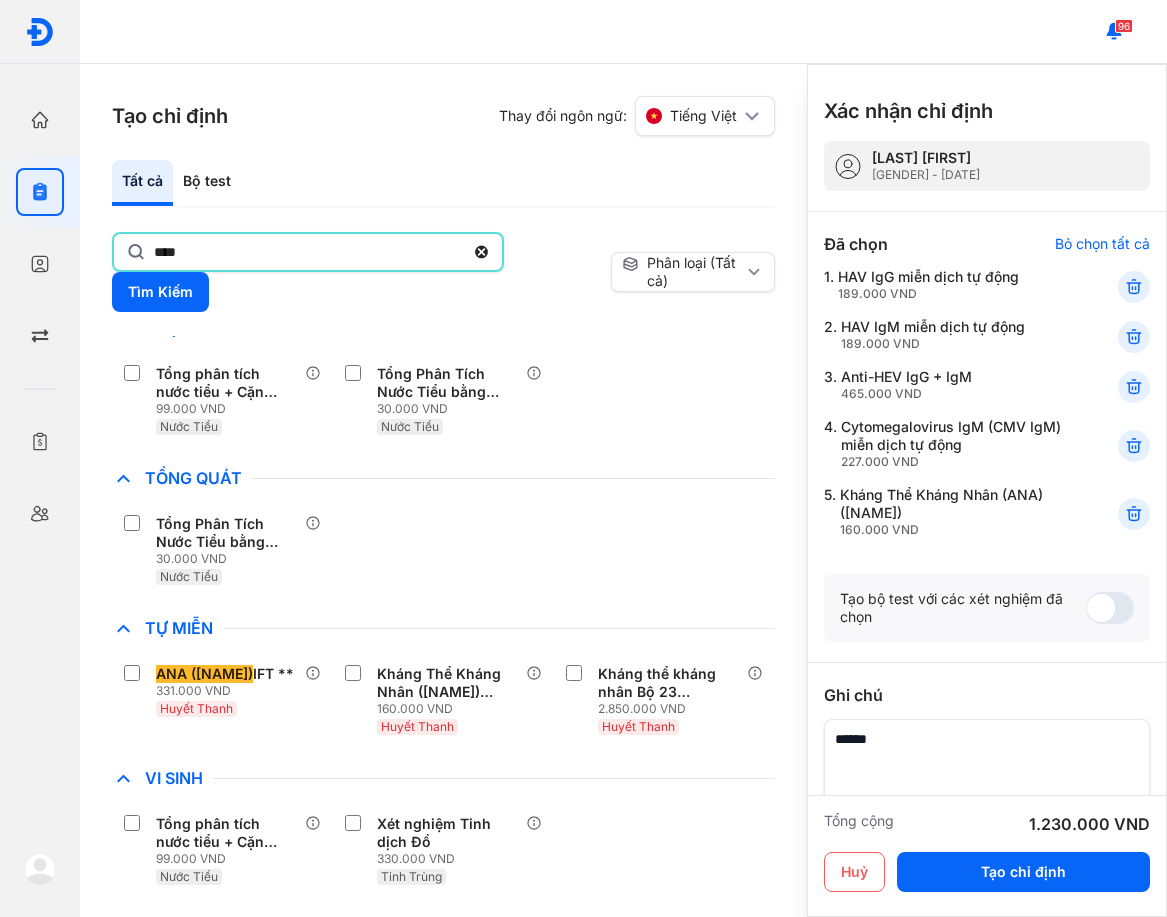 scroll, scrollTop: 946, scrollLeft: 0, axis: vertical 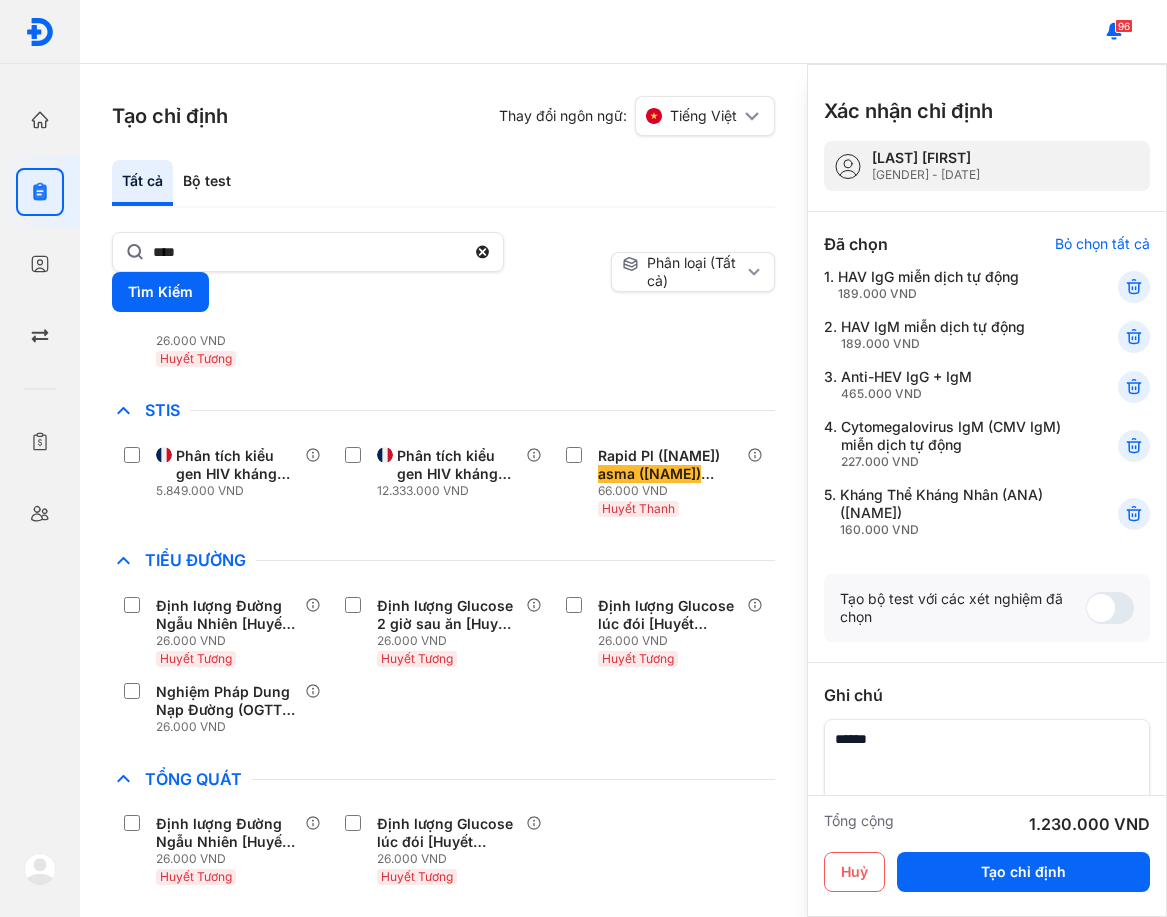 click on "Định lượng Glucose 2 giờ sau ăn [Huyết tương] 26.000 VND Huyết Tương" at bounding box center (443, 332) 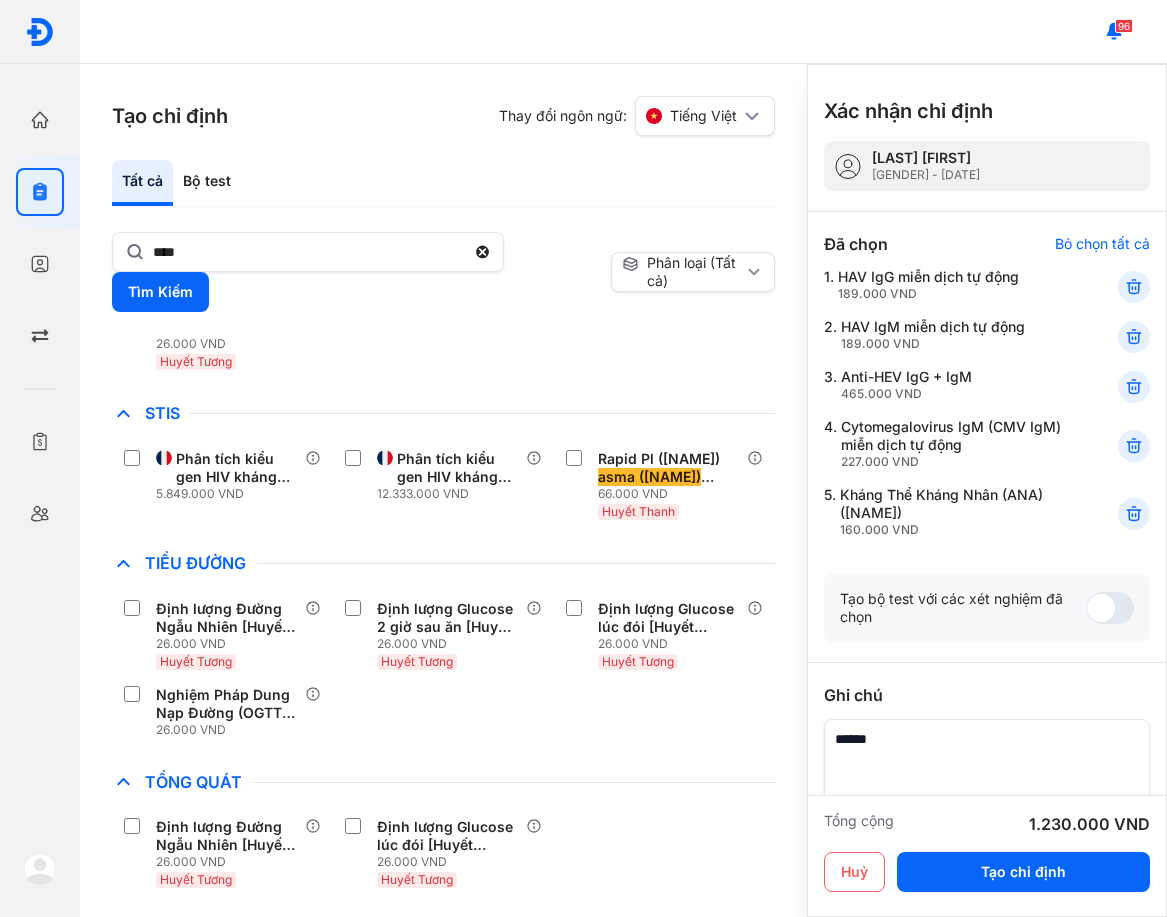 scroll, scrollTop: 946, scrollLeft: 0, axis: vertical 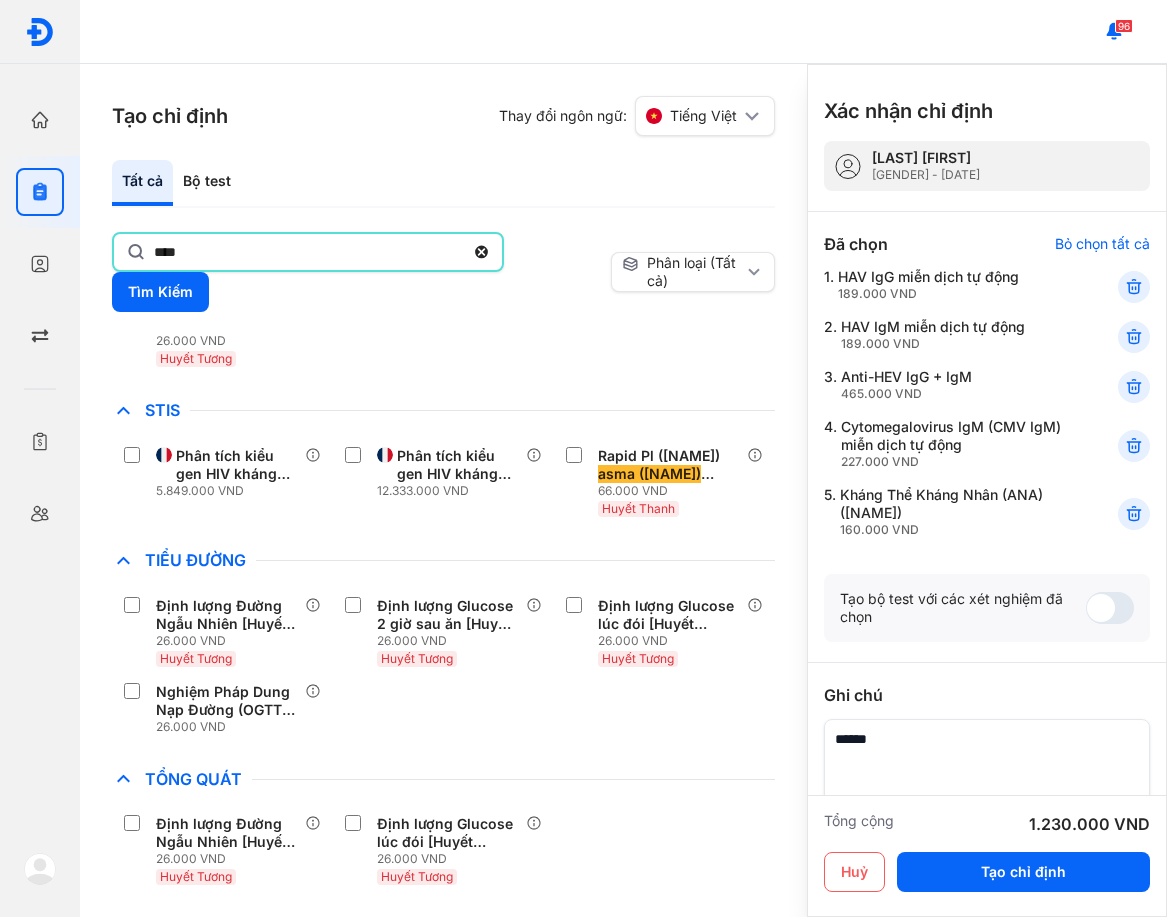 click on "****" 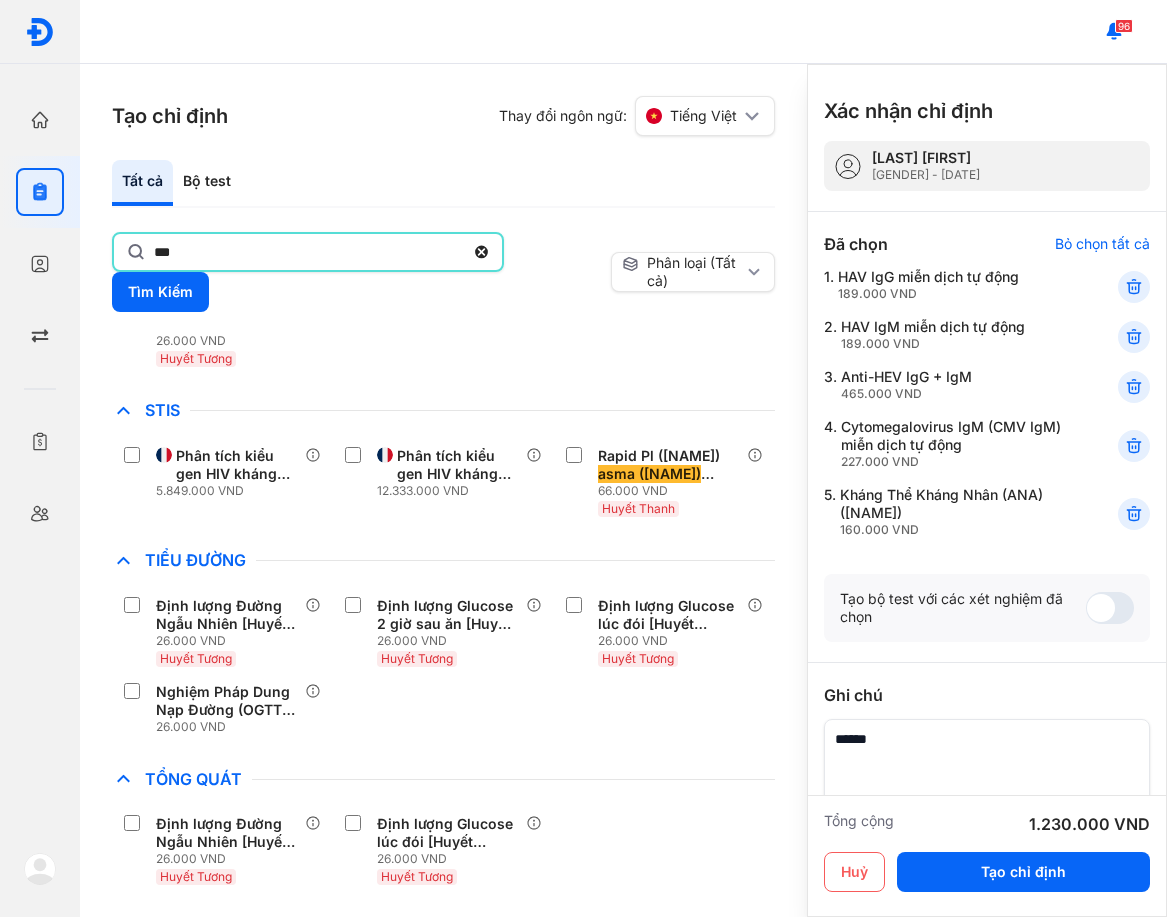 type on "***" 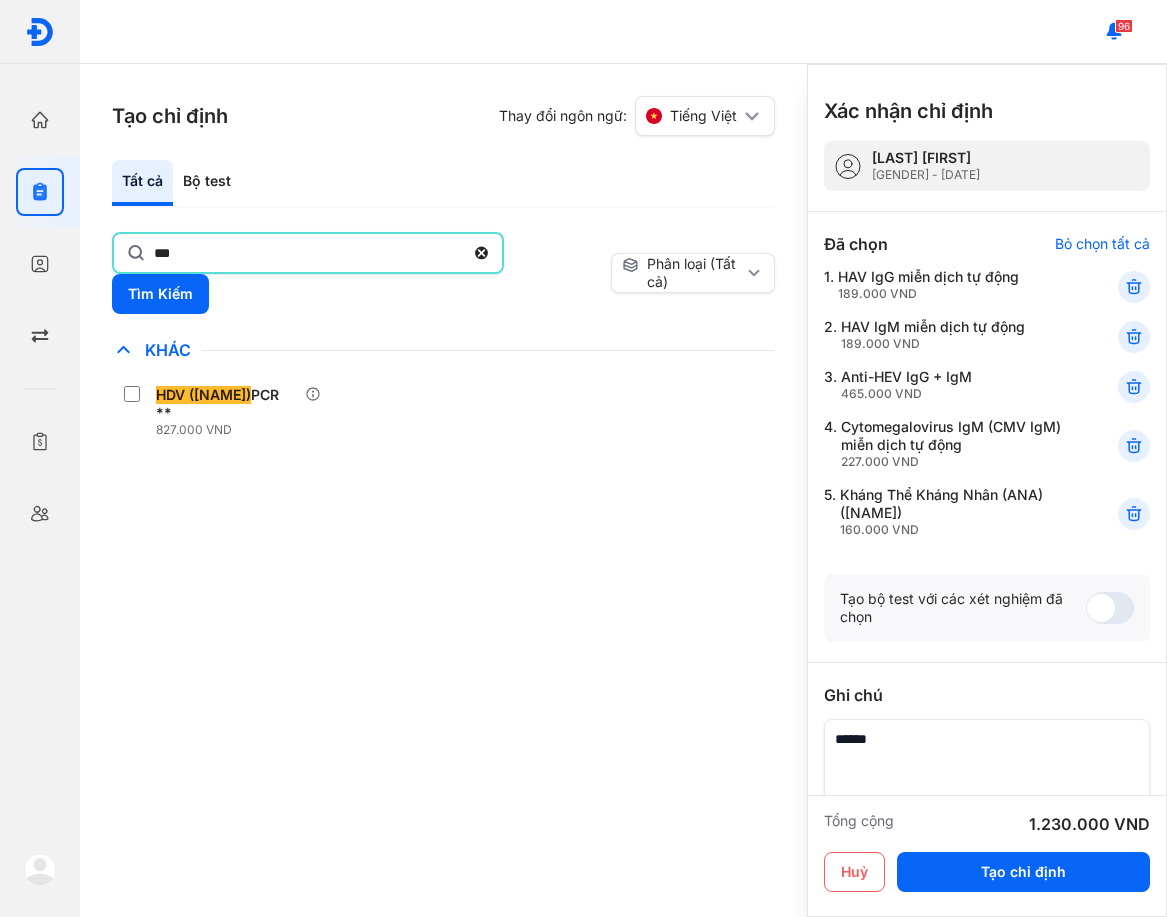 click on "Chỉ định nhiều nhất Bệnh Truyền Nhiễm Chẩn Đoán Hình Ảnh Chất Gây Nghiện COVID Di Truyền Dị Ứng Điện Di Độc Chất Đông Máu Gan Hô Hấp Huyết Học Khác HDV  PCR ** 827.000 VND Ký Sinh Trùng Nội Tiết Tố & Hóoc-môn Sản Phụ Khoa Sàng Lọc Tiền Sinh STIs Sức Khỏe Nam Giới Thận Tiểu Đường Tim Mạch Tổng Quát Tự Miễn Tuyến Giáp Ung Thư Vi Chất Vi Sinh Viêm Gan Yếu Tố Viêm" at bounding box center (443, 627) 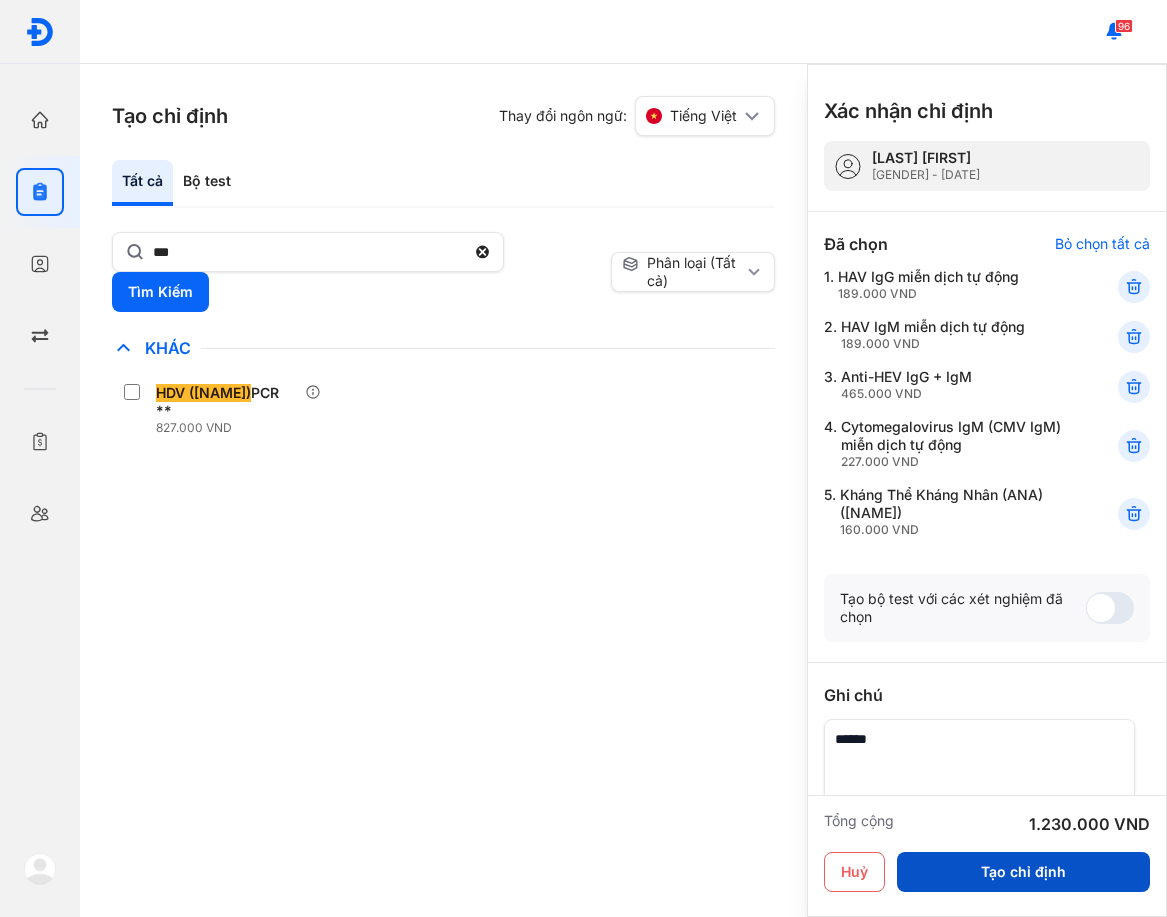 click on "Tạo chỉ định" at bounding box center [1023, 872] 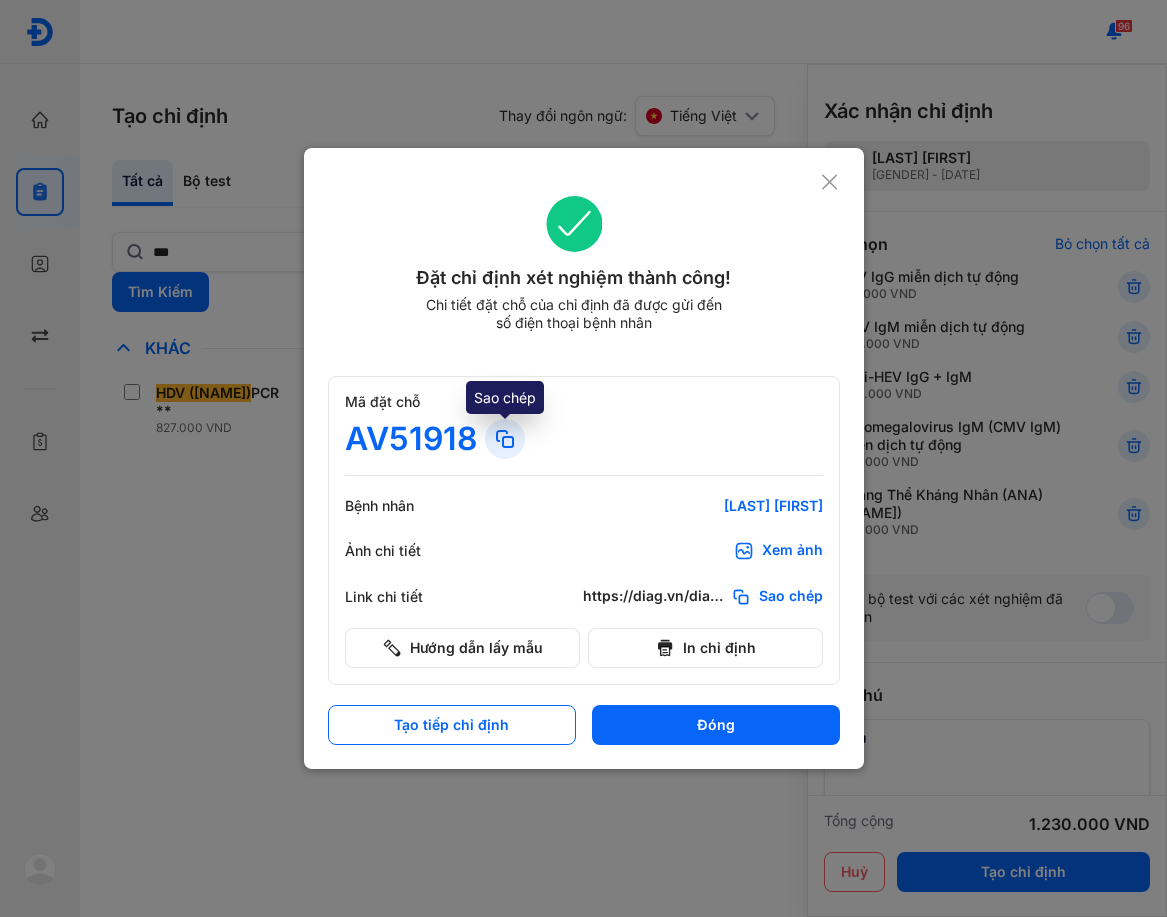 click 